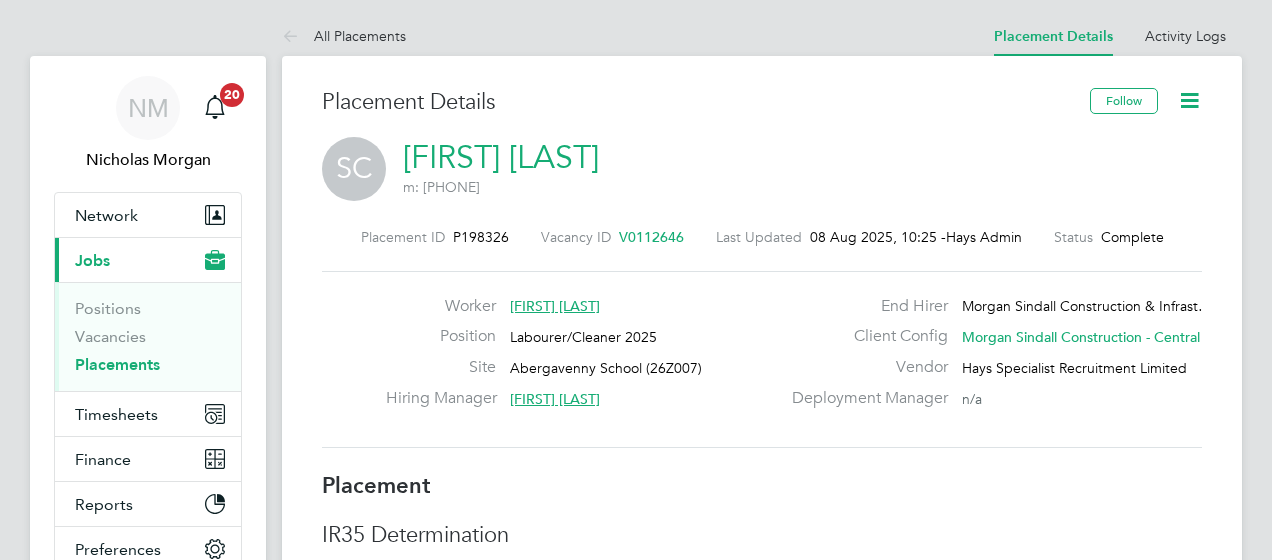 scroll, scrollTop: 0, scrollLeft: 0, axis: both 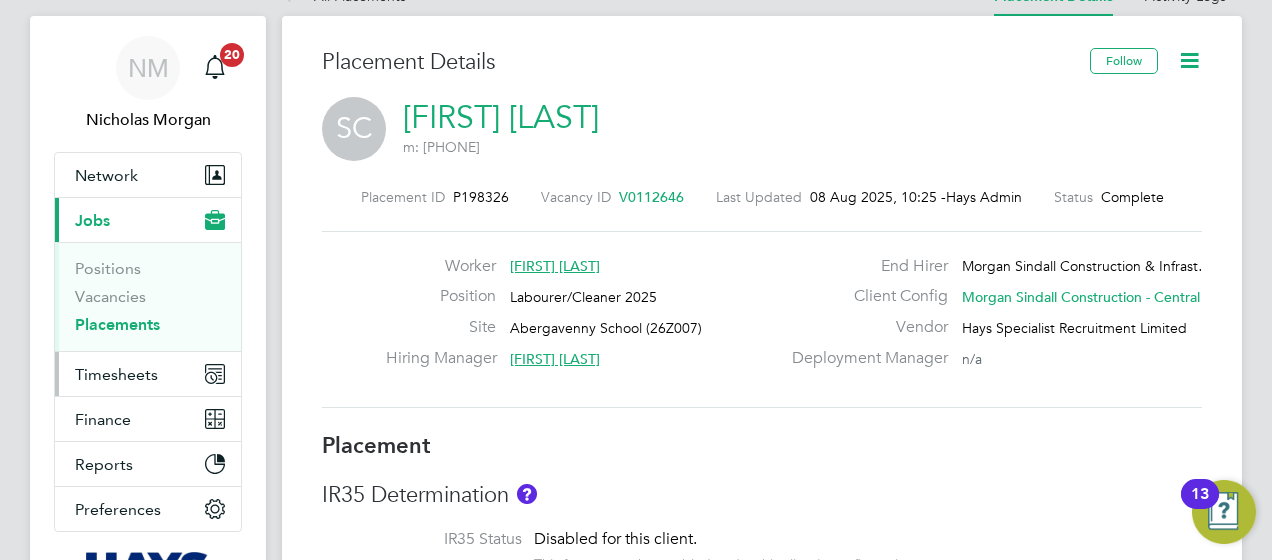 click on "Timesheets" at bounding box center [116, 374] 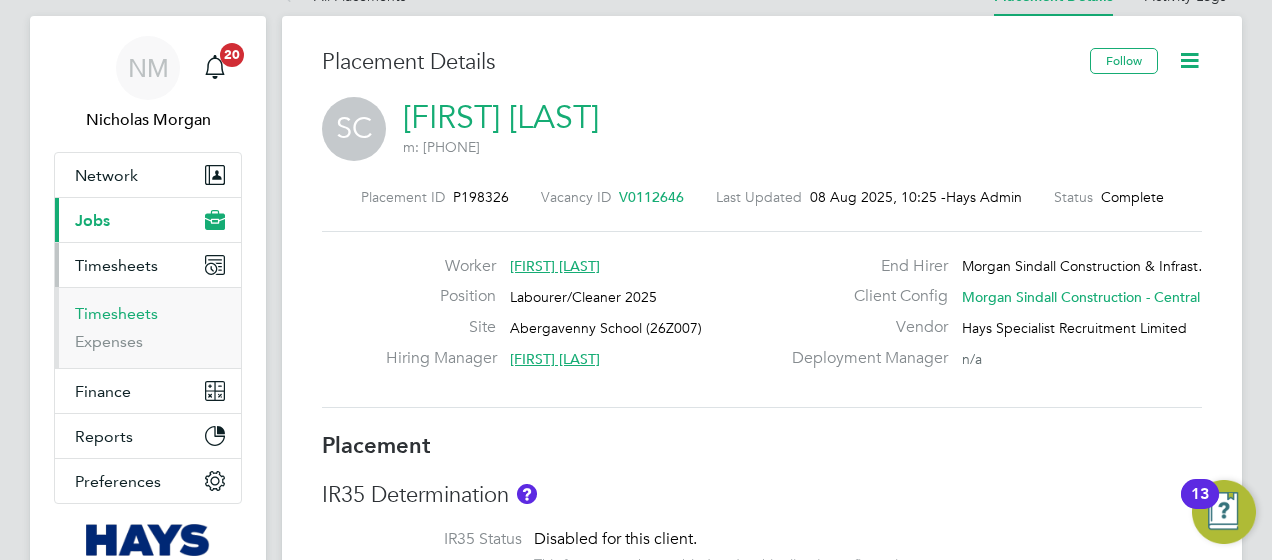 click on "Timesheets" at bounding box center [116, 313] 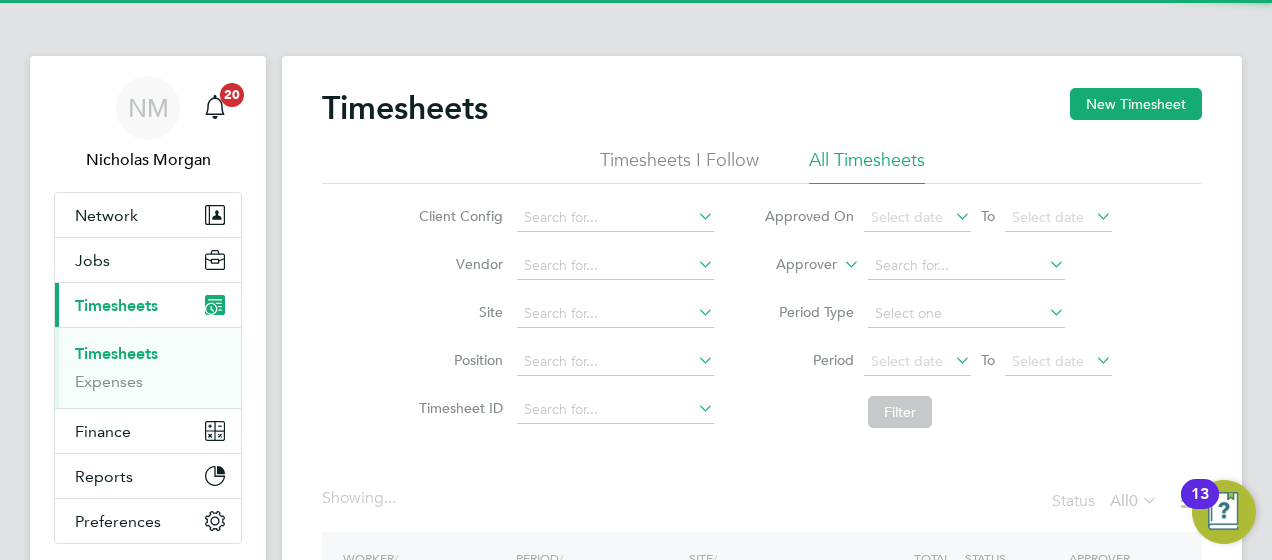 click on "Approver" 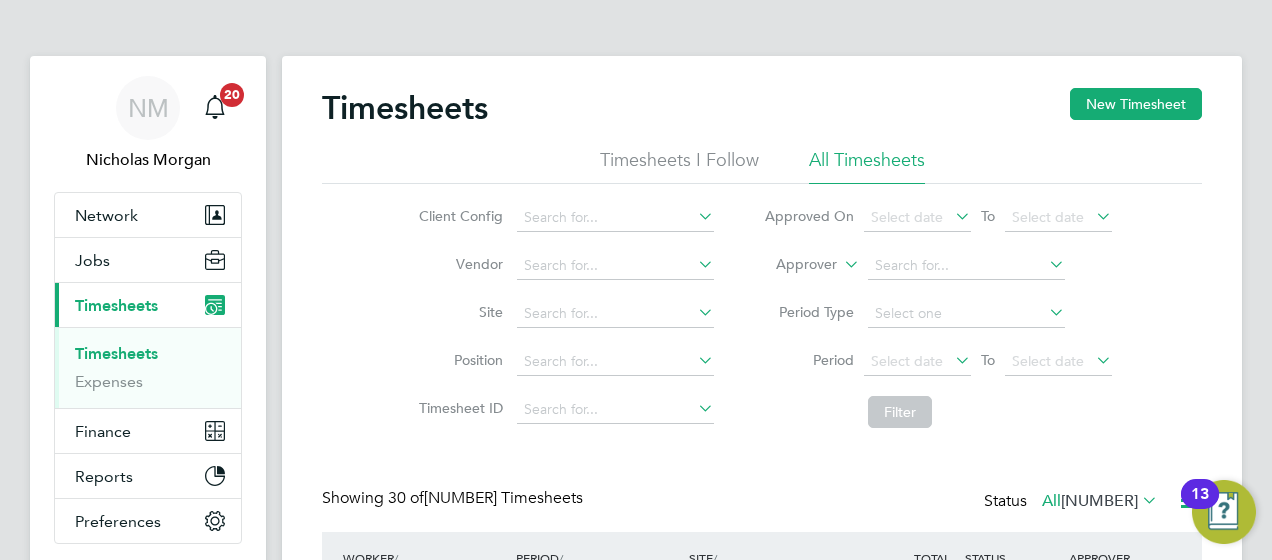 click on "Approver" 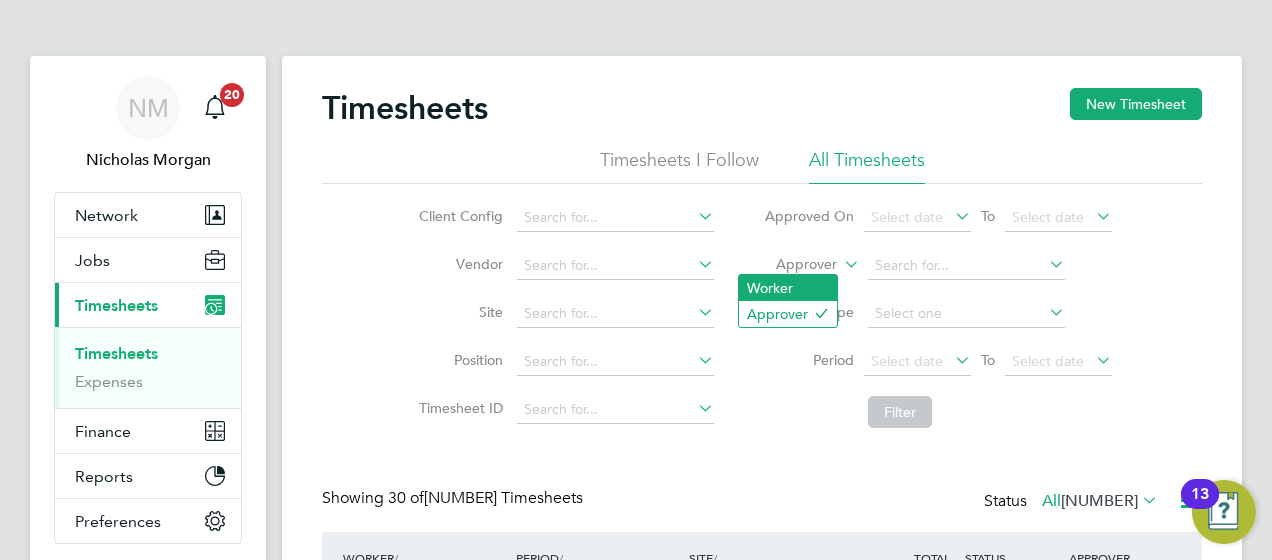 click on "Worker" 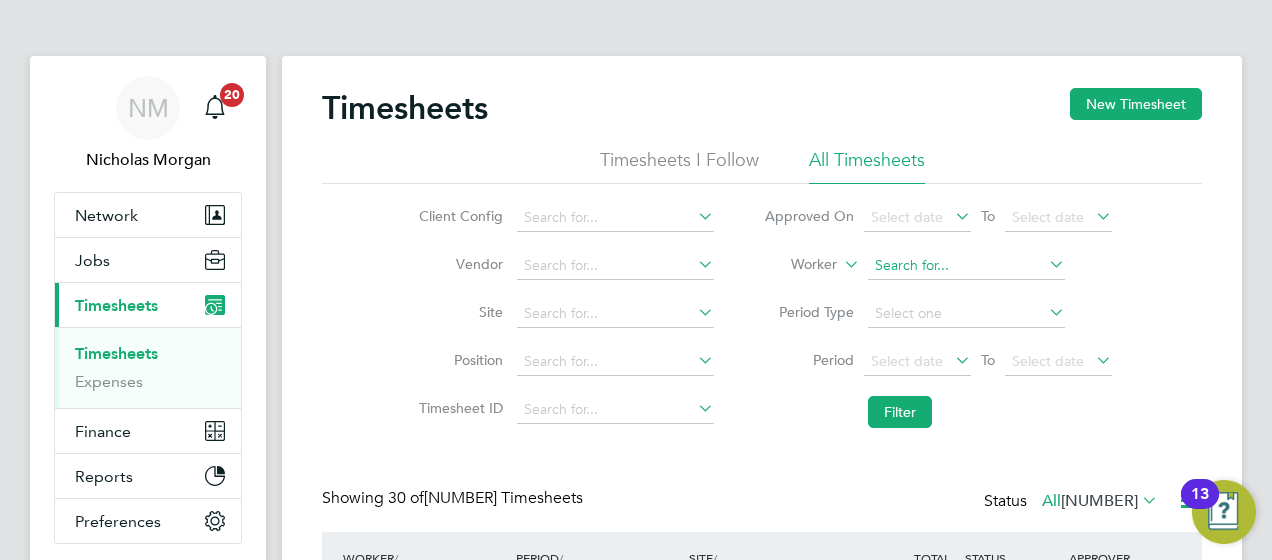 click 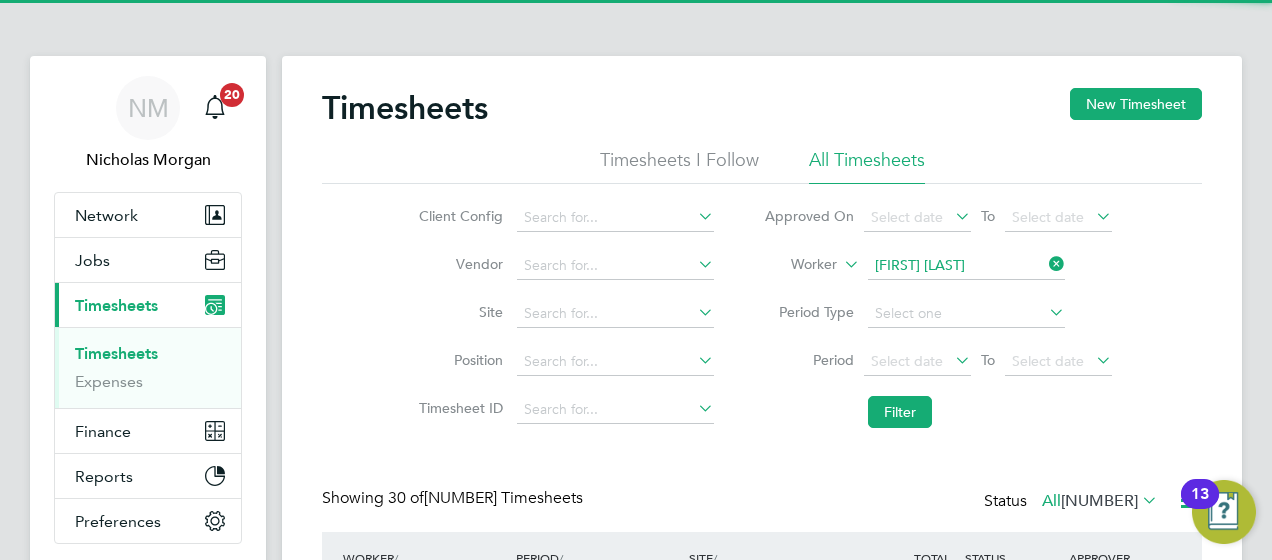 click on "Will" 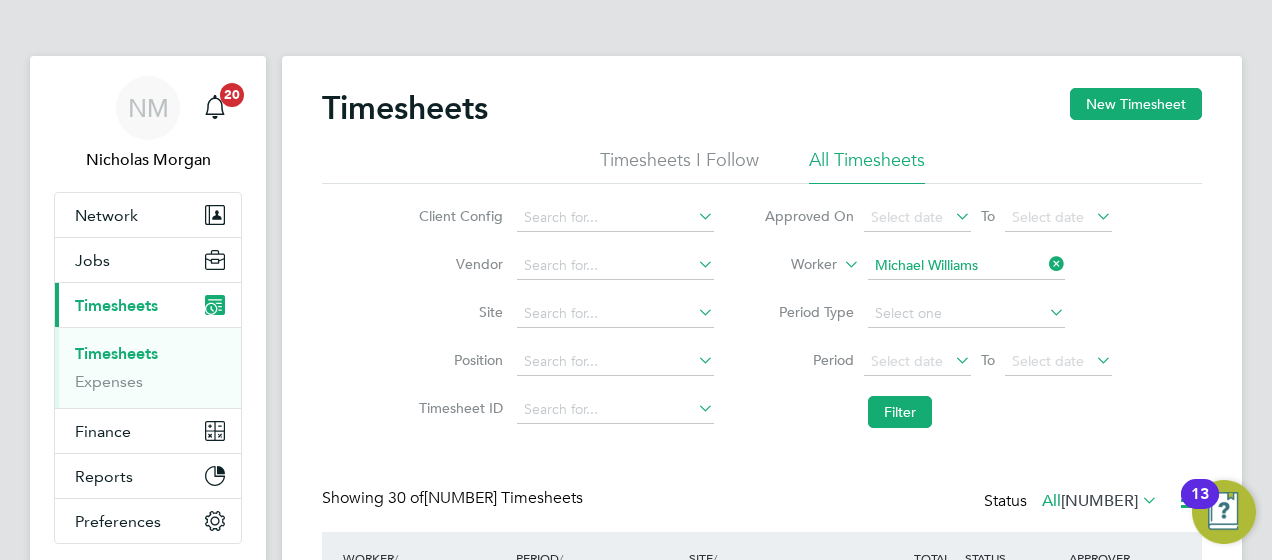 click on "Filter" 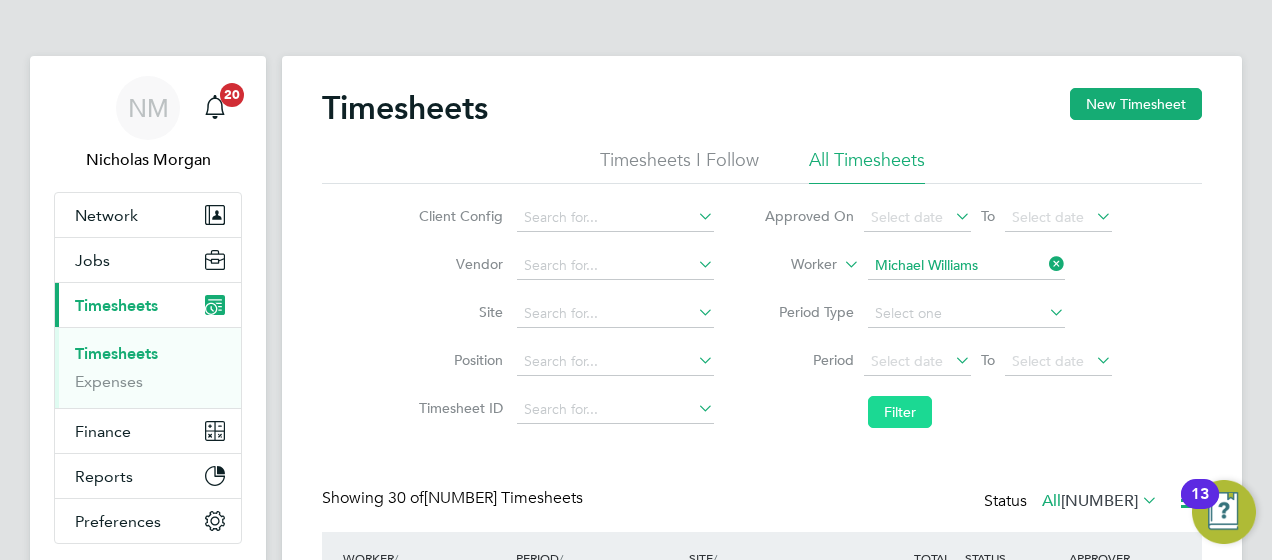 click on "Filter" 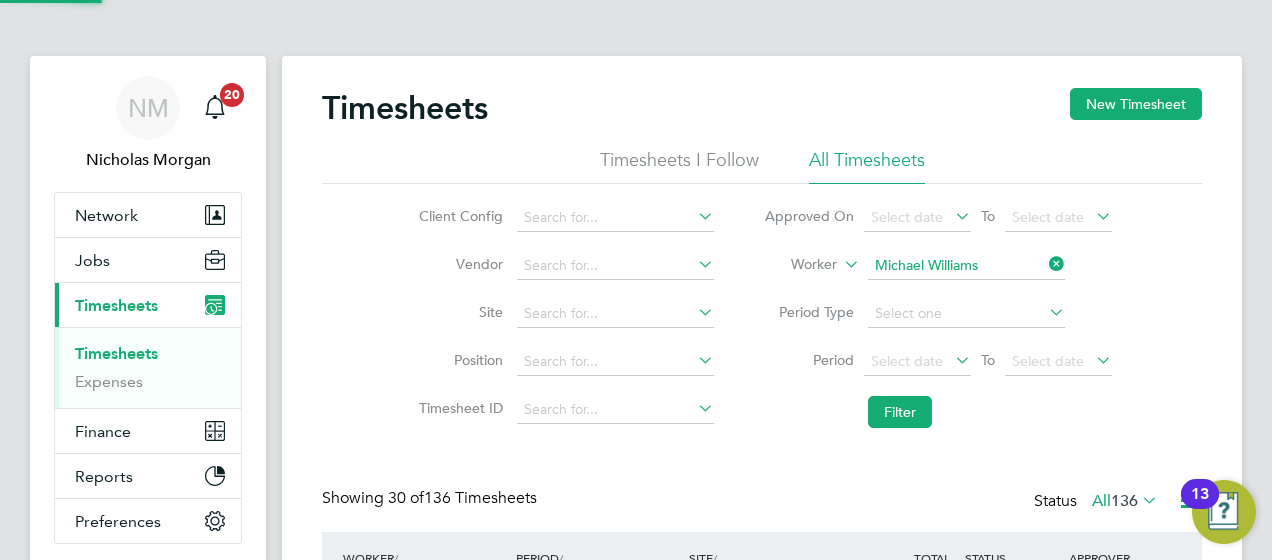scroll, scrollTop: 206, scrollLeft: 0, axis: vertical 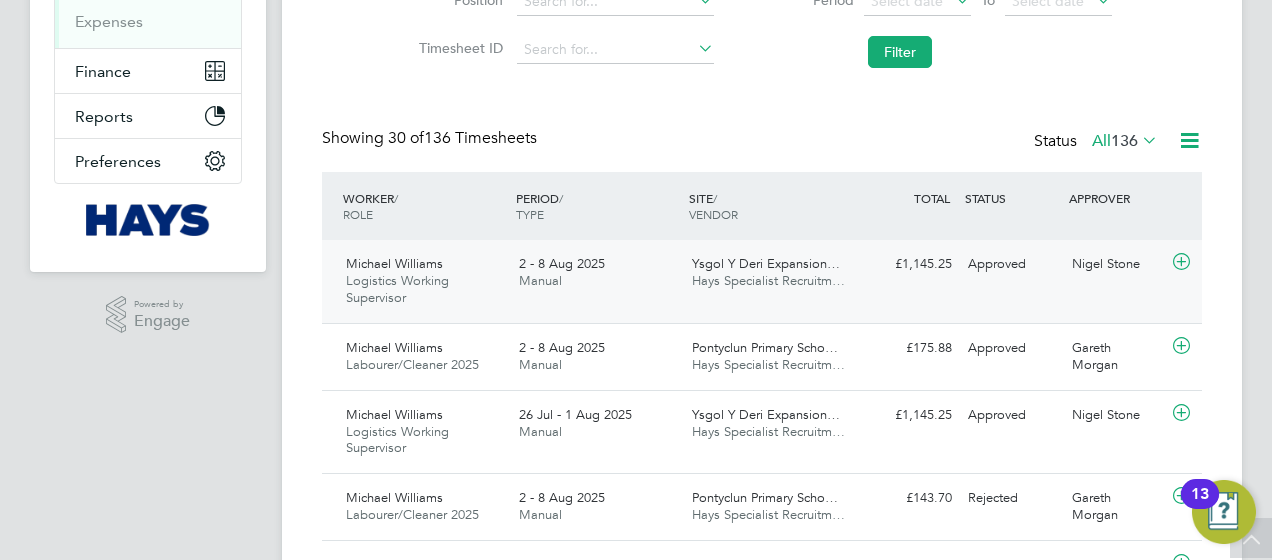 click on "2 - 8 Aug 2025 Manual" 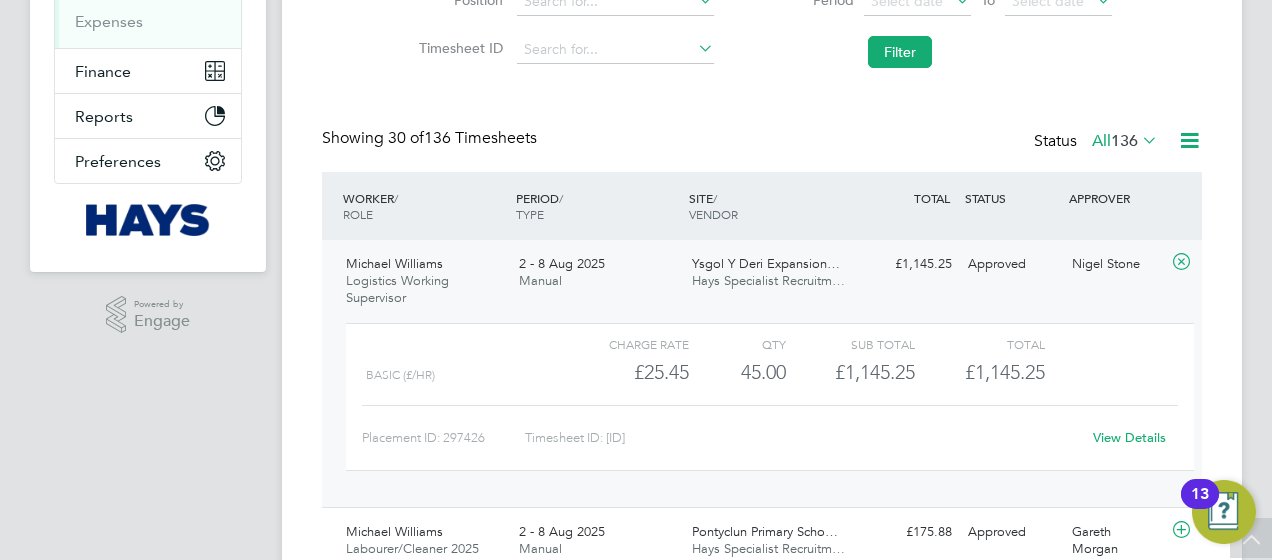 click on "Hays Specialist Recruitm…" 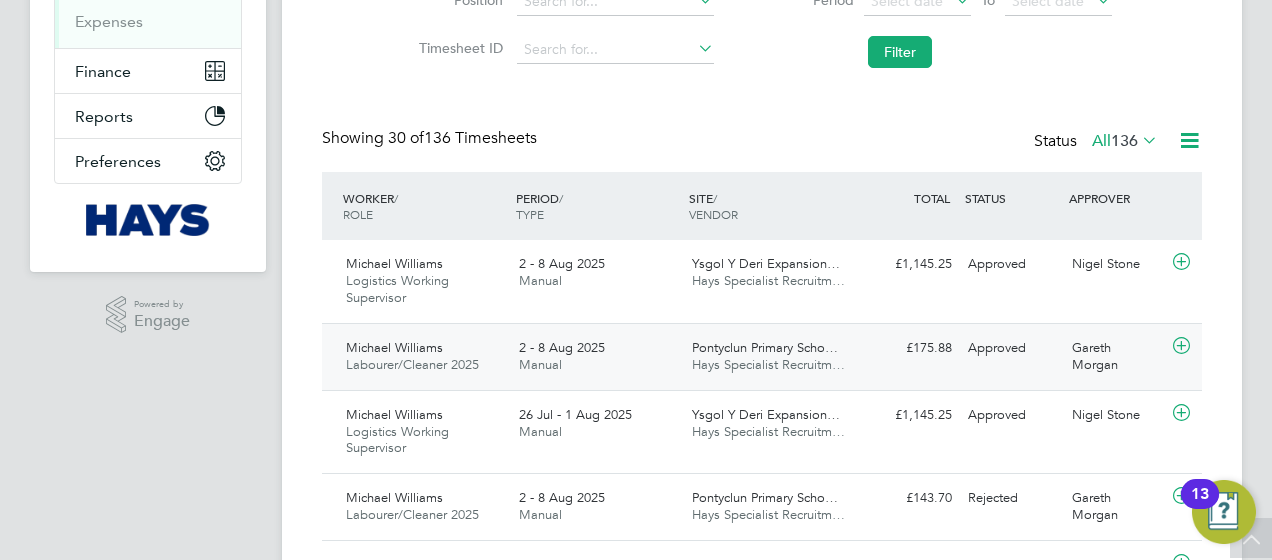 click on "[FIRST] [LAST] Labourer/Cleaner 2025   2 - 8 Aug 2025 2 - 8 Aug 2025 Manual Pontyclun Primary Scho… Hays Specialist Recruitm… £175.88 Approved Approved [FIRST] [LAST]" 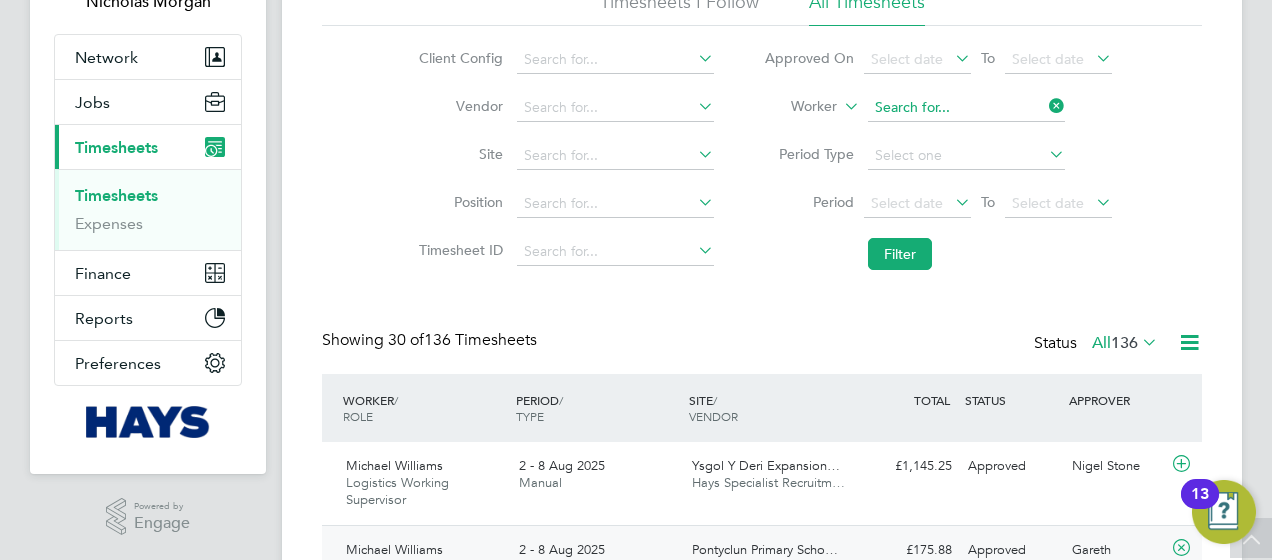click 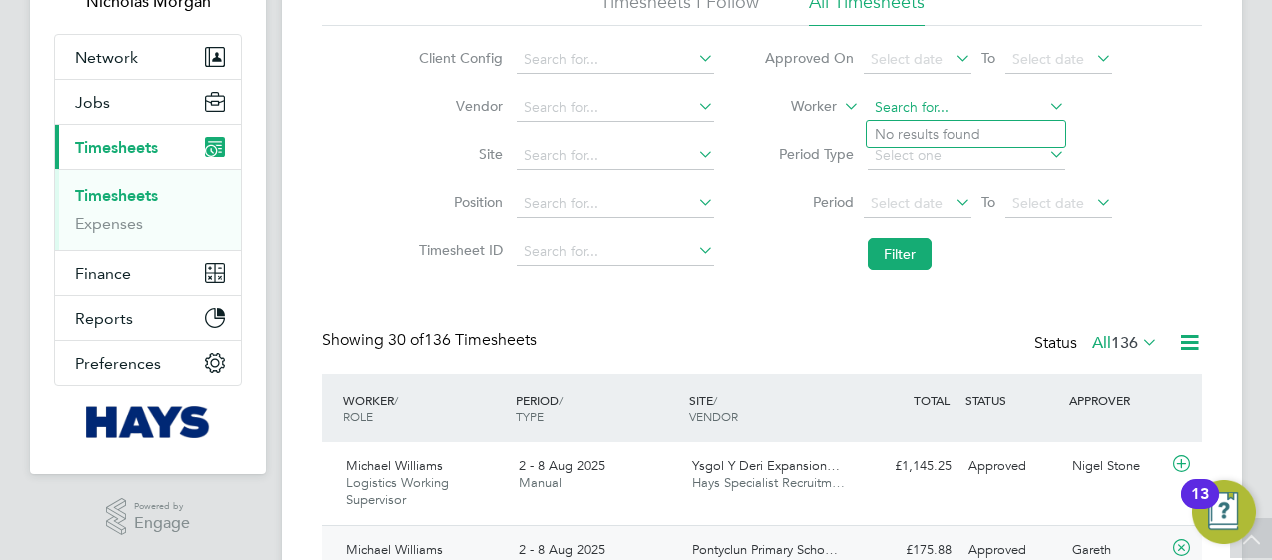 click 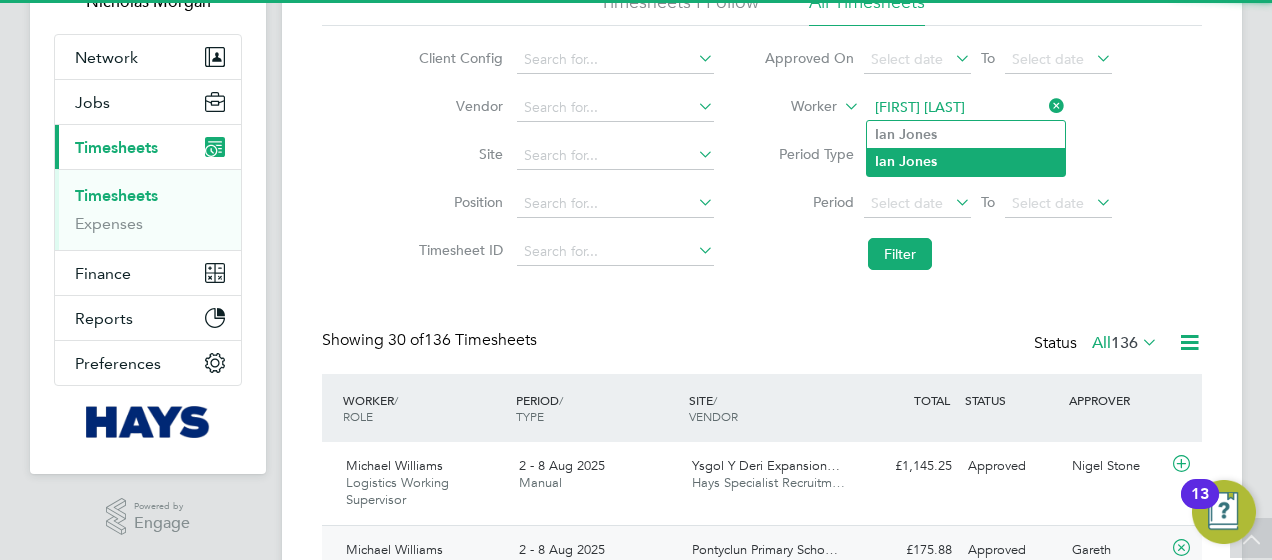 click on "[FIRST]   [LAST]" 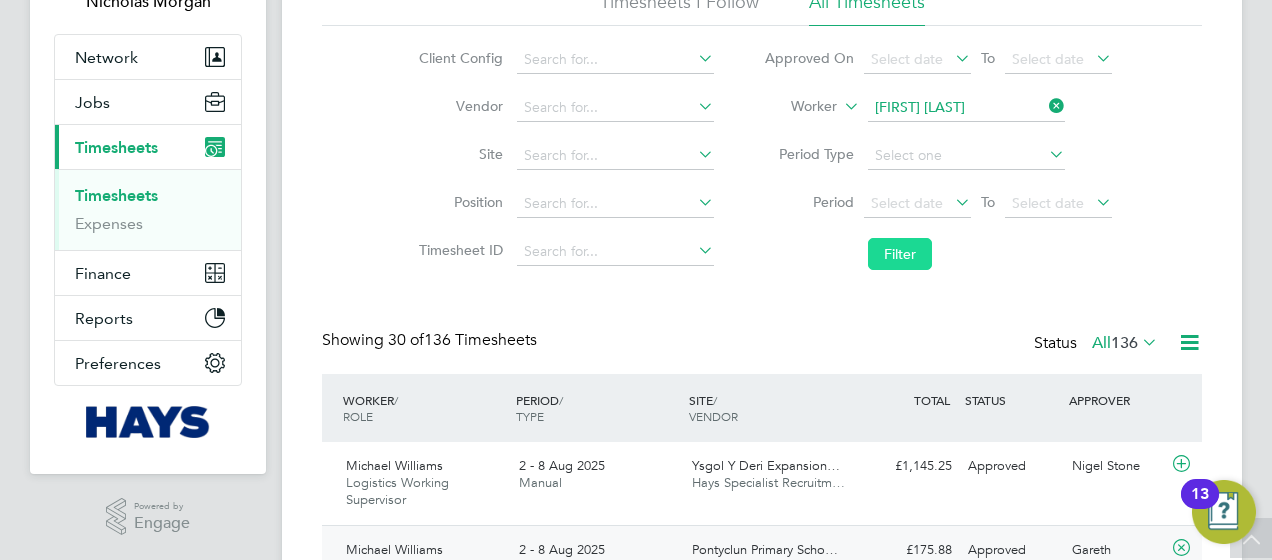 click on "Filter" 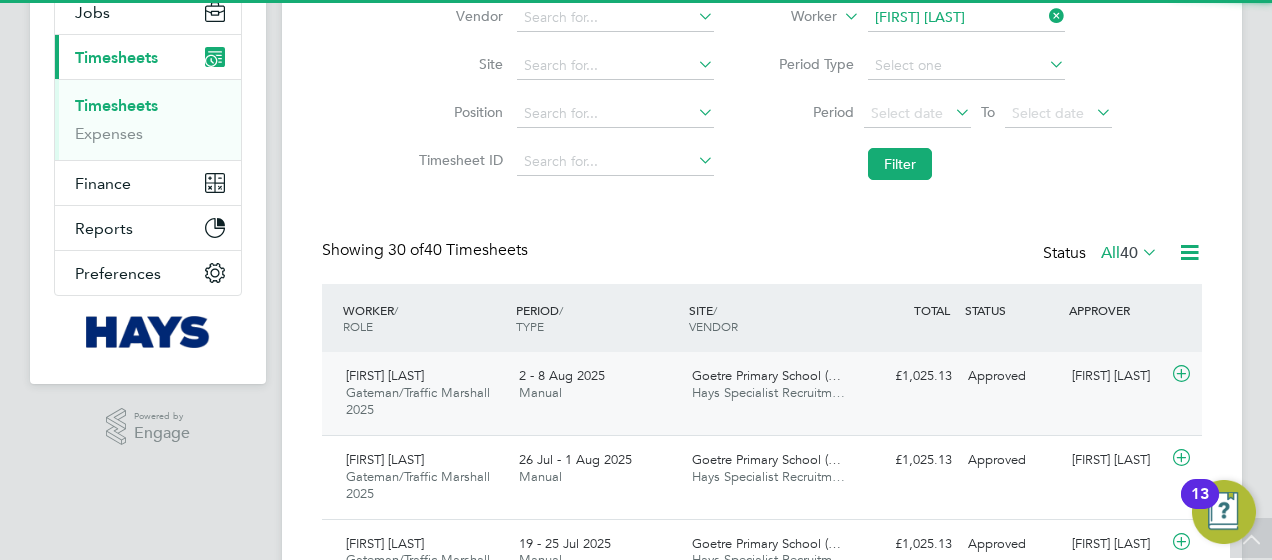 click on "2 - 8 Aug 2025 Manual" 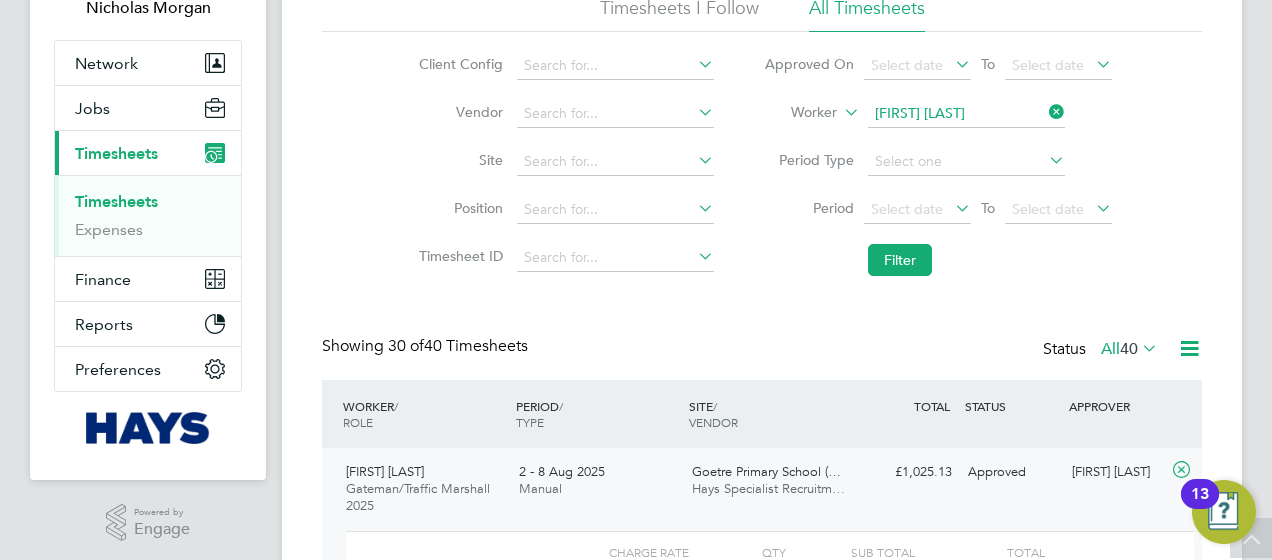 click on "Worker   [FIRST] [LAST]" 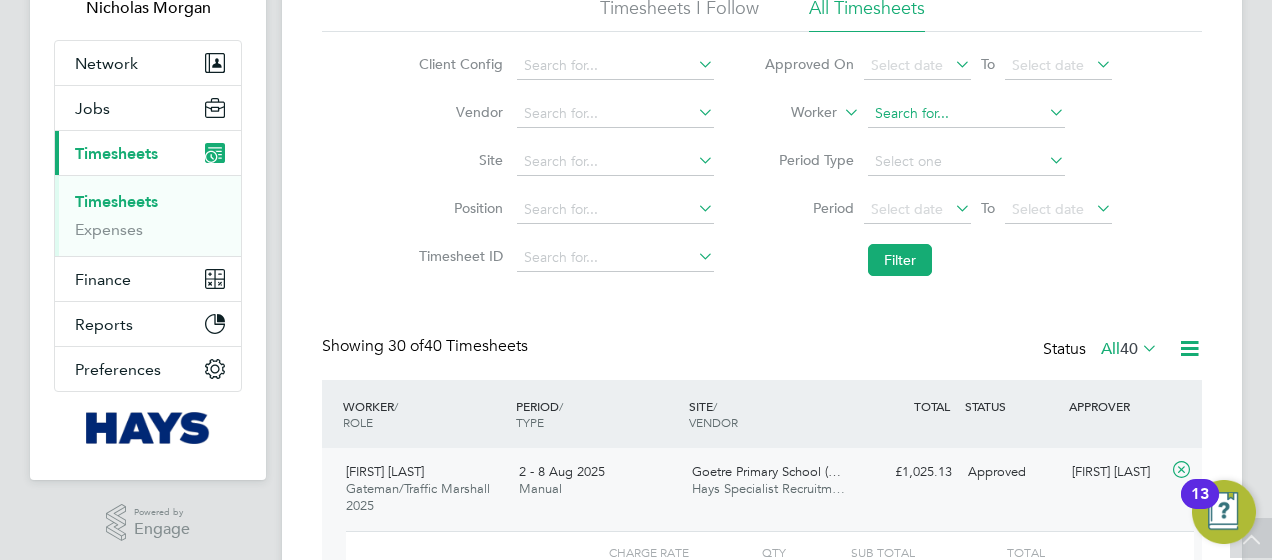 click 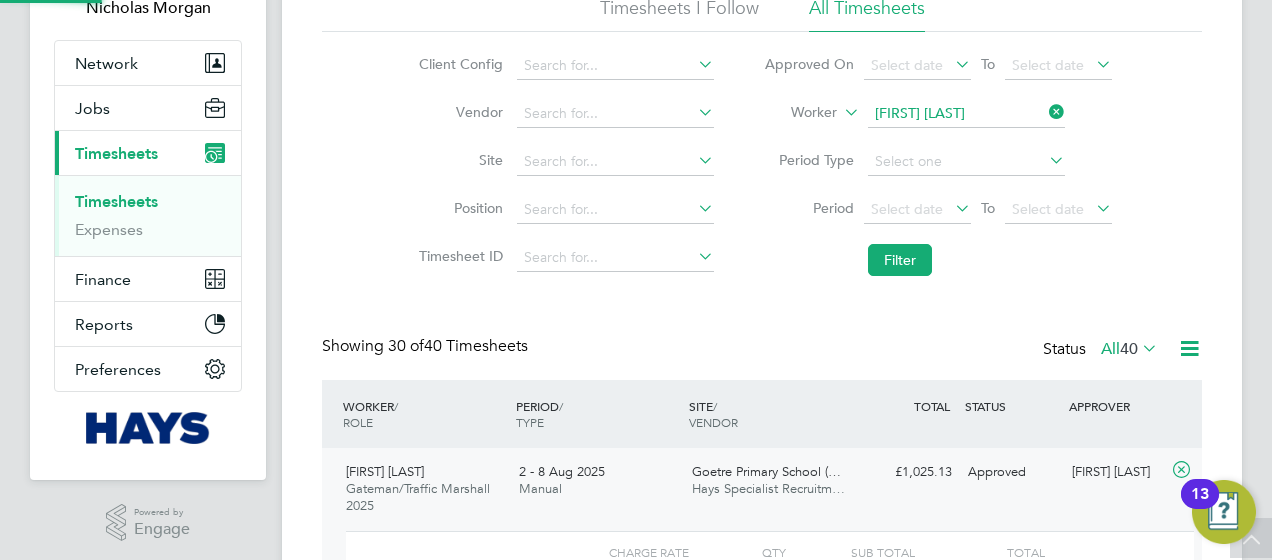 click on "[FIRST]   [LAST]" 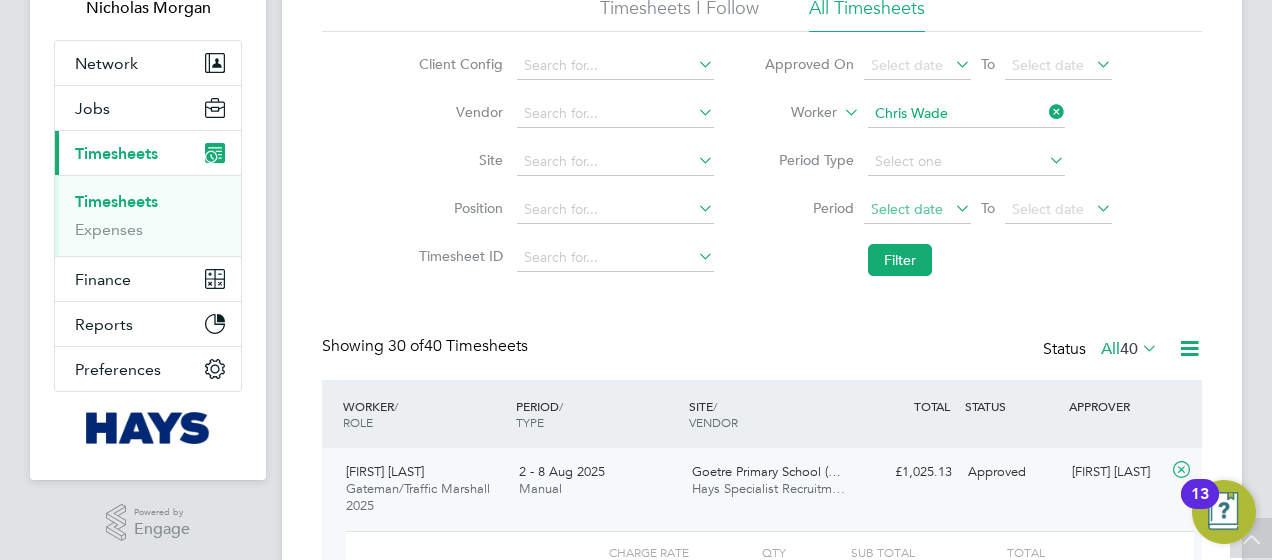 click on "Select date" 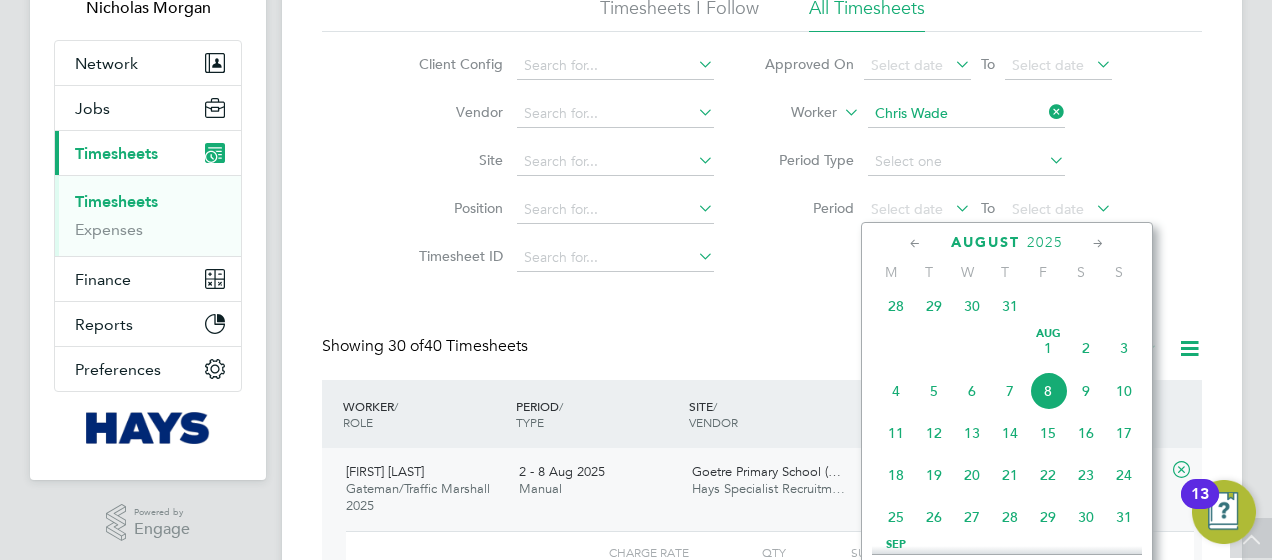 click on "Filter" 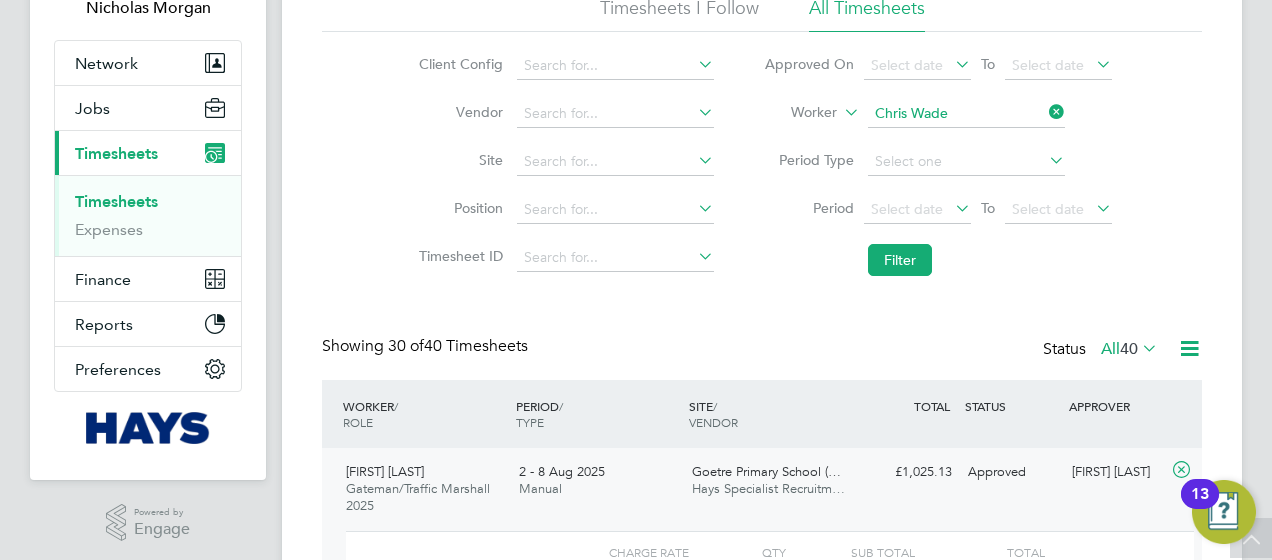 click on "Filter" 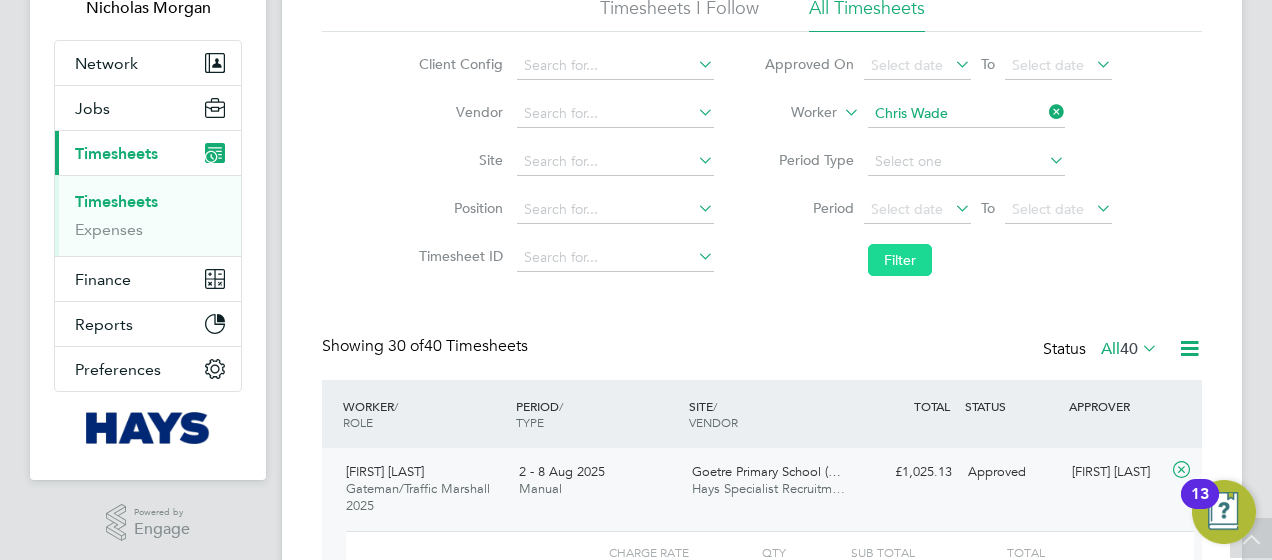 click on "Filter" 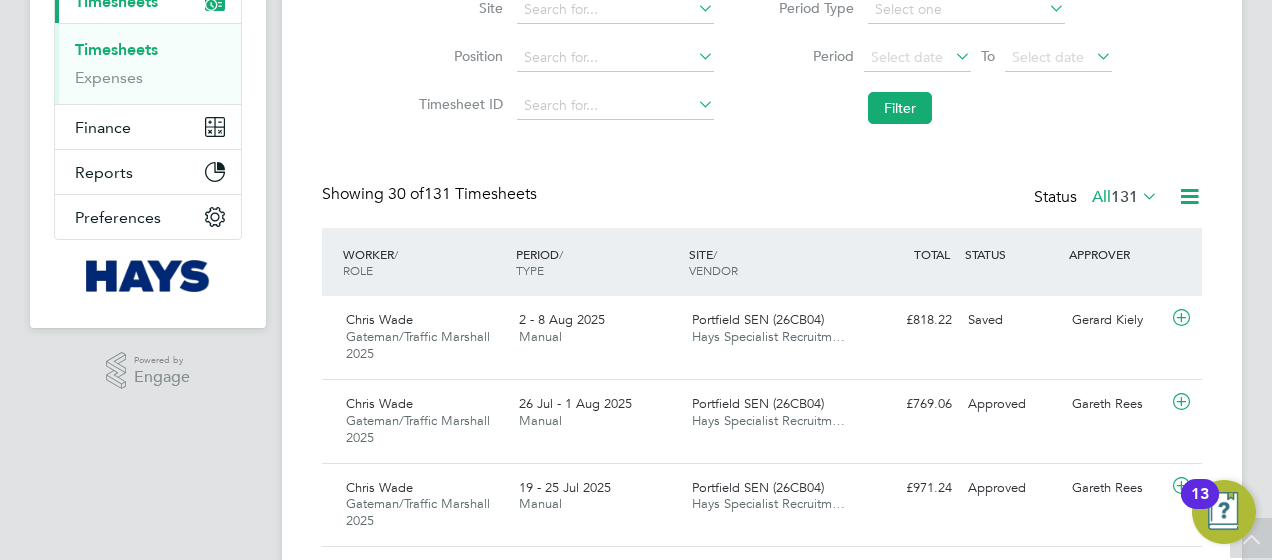 click on "Portfield SEN (26CB04)" 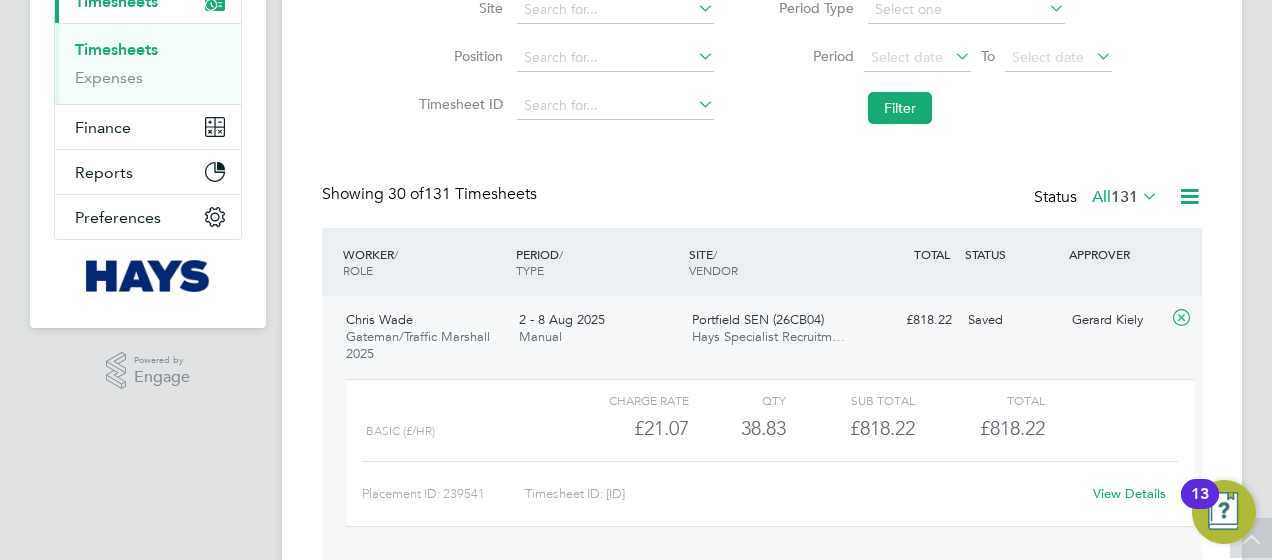 click on "View Details" 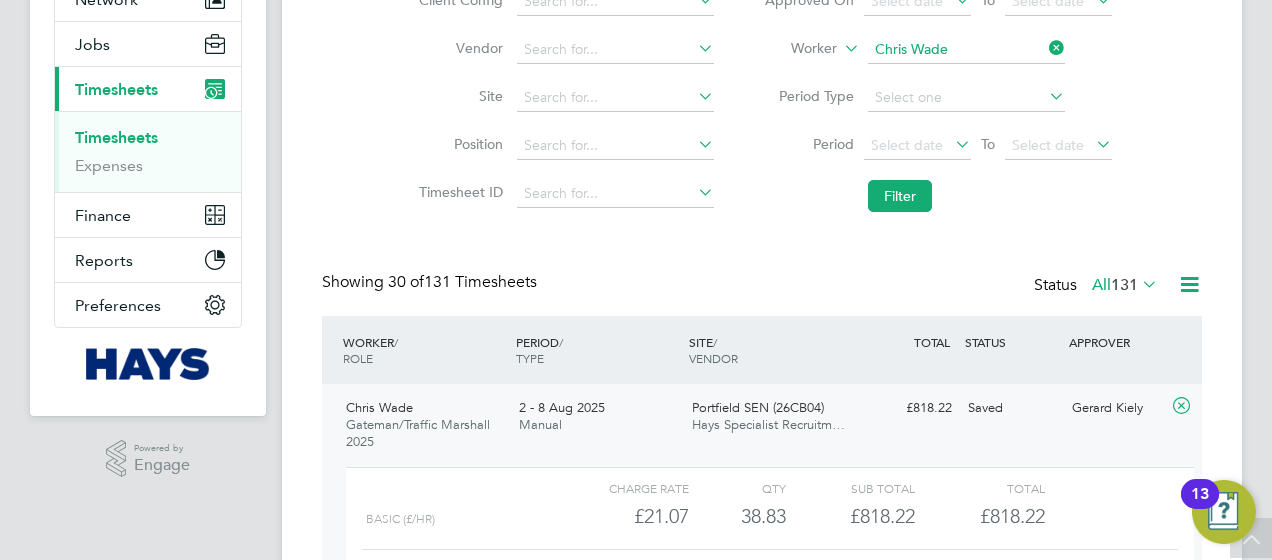 click 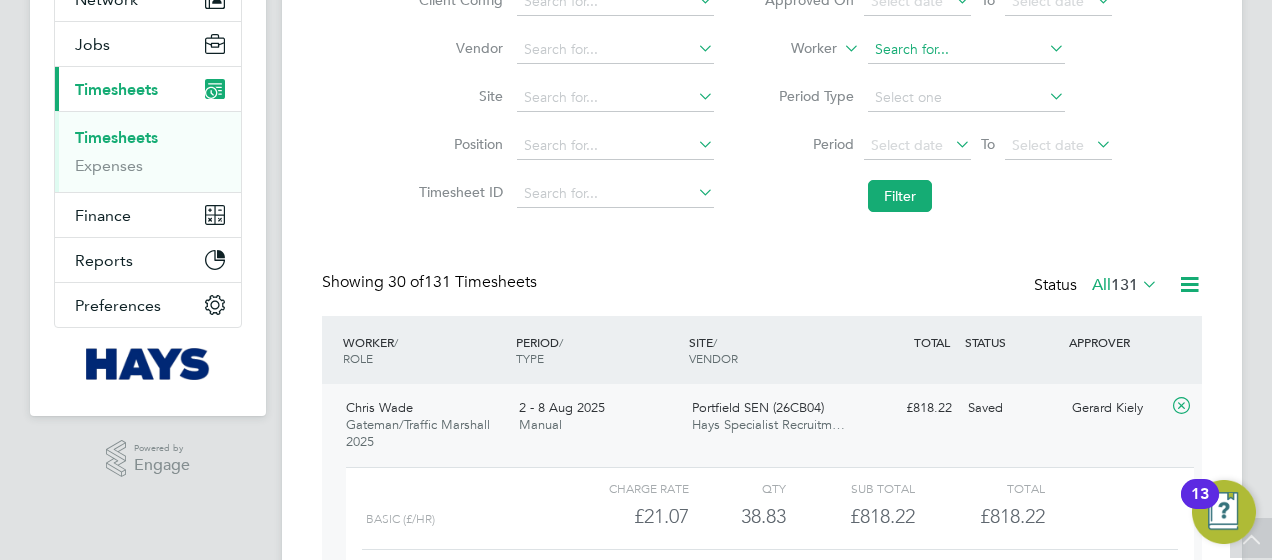 click 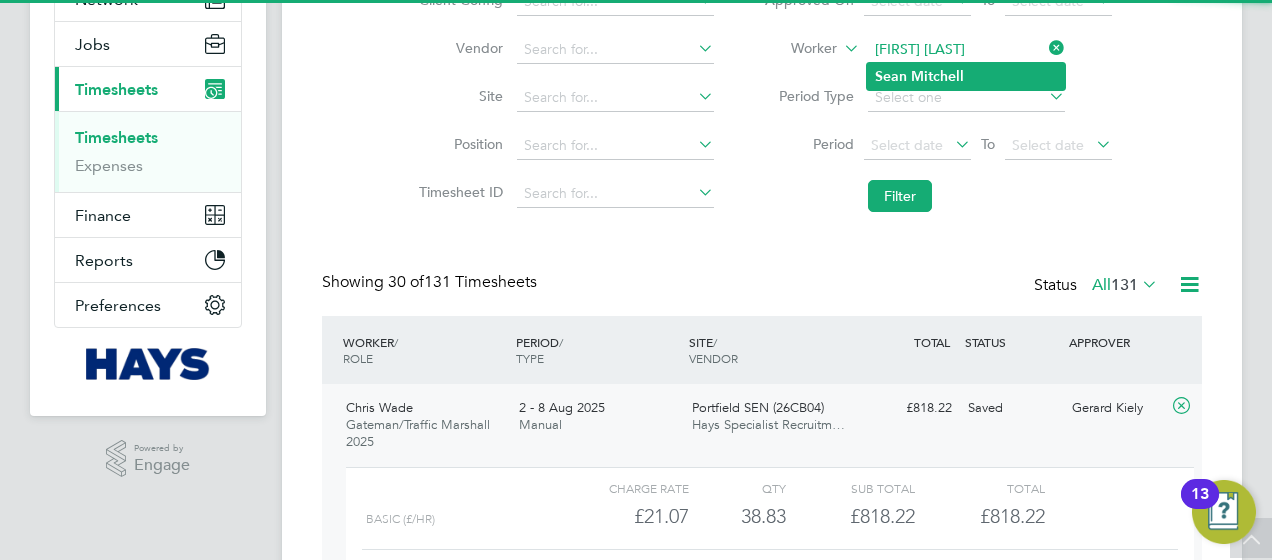 click on "[FIRST]   [LAST]" 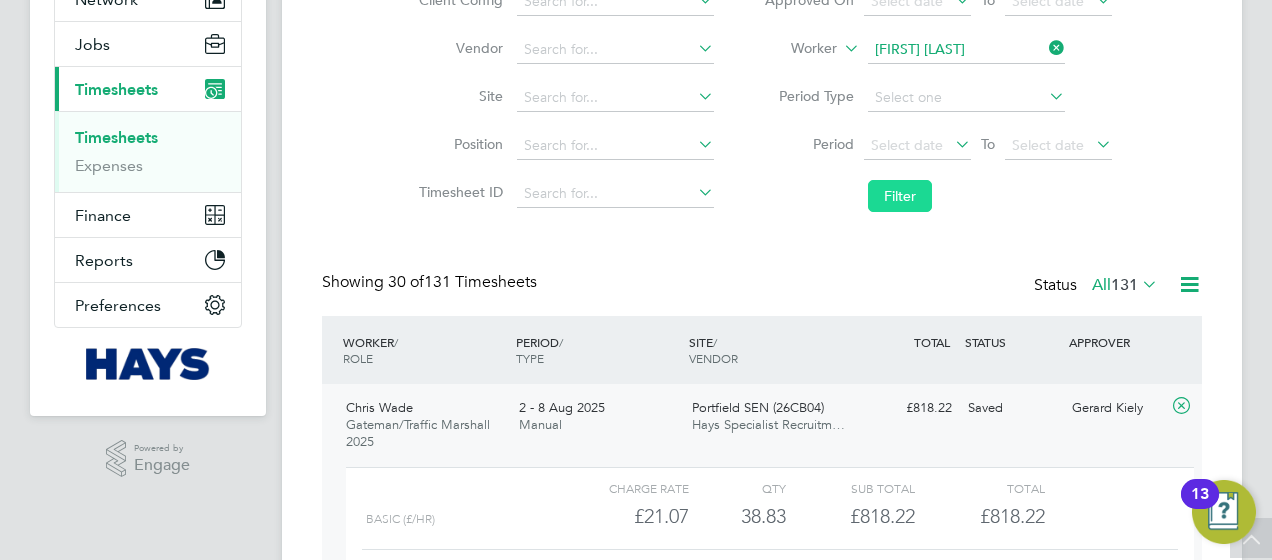 click on "Filter" 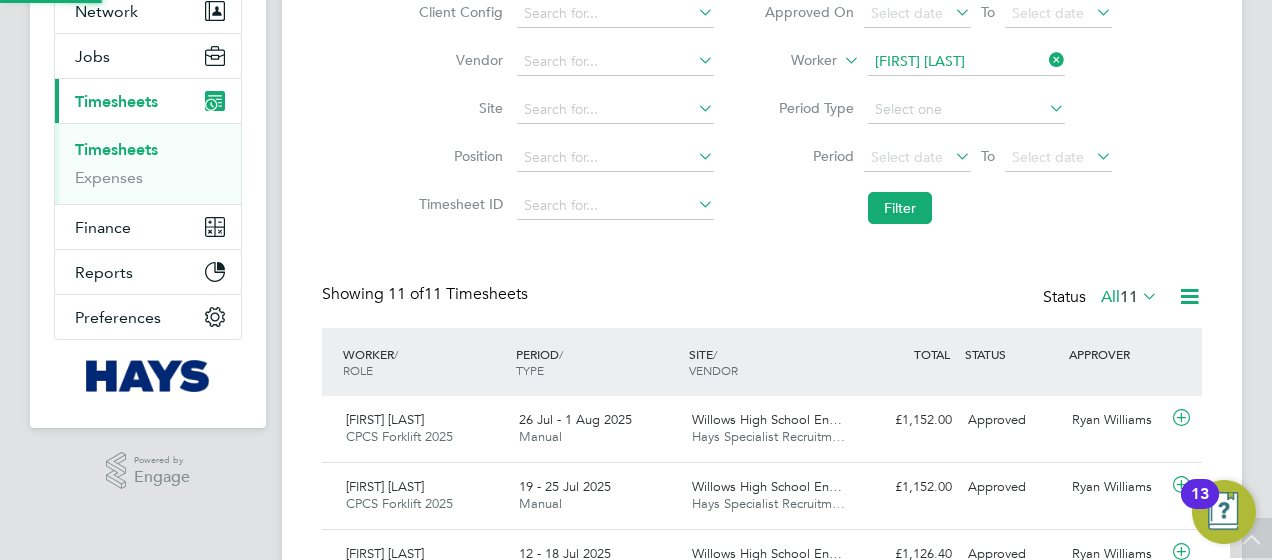 scroll, scrollTop: 216, scrollLeft: 0, axis: vertical 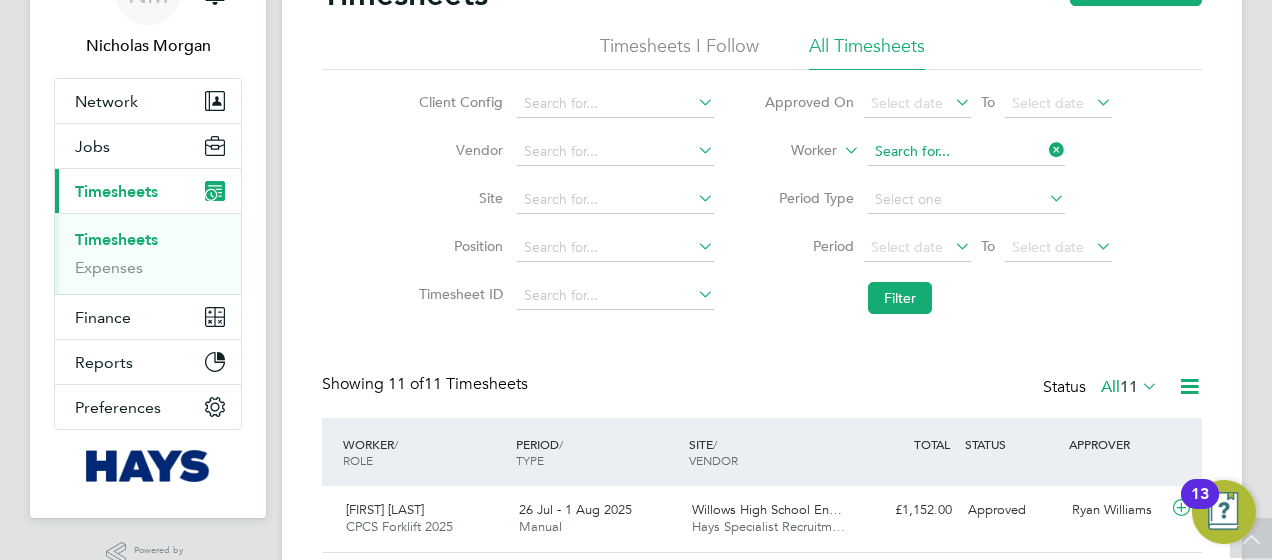 click 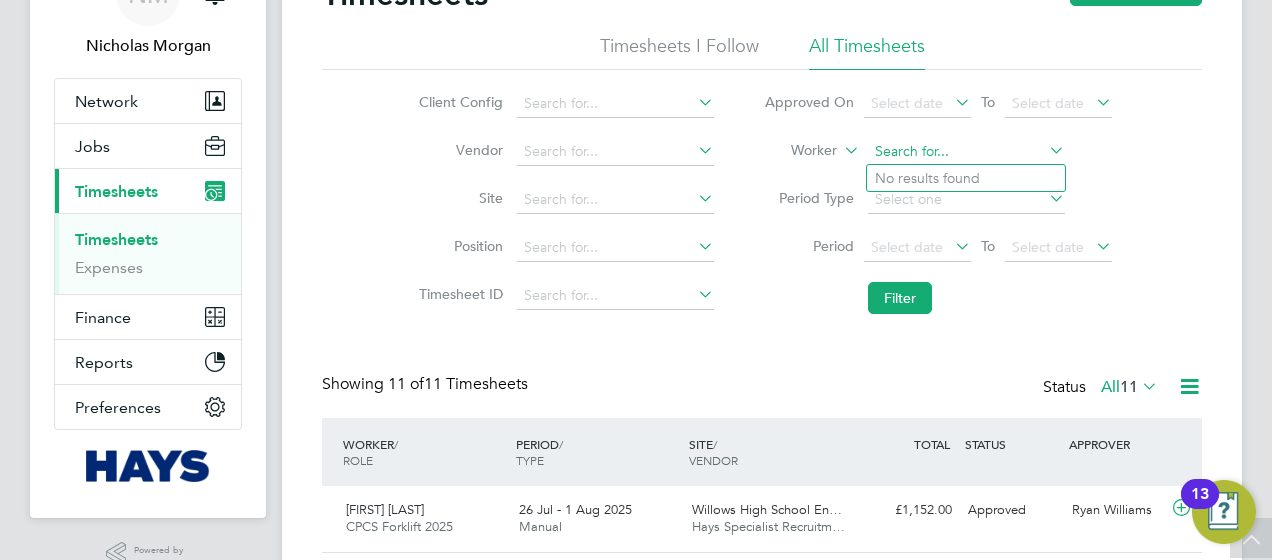 click 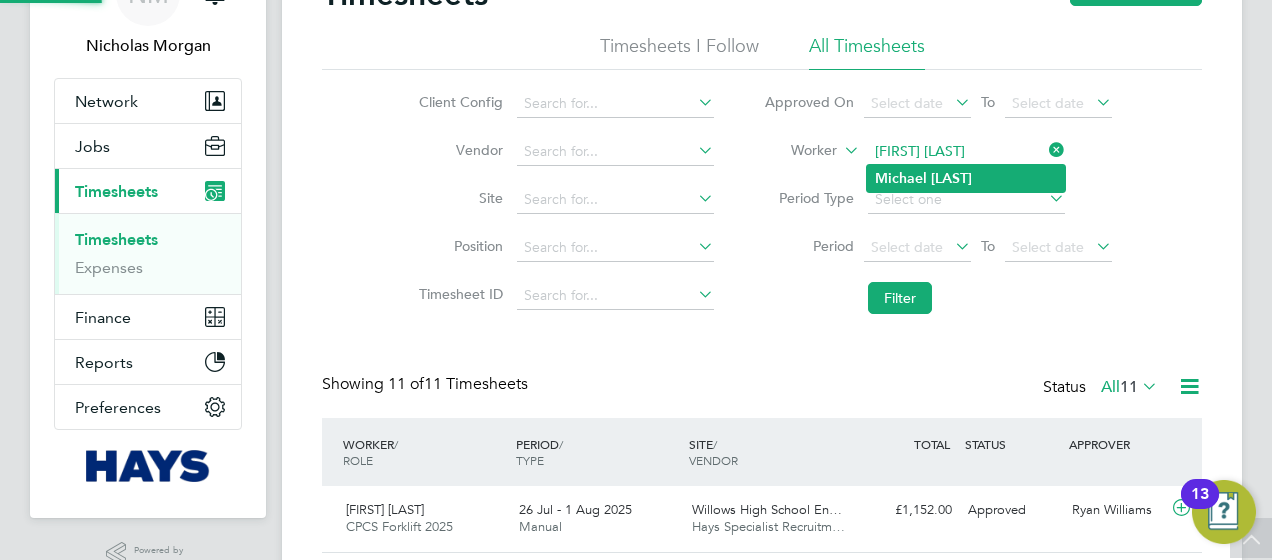click on "[FIRST] [LAST]" 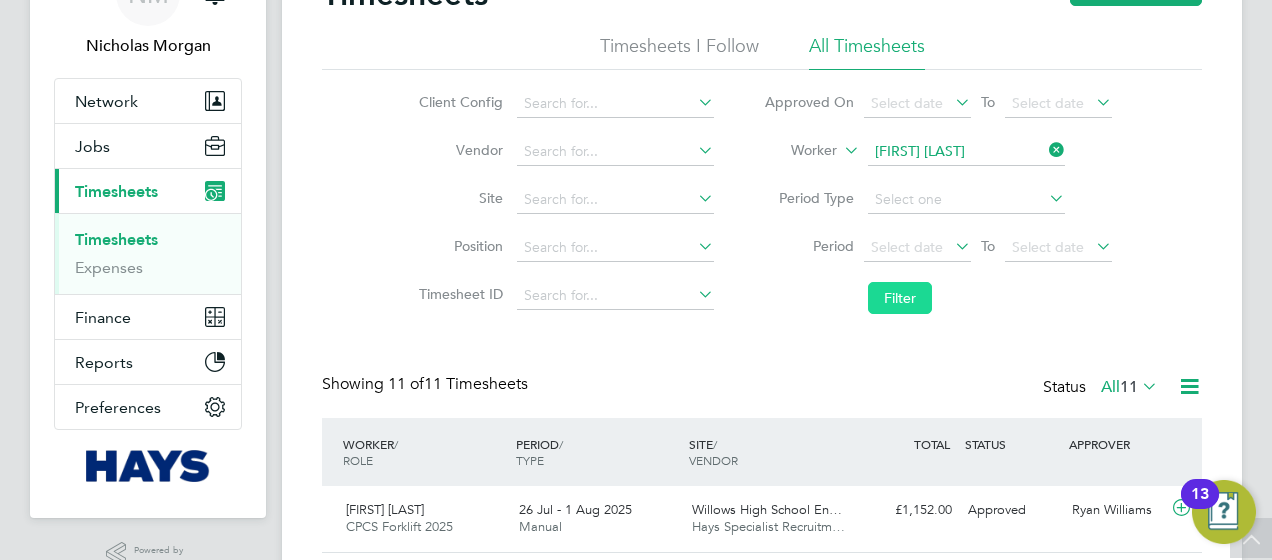 click on "Filter" 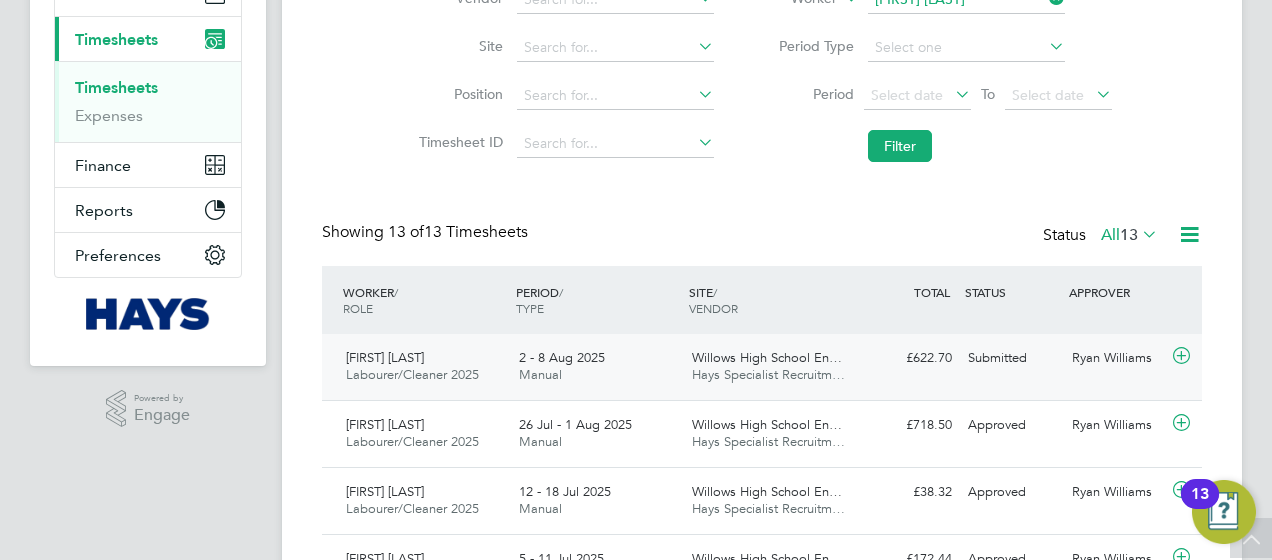 click on "Willows High School En…" 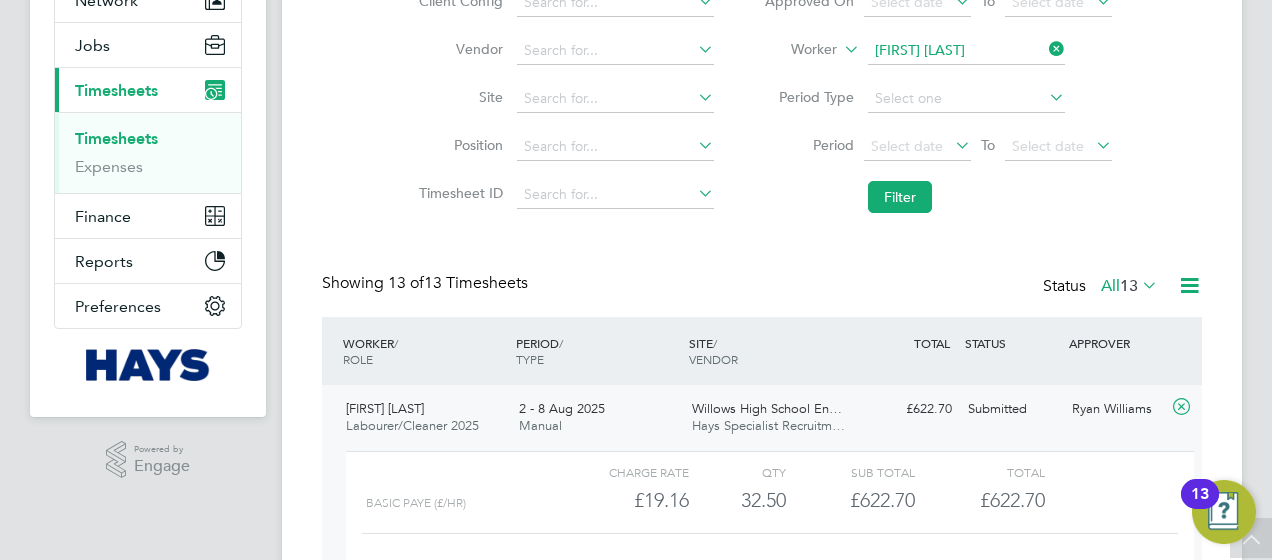 click on "Worker   [FIRST] [LAST]" 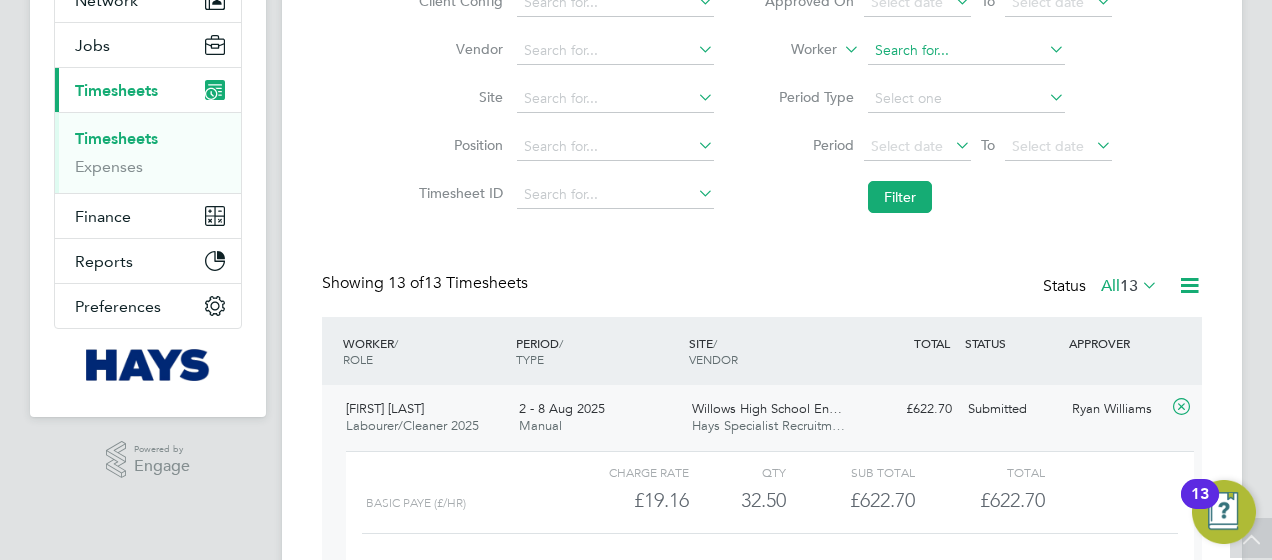 click 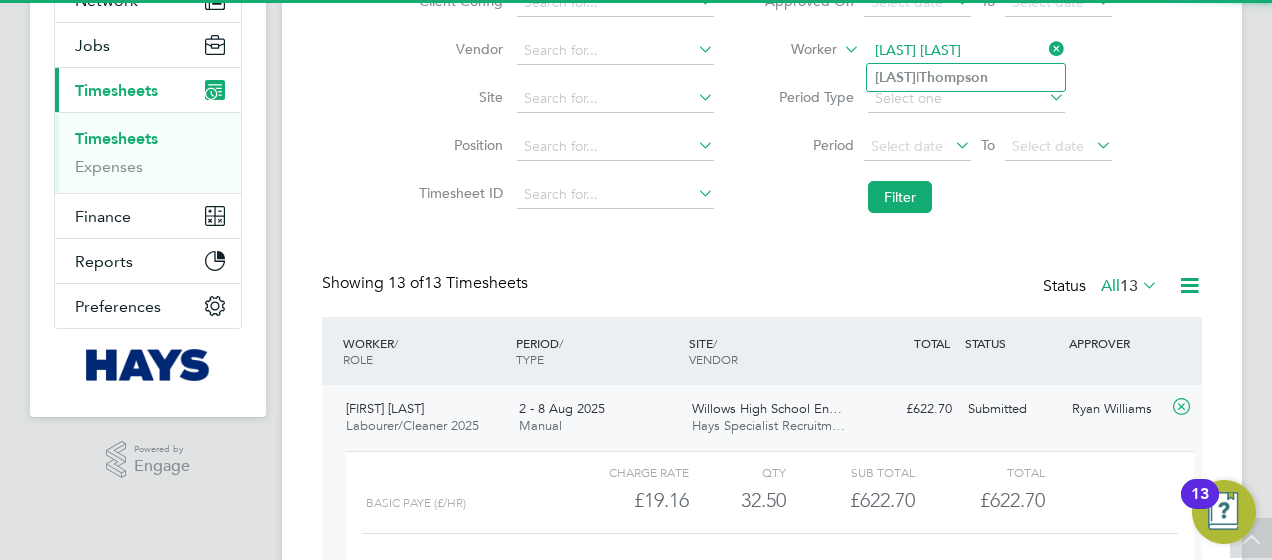 click on "[LAST] [LAST]" 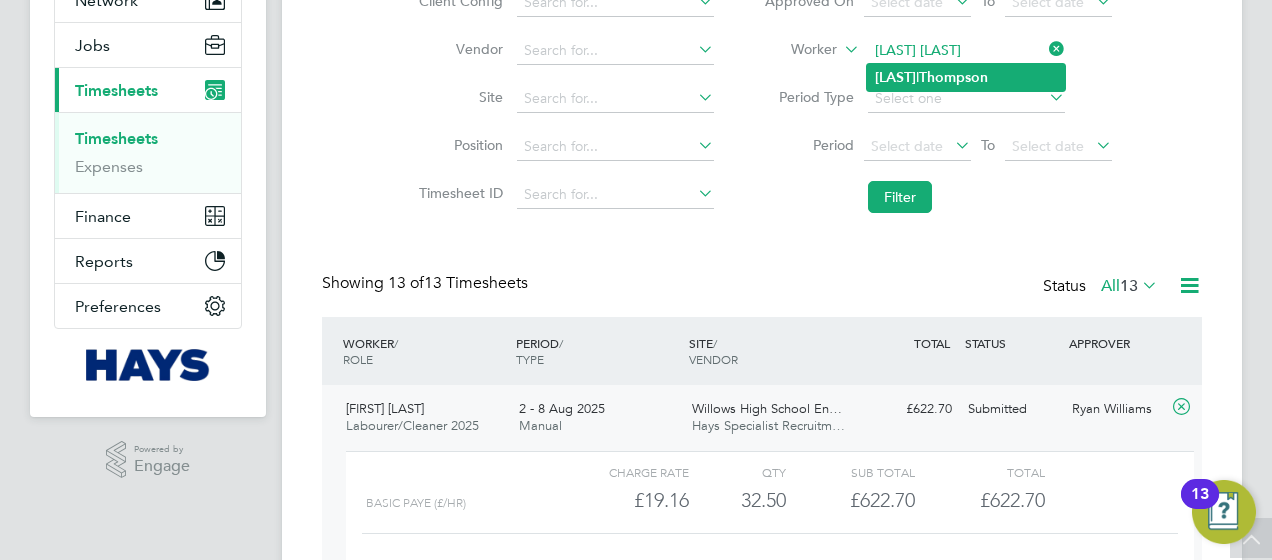 click on "[LAST] [LAST]" 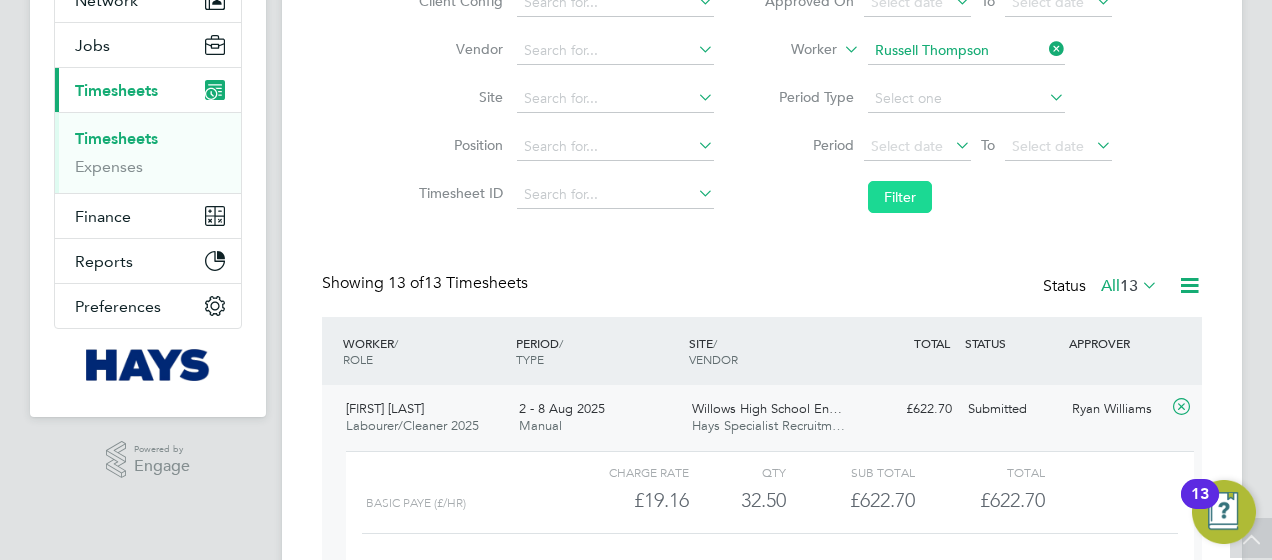 click on "Filter" 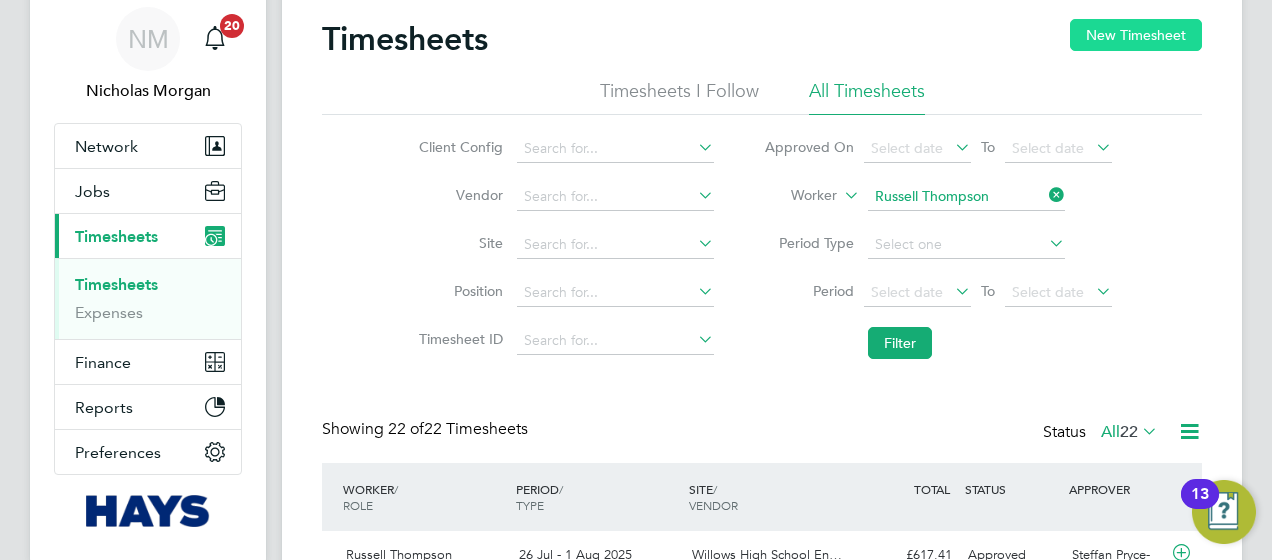 click on "New Timesheet" 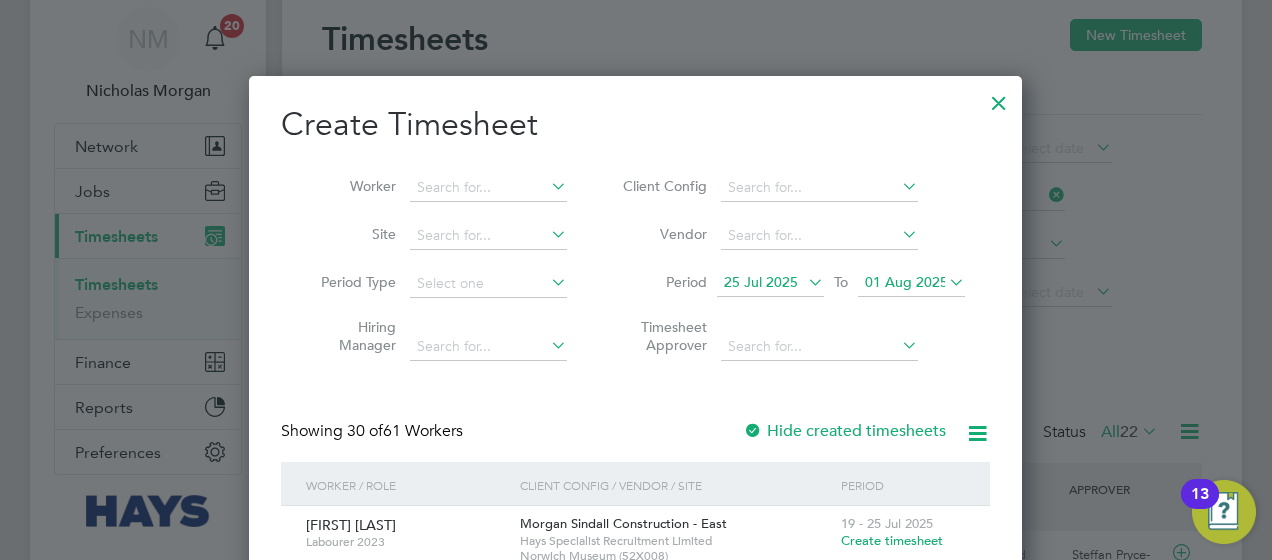 click on "25 Jul 2025" at bounding box center (770, 283) 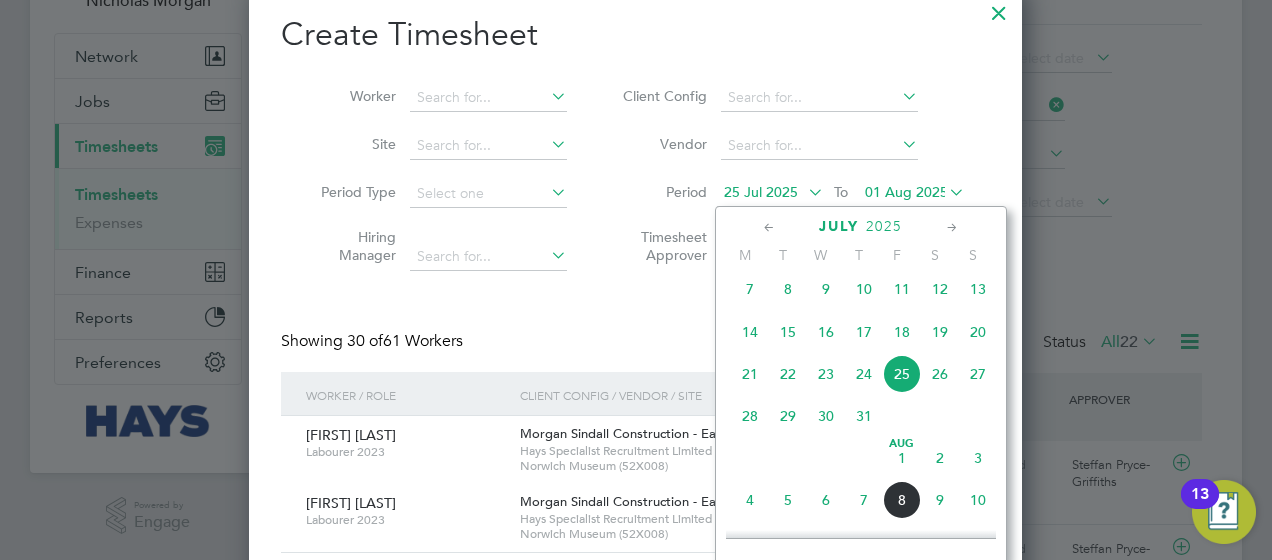 click on "Aug 1" 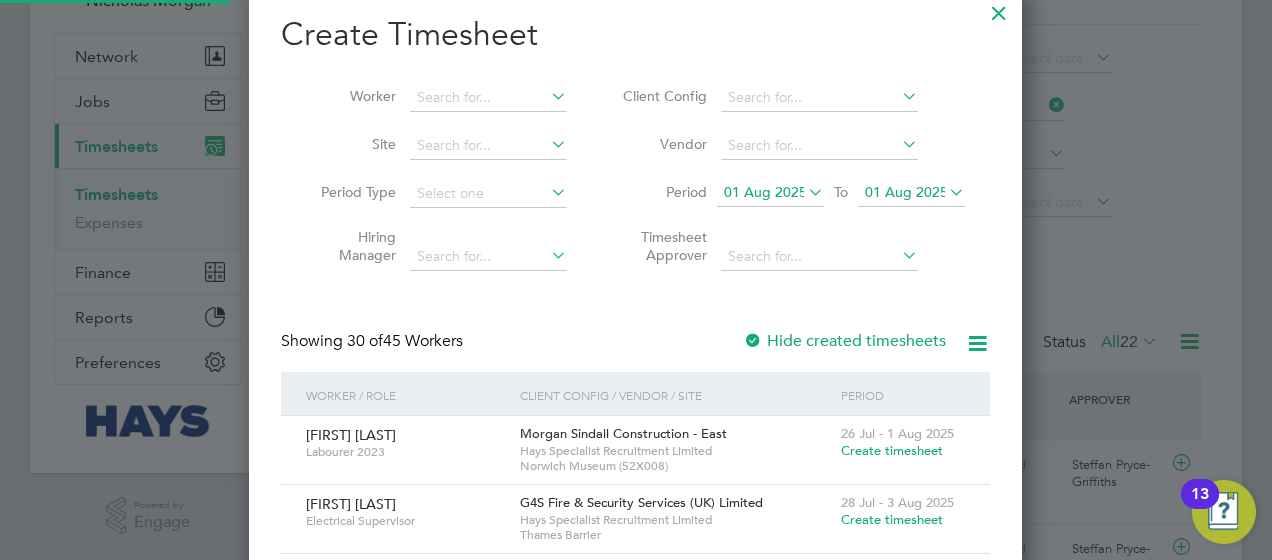 click on "01 Aug 2025" at bounding box center (906, 192) 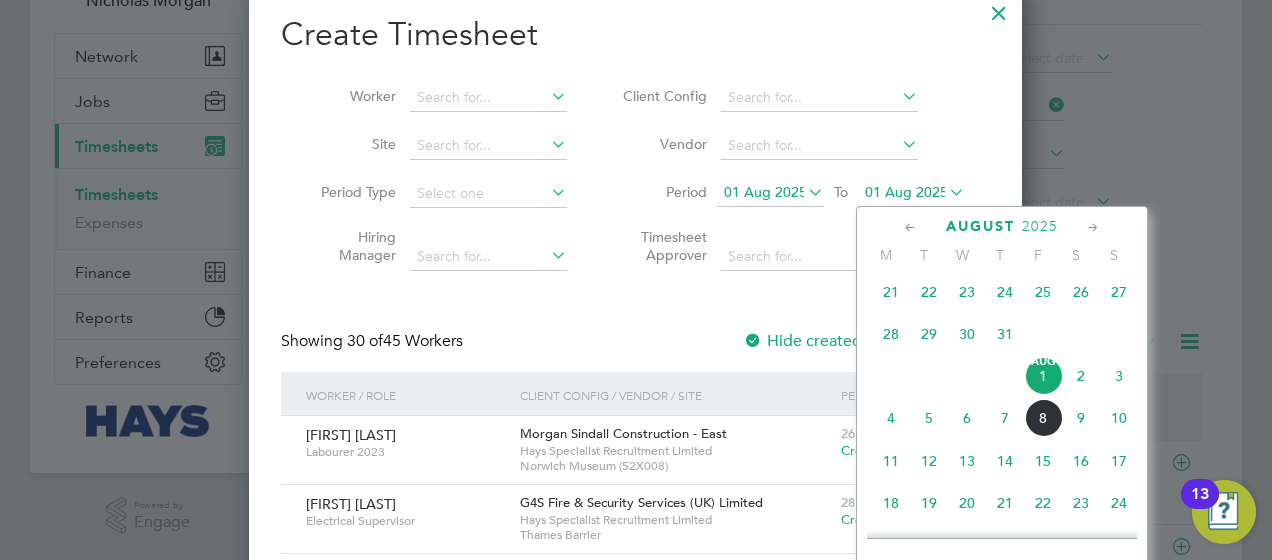 click on "8" 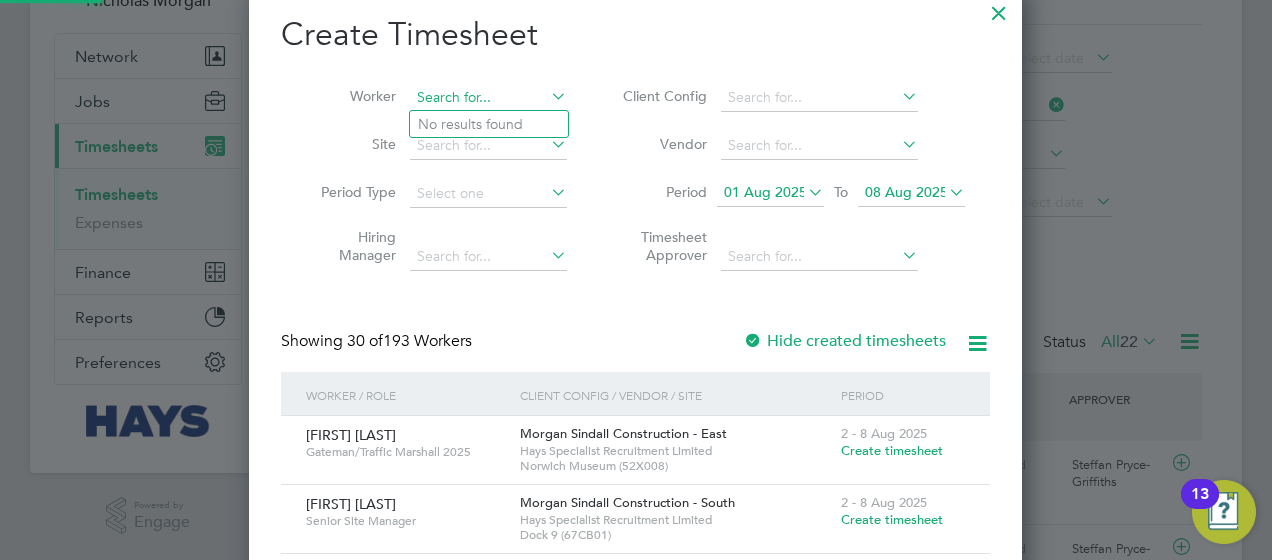 click at bounding box center (488, 98) 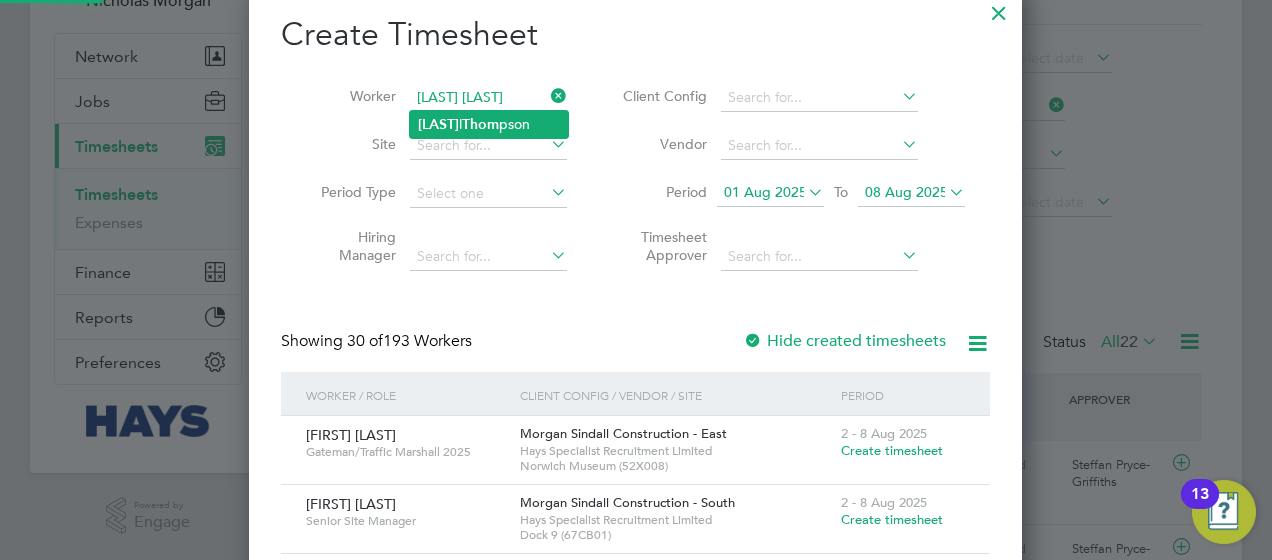 click on "[LAST] [LAST]" 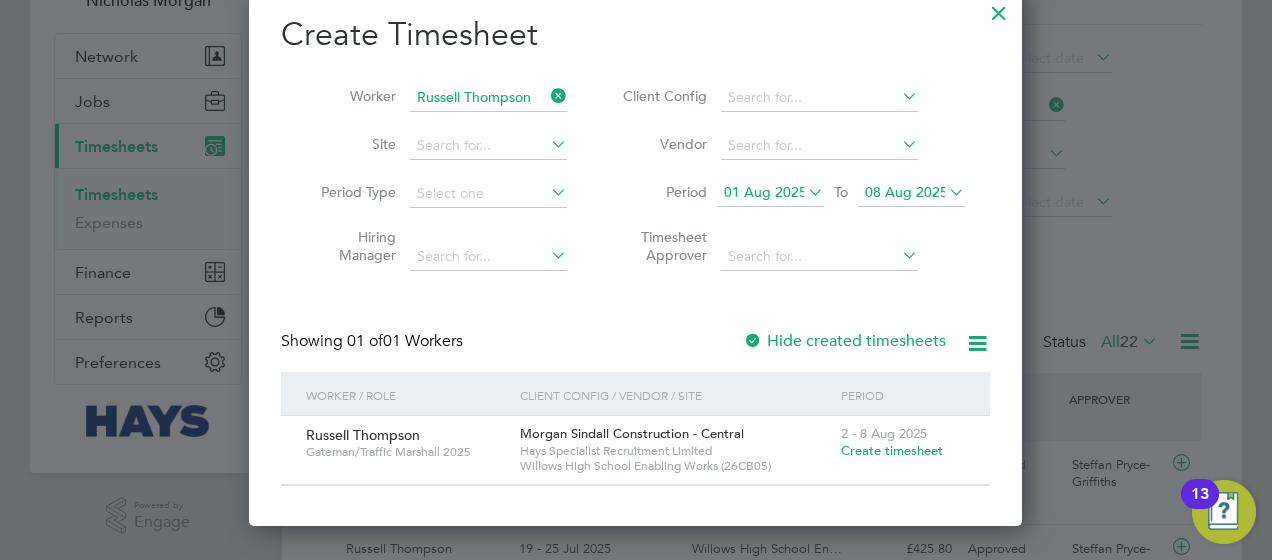 click on "Create timesheet" at bounding box center [892, 450] 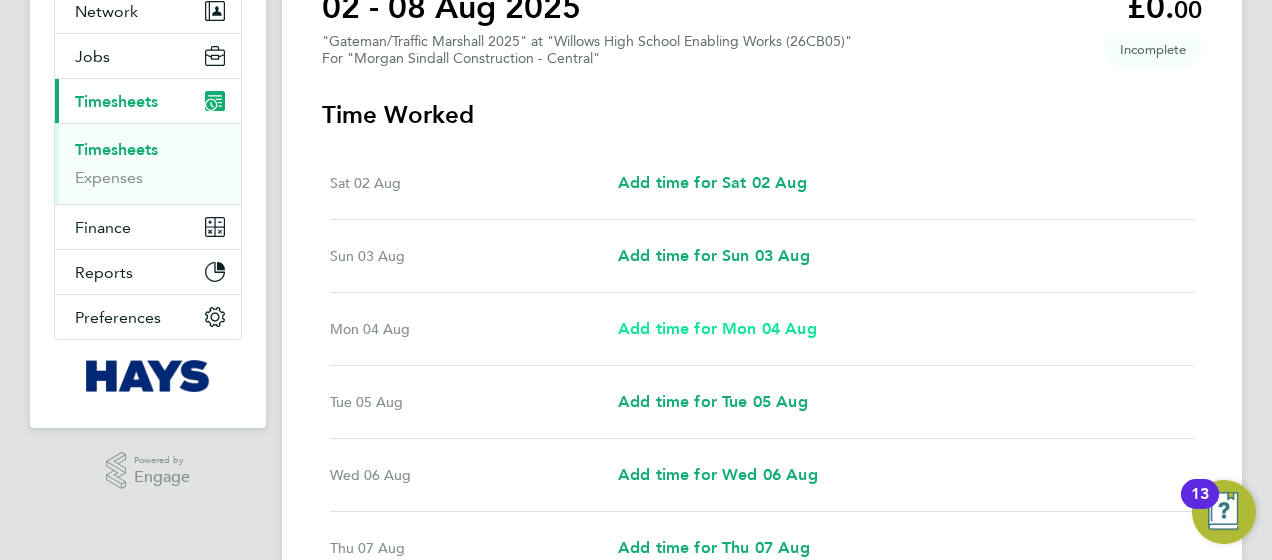 click on "Add time for Mon 04 Aug" at bounding box center (717, 328) 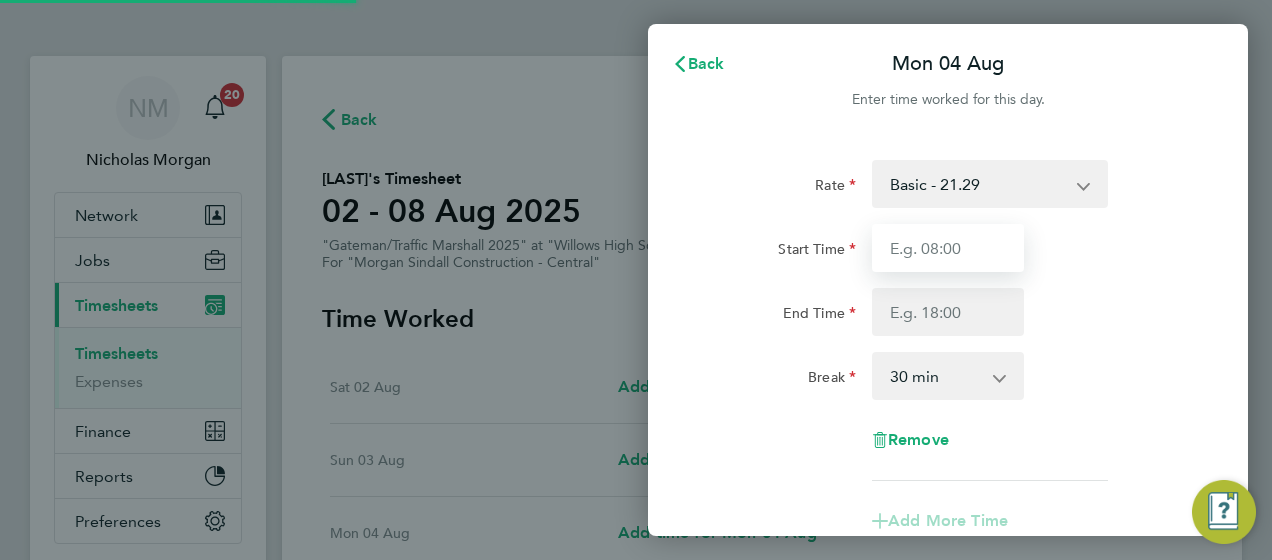 click on "Start Time" at bounding box center [948, 248] 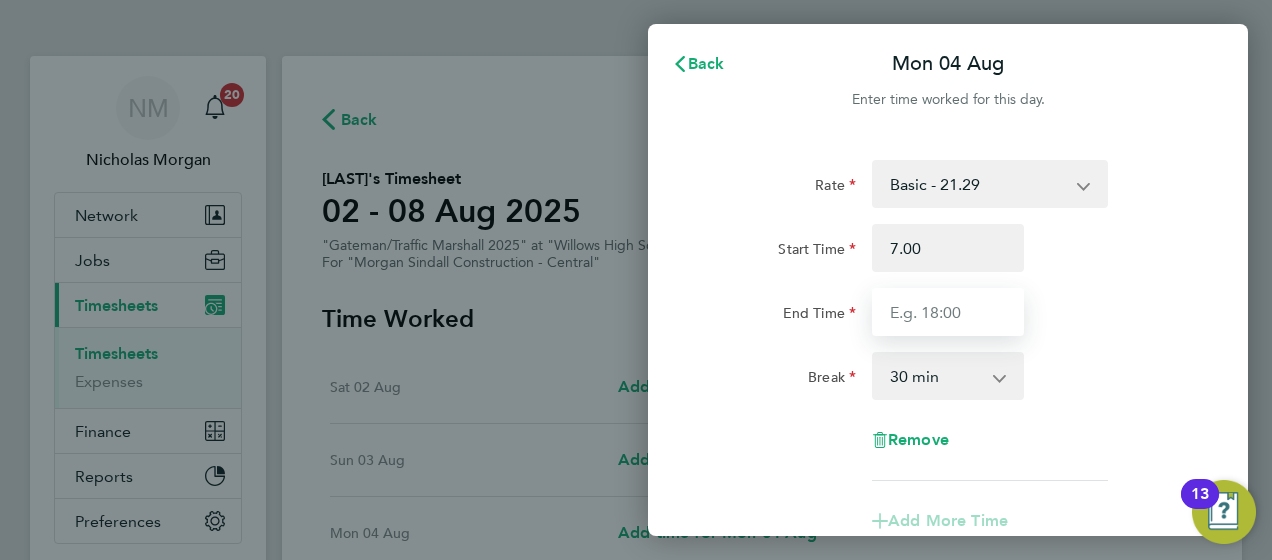 type on "07:00" 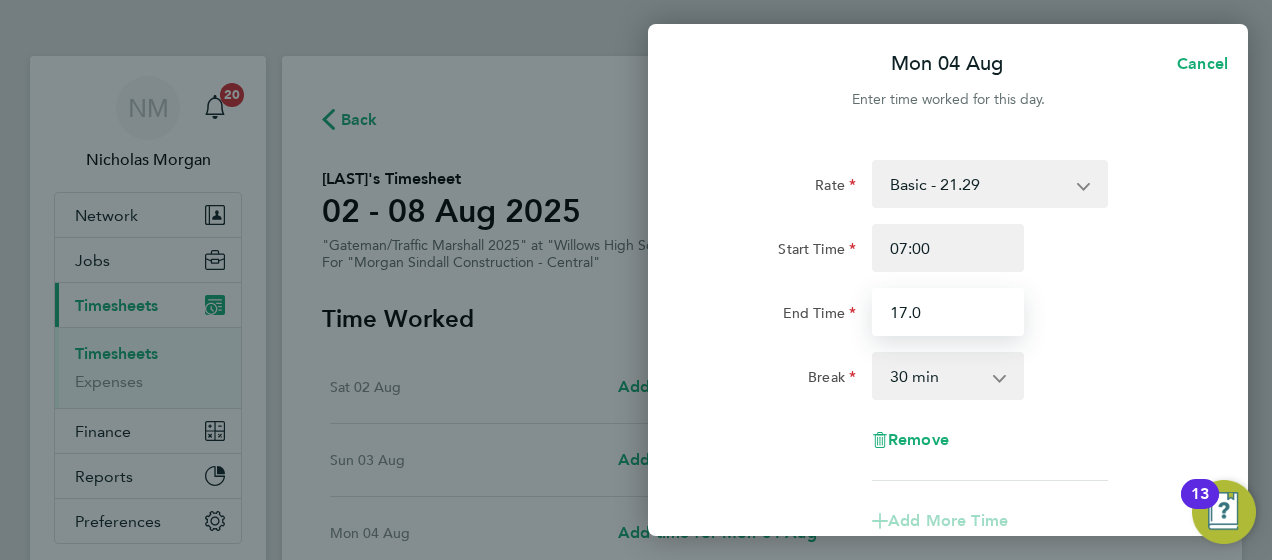 type on "17.0" 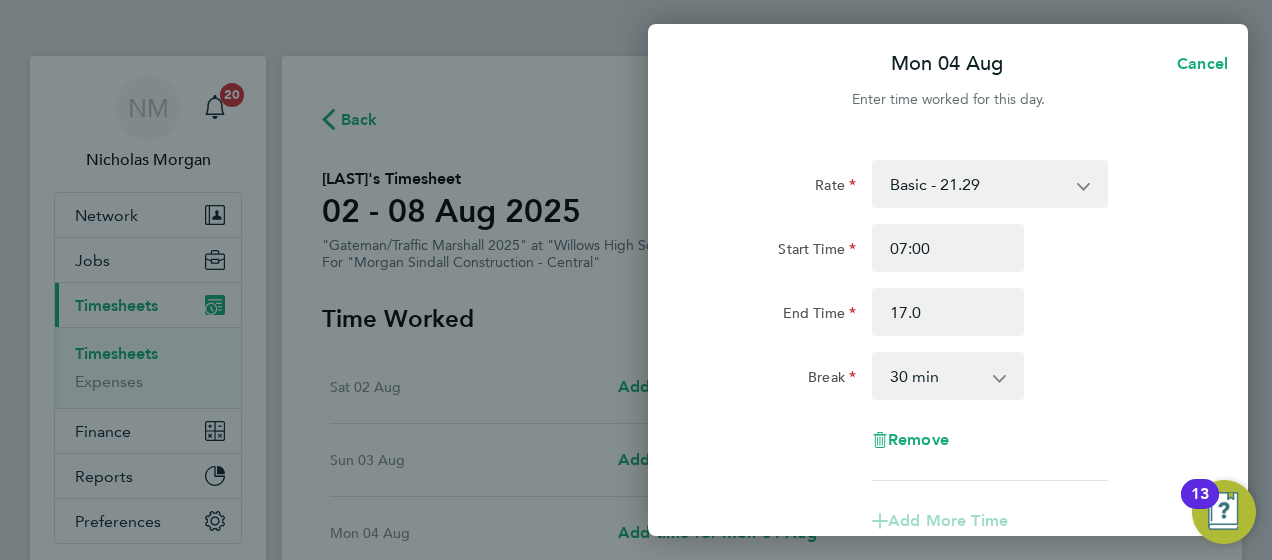 click on "0 min   15 min   30 min   45 min   60 min   75 min   90 min" at bounding box center (936, 376) 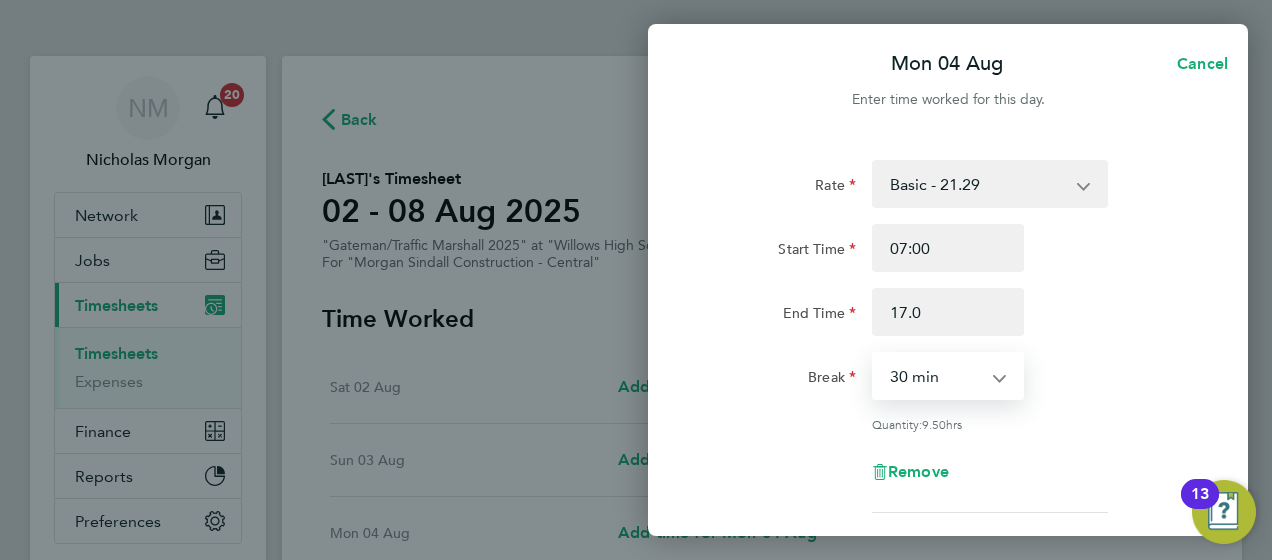 select on "0" 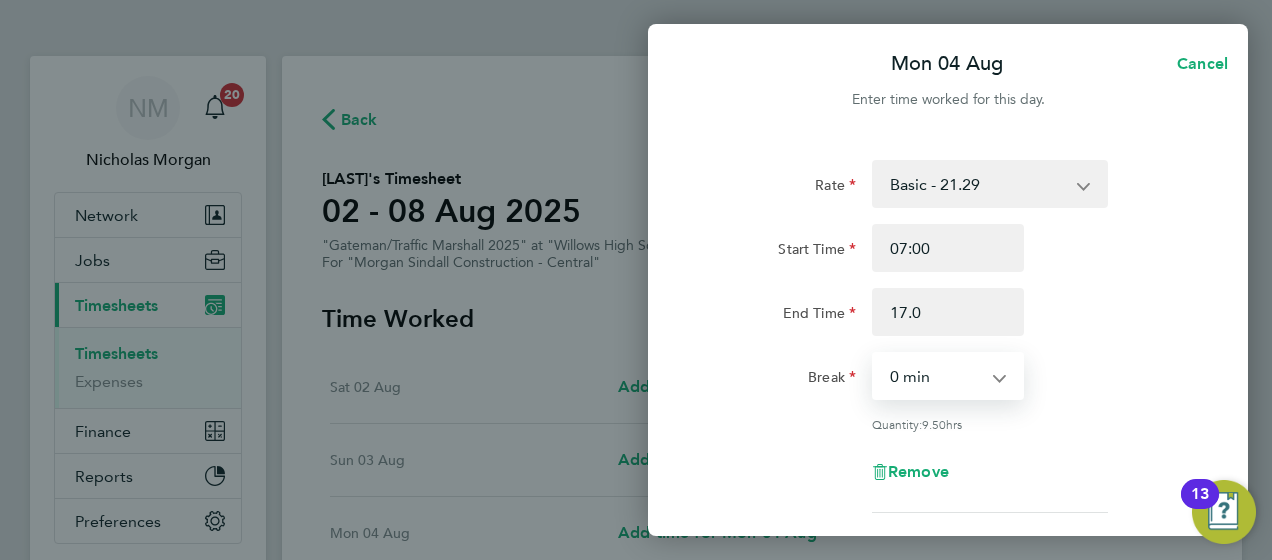 click on "0 min   15 min   30 min   45 min   60 min   75 min   90 min" at bounding box center [936, 376] 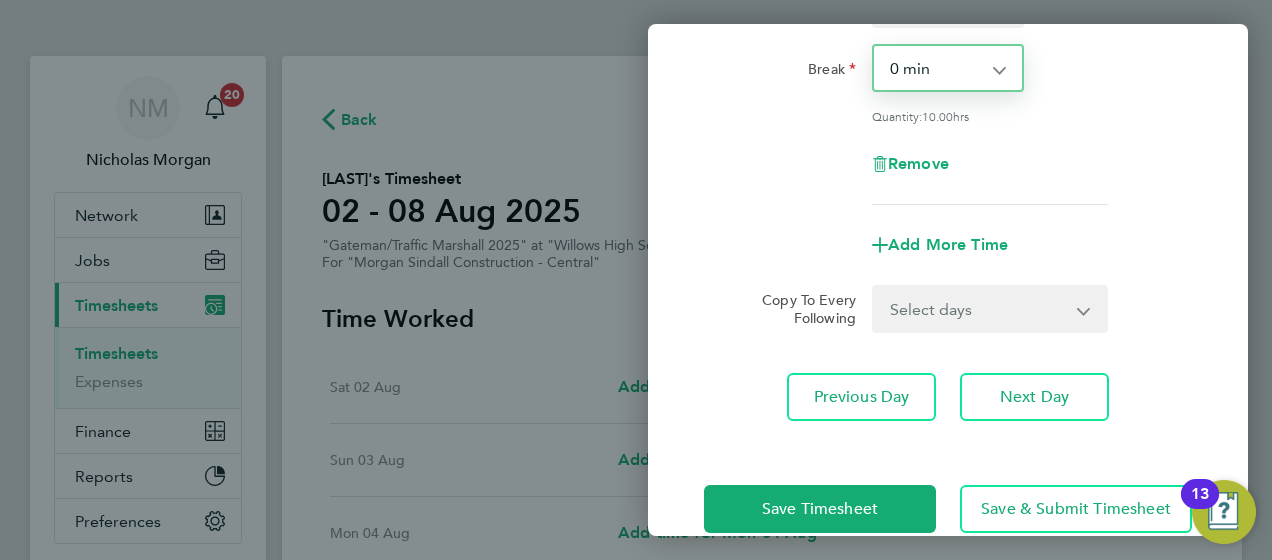 click on "Select days   Day   Tuesday   Wednesday   Thursday   Friday" at bounding box center (979, 309) 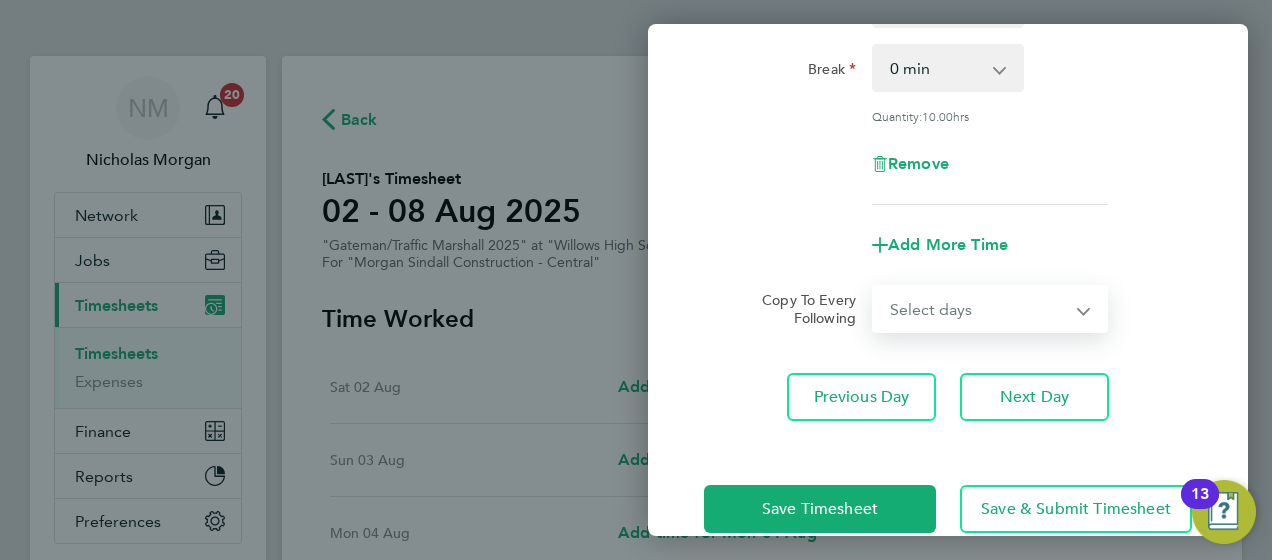 select on "DAY" 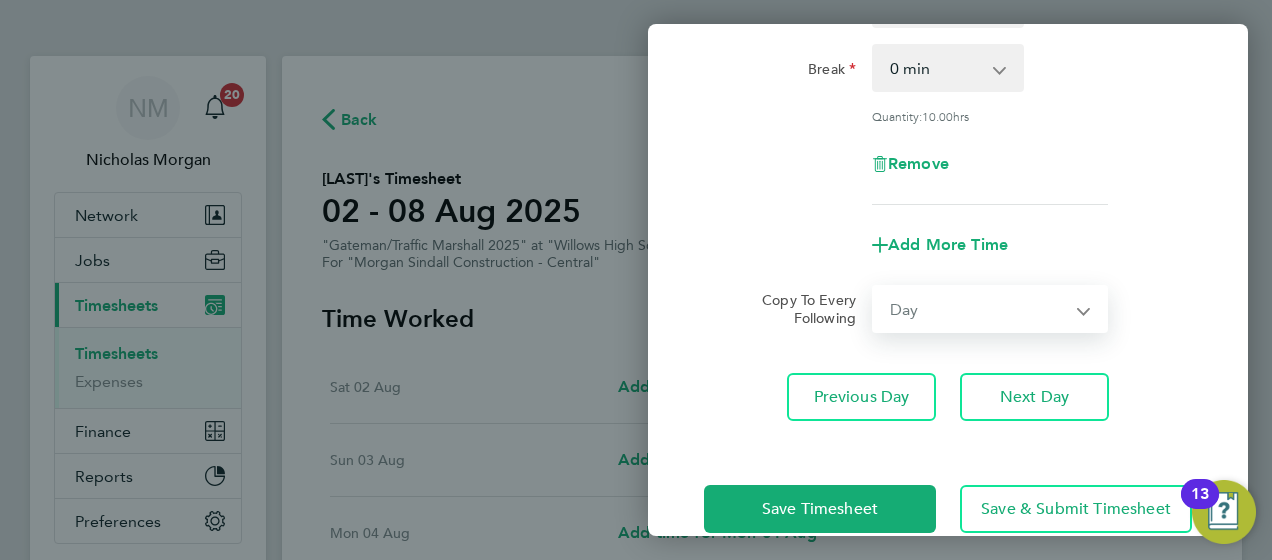 click on "Select days   Day   Tuesday   Wednesday   Thursday   Friday" at bounding box center [979, 309] 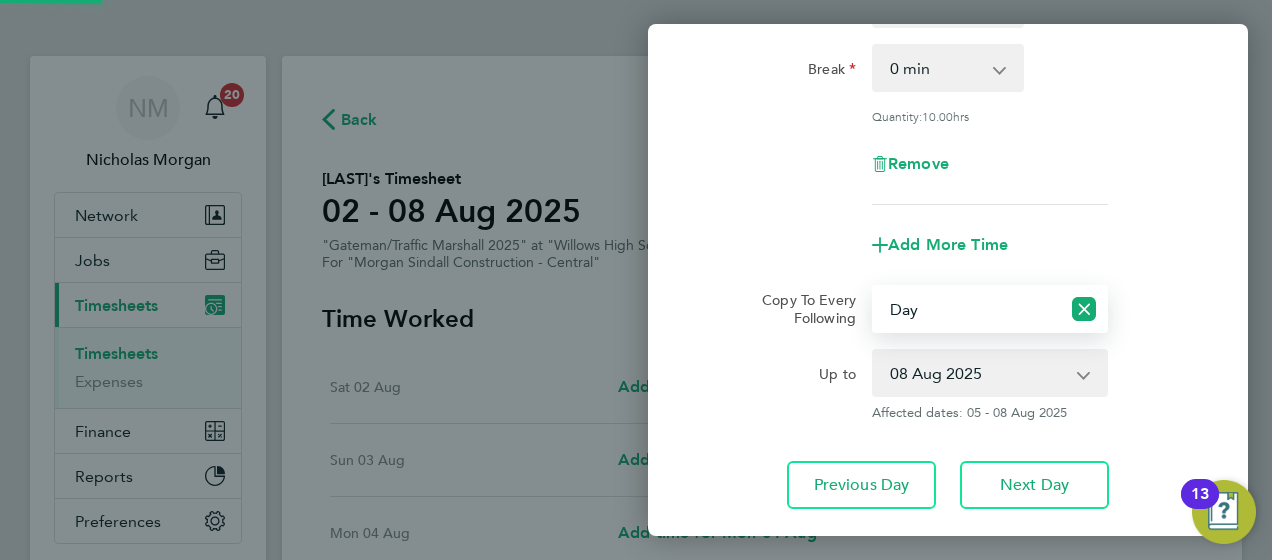 click on "Copy To Every Following" 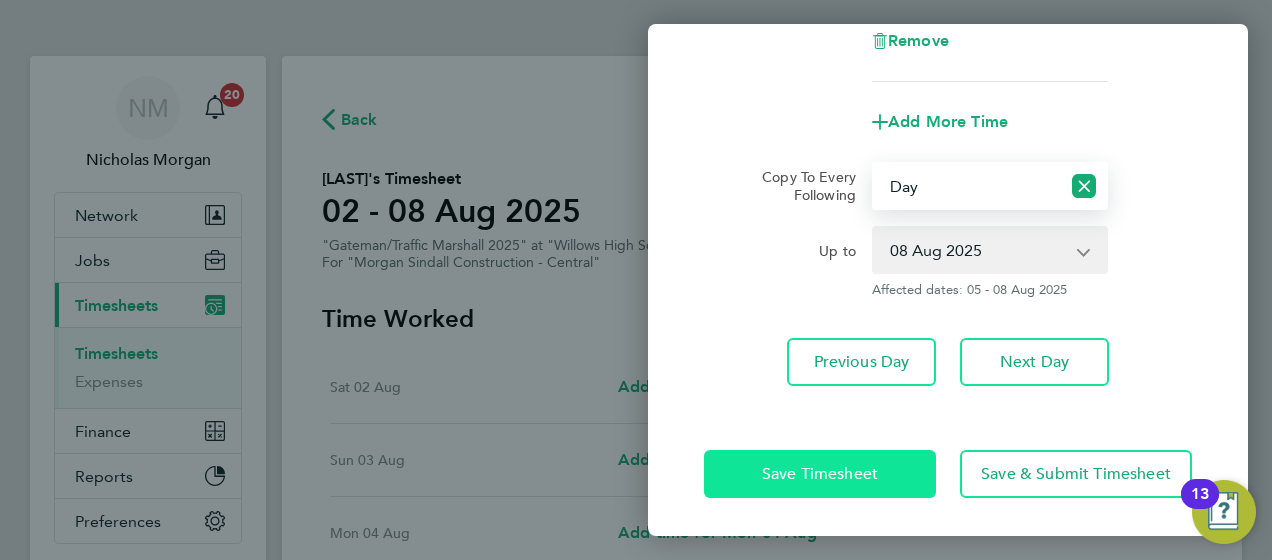 click on "Save Timesheet" 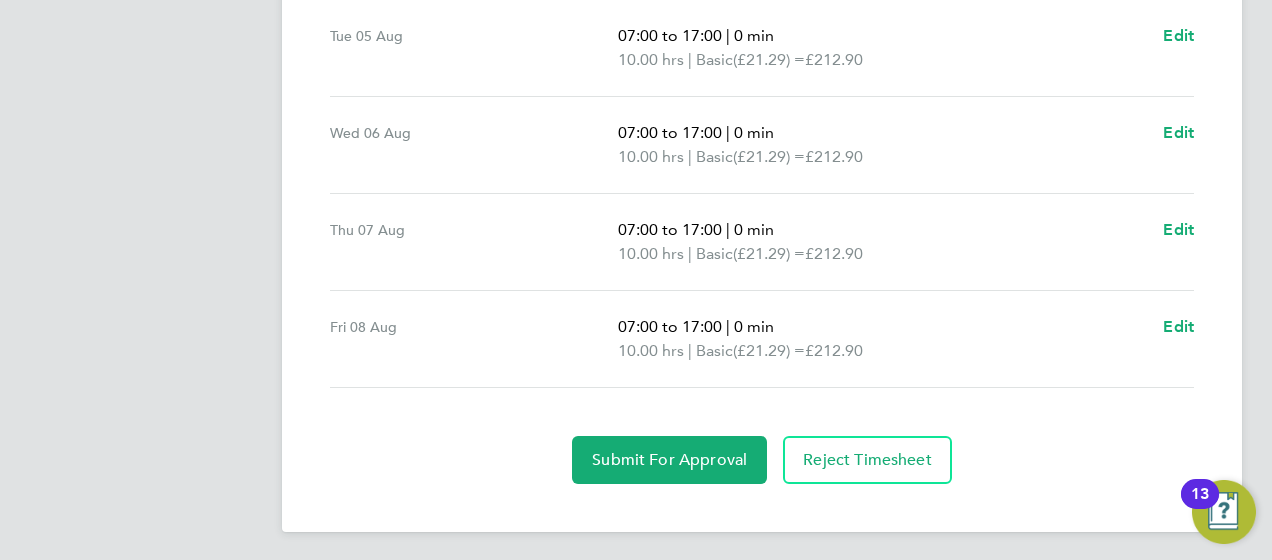 click on "07:00 to 17:00   |   0 min   10.00 hrs   |   Basic   (£21.29) =   £212.90   Edit" at bounding box center (906, 339) 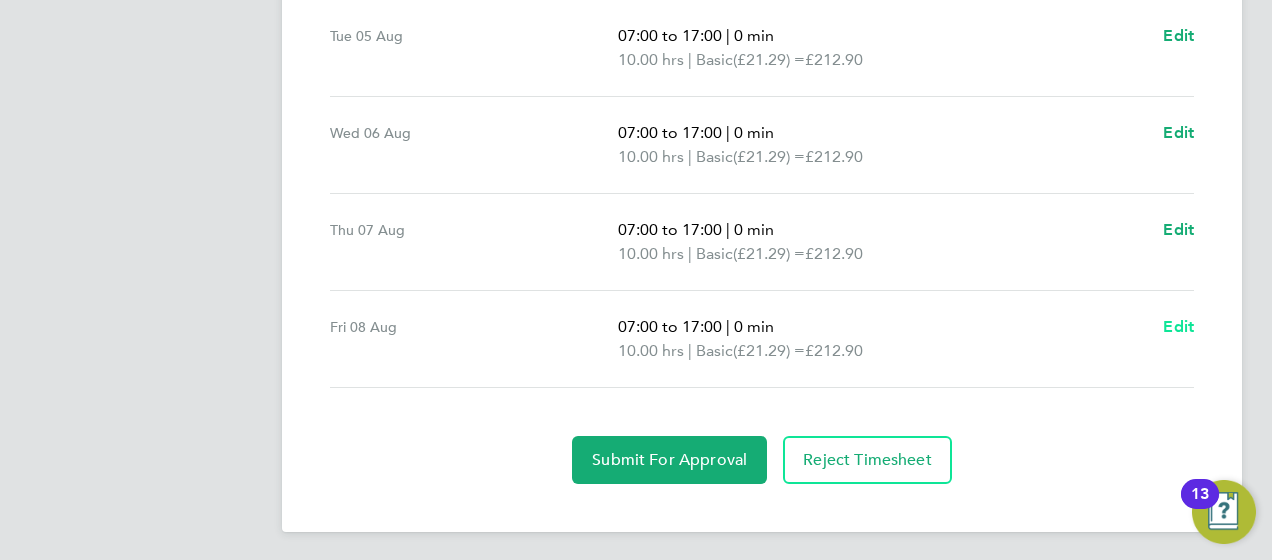 click on "Edit" at bounding box center (1178, 326) 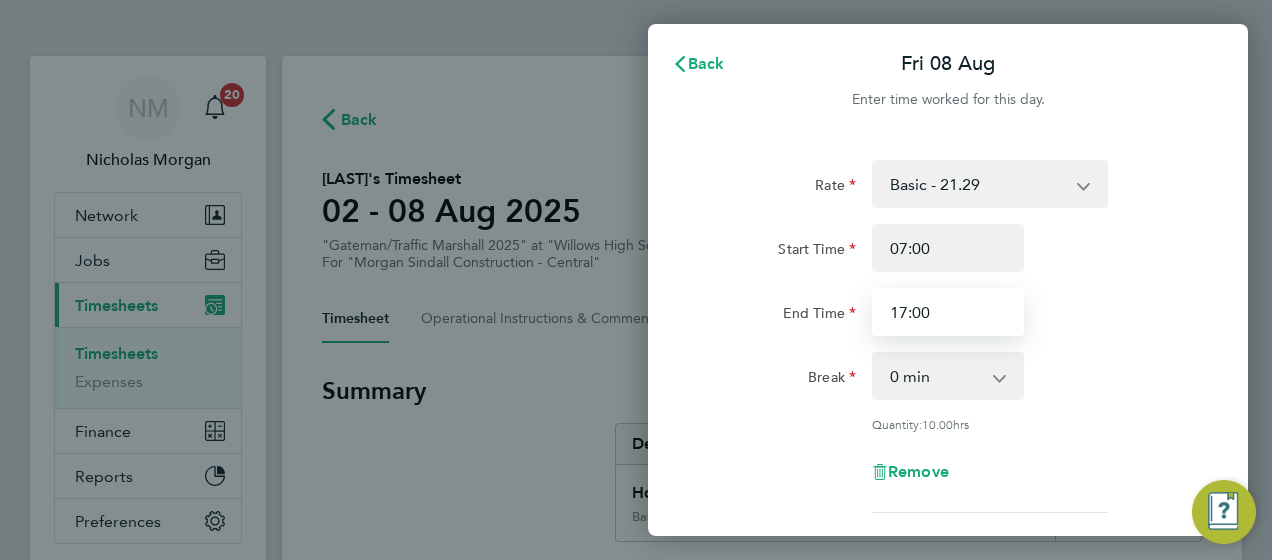 click on "17:00" at bounding box center [948, 312] 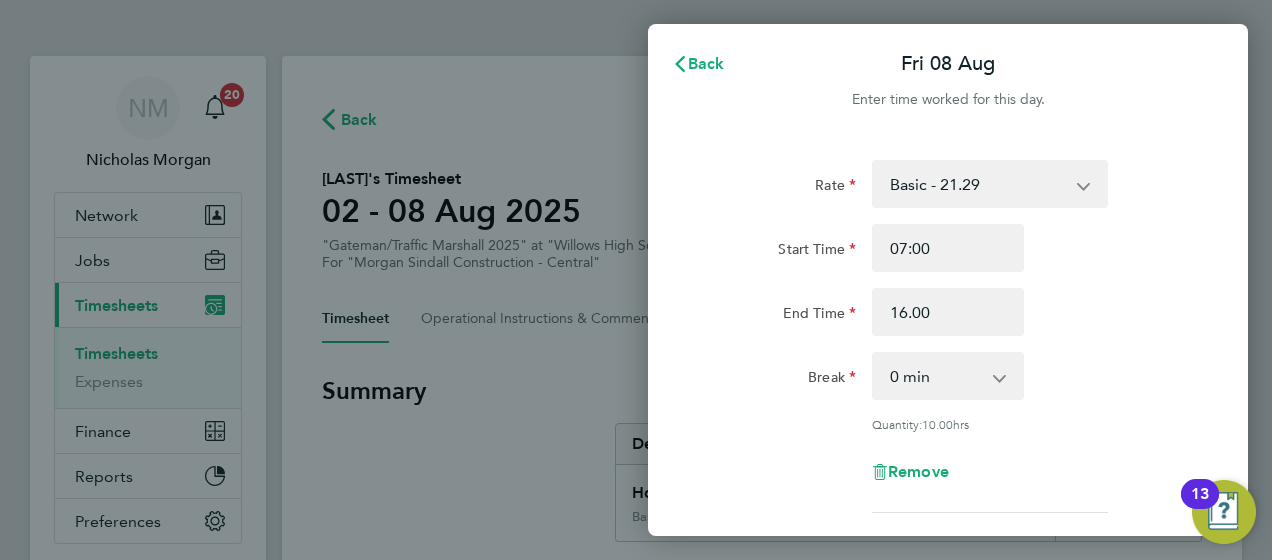 type on "16:00" 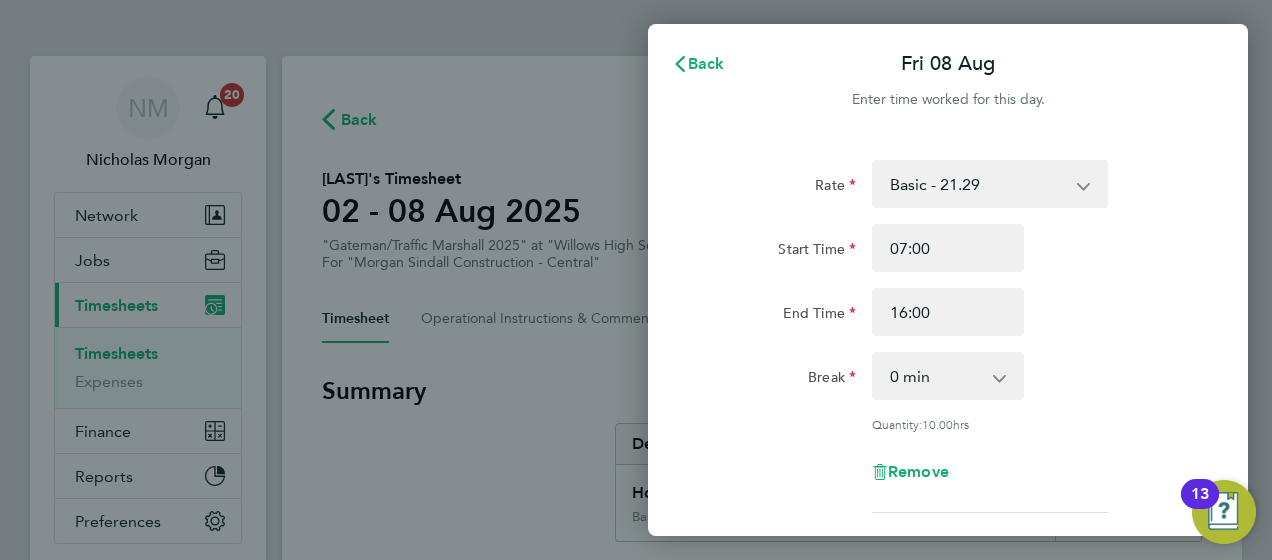 click on "Break" 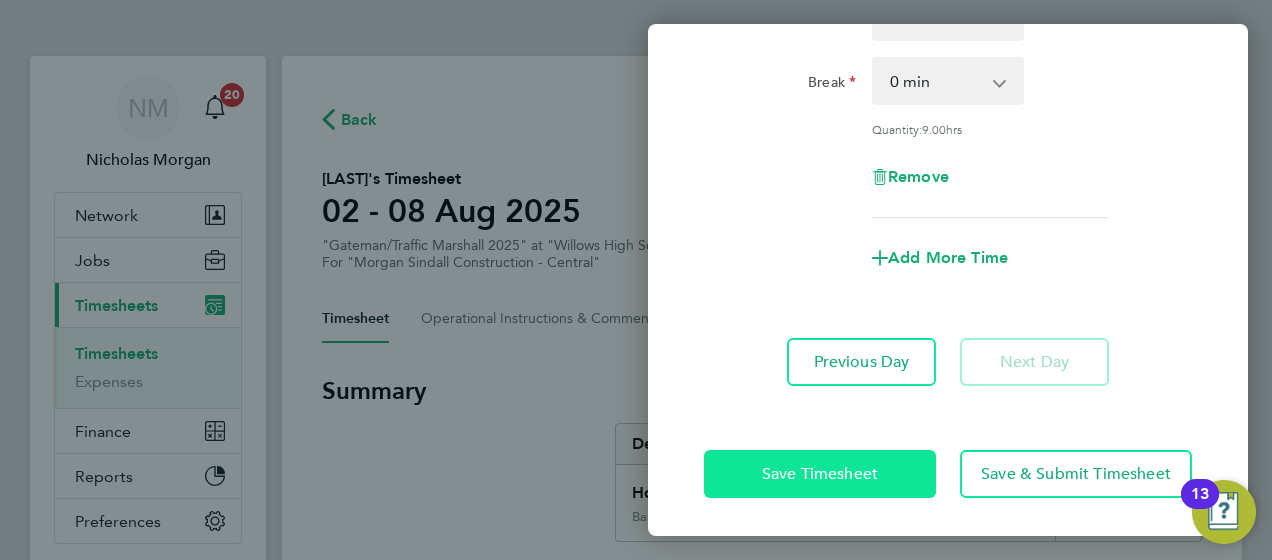 click on "Save Timesheet" 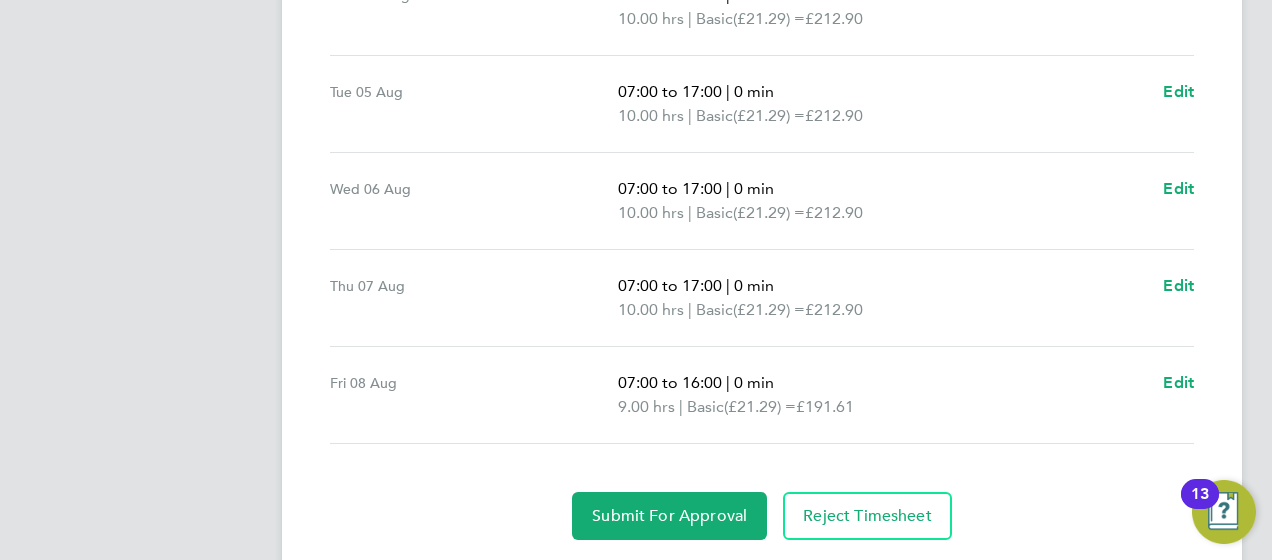 click on "Sat 02 Aug   Add time for Sat 02 Aug   Add time for Sat 02 Aug   Sun 03 Aug   Add time for Sun 03 Aug   Add time for Sun 03 Aug   Mon 04 Aug   07:00 to 17:00   |   0 min   10.00 hrs   |   Basic   (£21.29) =   £212.90   Edit   Tue 05 Aug   07:00 to 17:00   |   0 min   10.00 hrs   |   Basic   (£21.29) =   £212.90   Edit   Wed 06 Aug   07:00 to 17:00   |   0 min   10.00 hrs   |   Basic   (£21.29) =   £212.90   Edit   Thu 07 Aug   07:00 to 17:00   |   0 min   10.00 hrs   |   Basic   (£21.29) =   £212.90   Edit   Fri 08 Aug   07:00 to 16:00   |   0 min   9.00 hrs   |   Basic   (£21.29) =   £191.61   Edit" 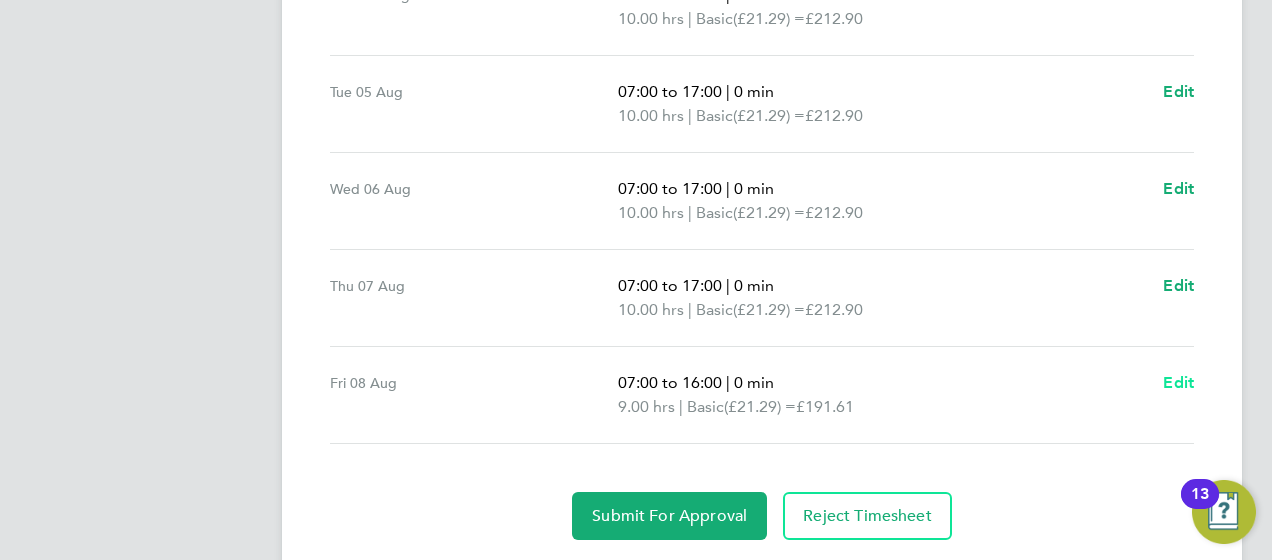 click on "Edit" at bounding box center [1178, 382] 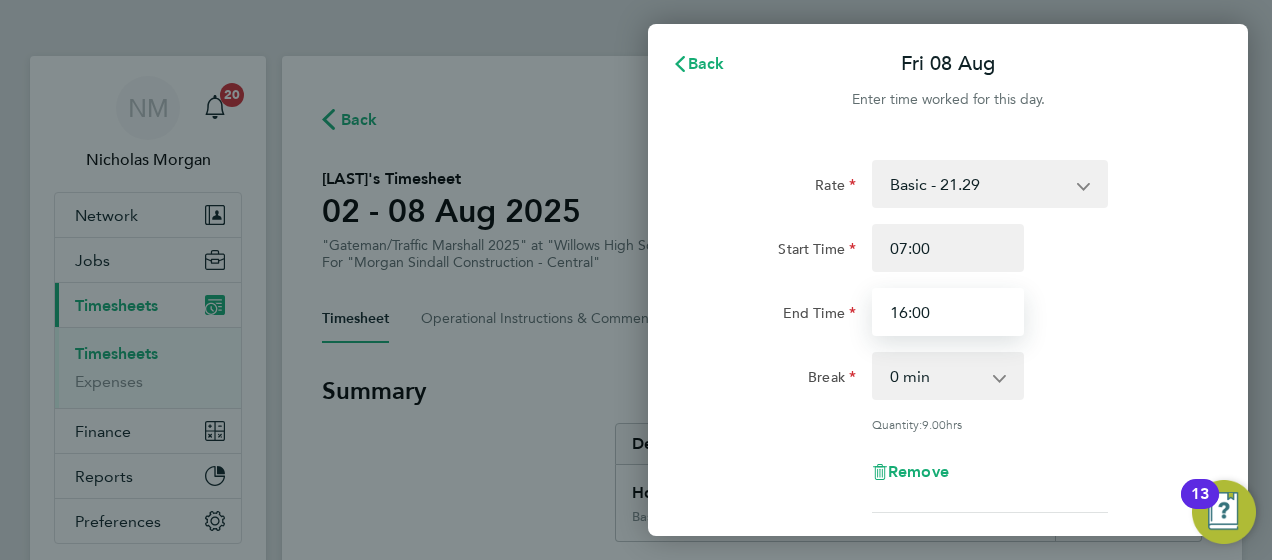 click on "16:00" at bounding box center (948, 312) 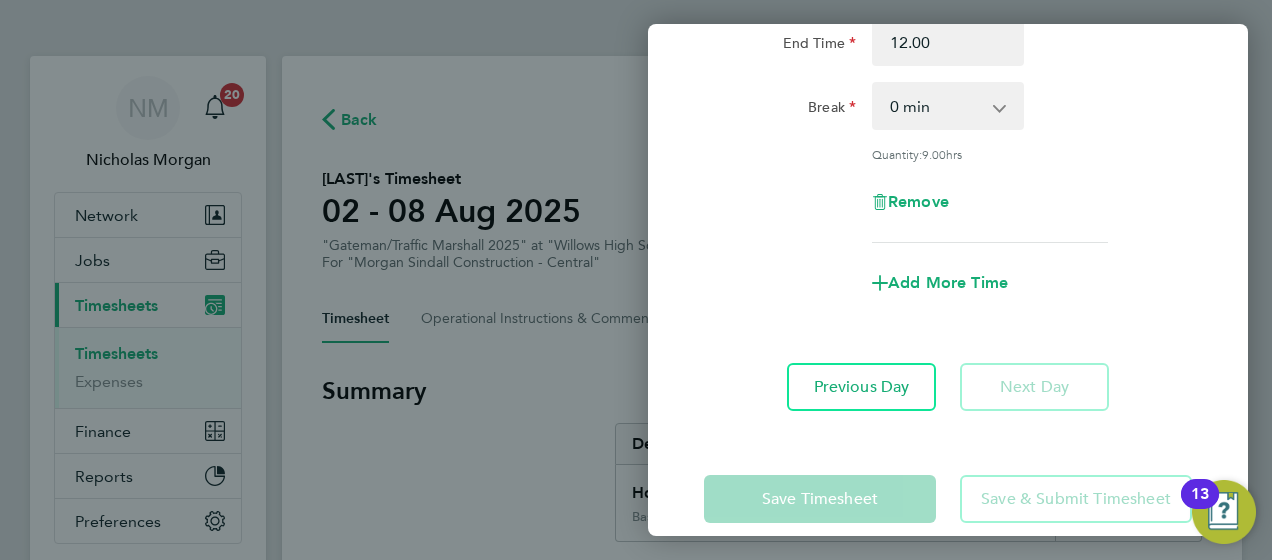 type on "12:00" 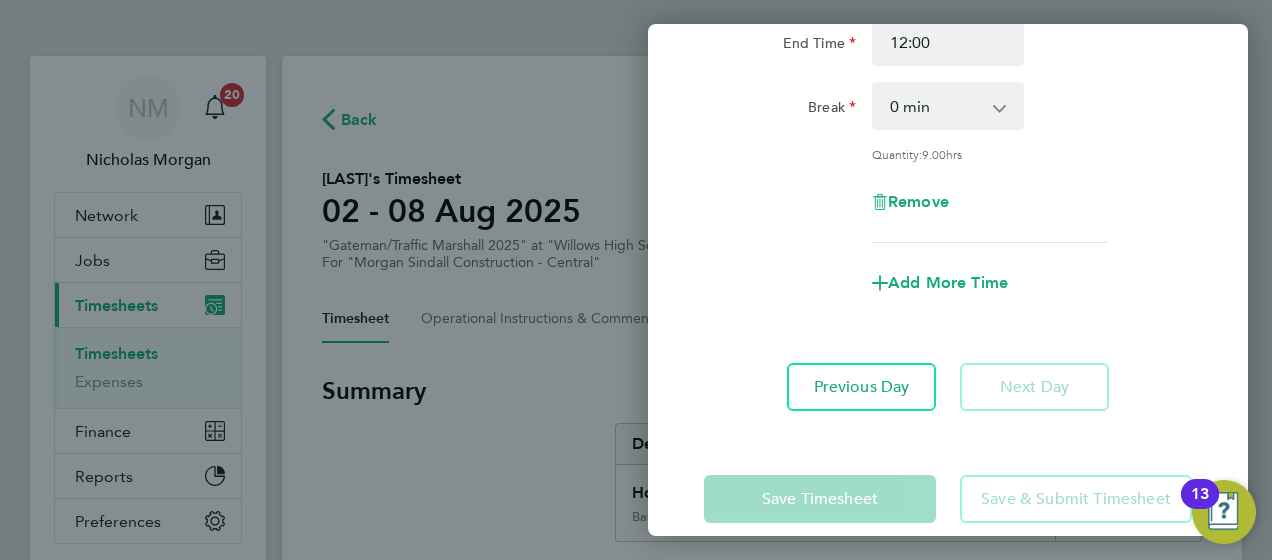click on "Add More Time" 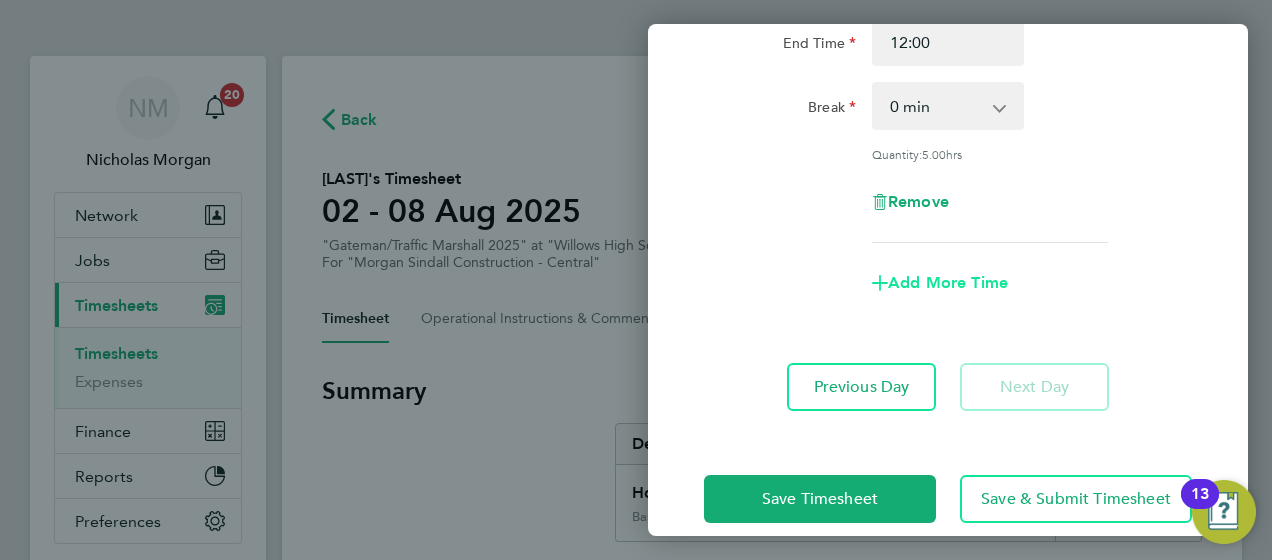 click on "Add More Time" 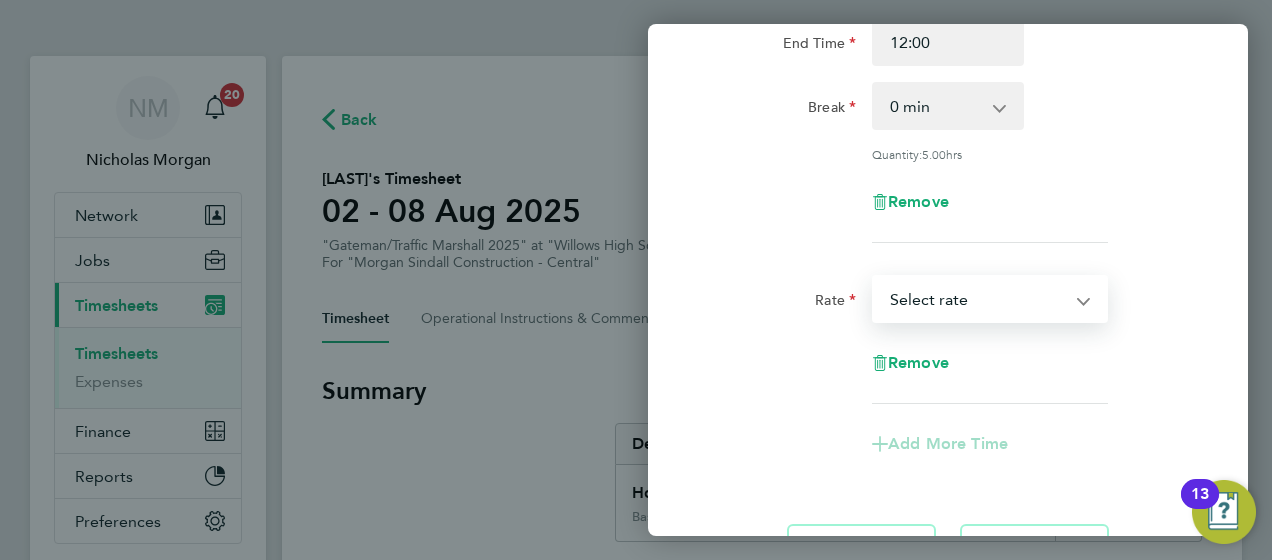 click on "Basic - 21.29   Weekday OT 45h+ - 31.01   Sat first 4h - 31.01   Sat after 4h - 40.48   Sunday - 40.48   Bank Holiday - 40.48   Select rate" at bounding box center [978, 299] 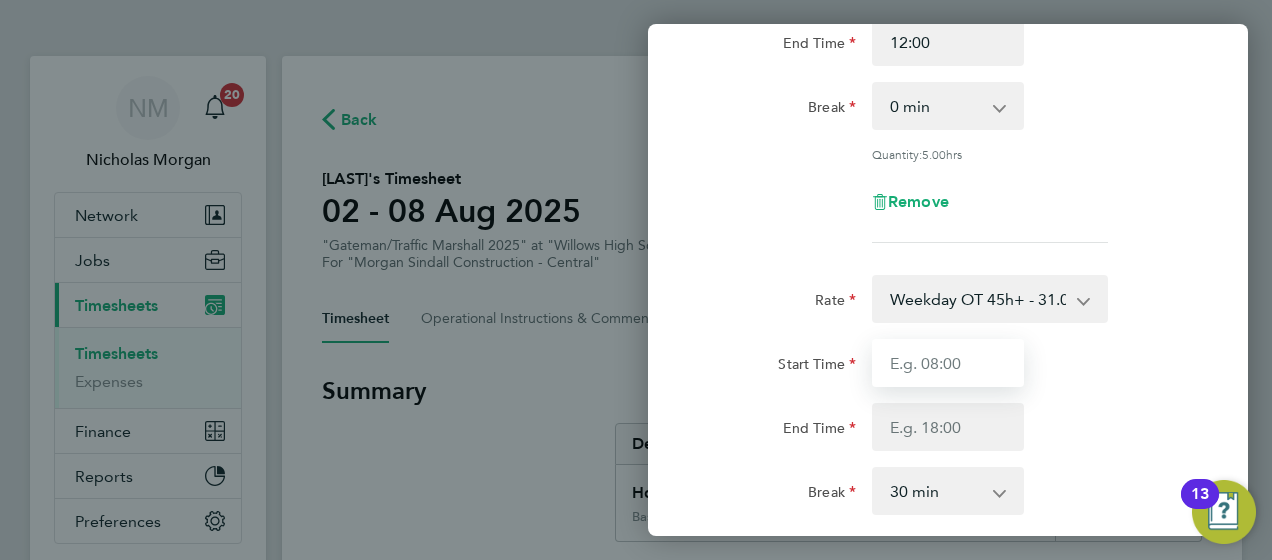 click on "Start Time" at bounding box center [948, 363] 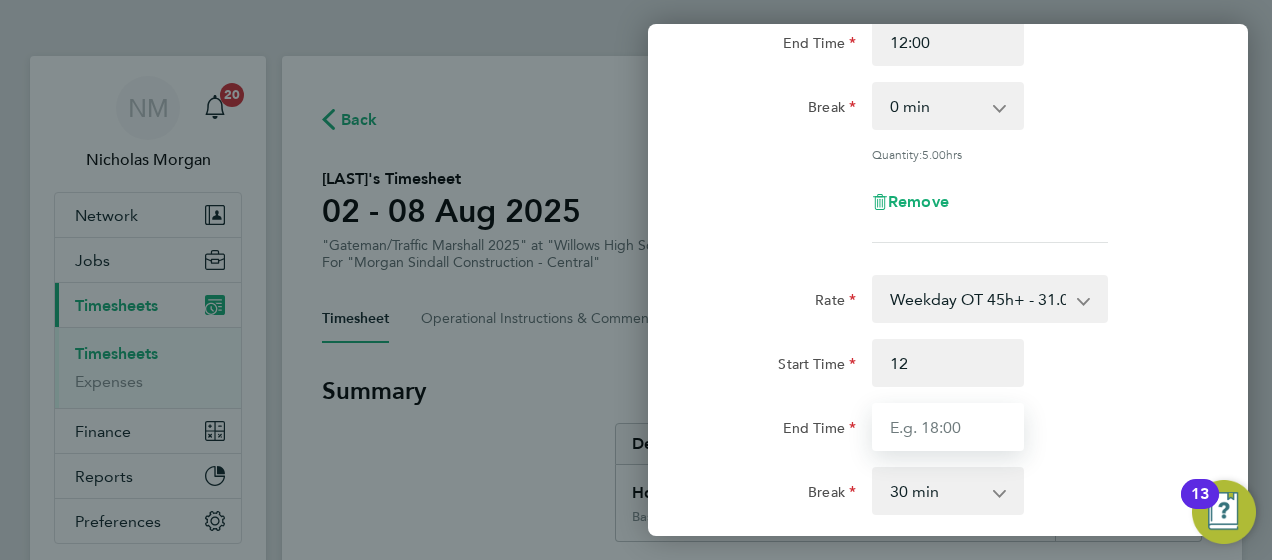 type on "12:00" 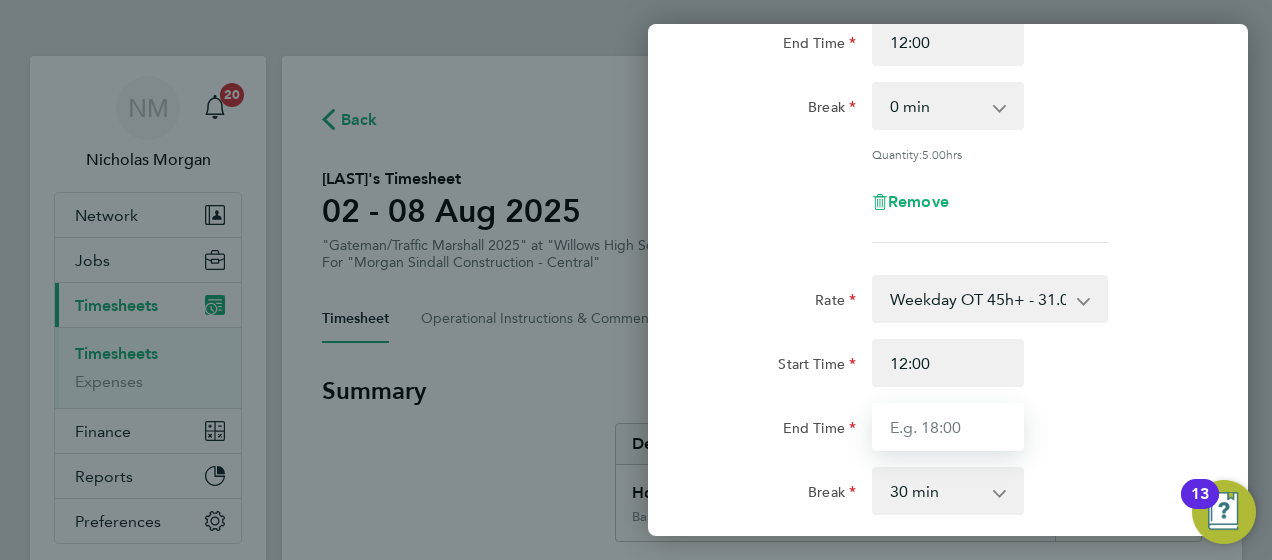 click on "End Time" at bounding box center [948, 427] 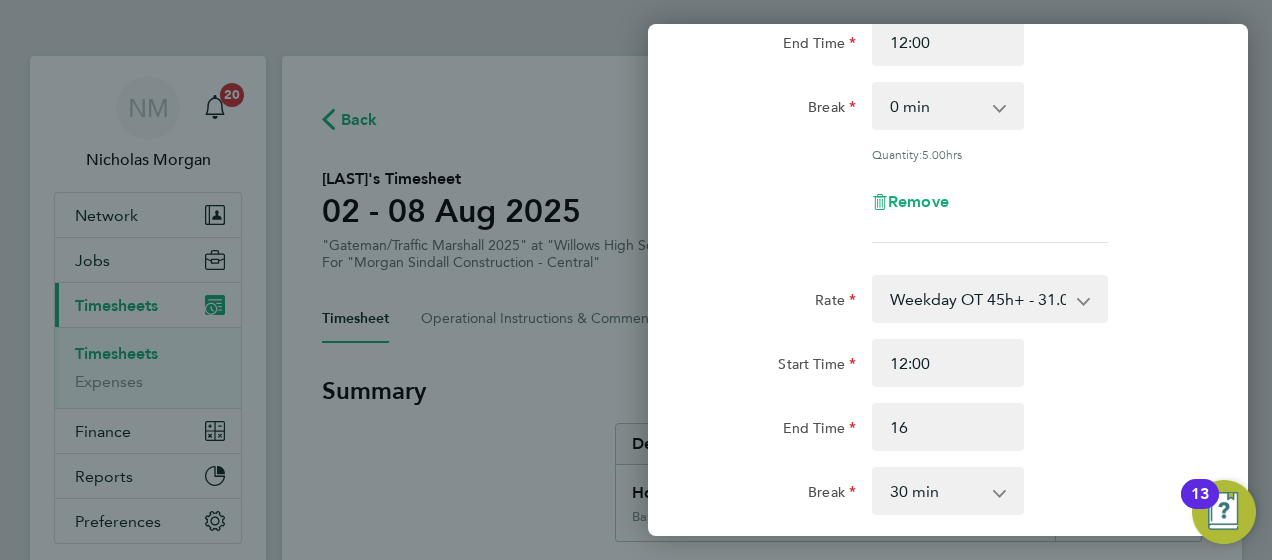 type on "16:00" 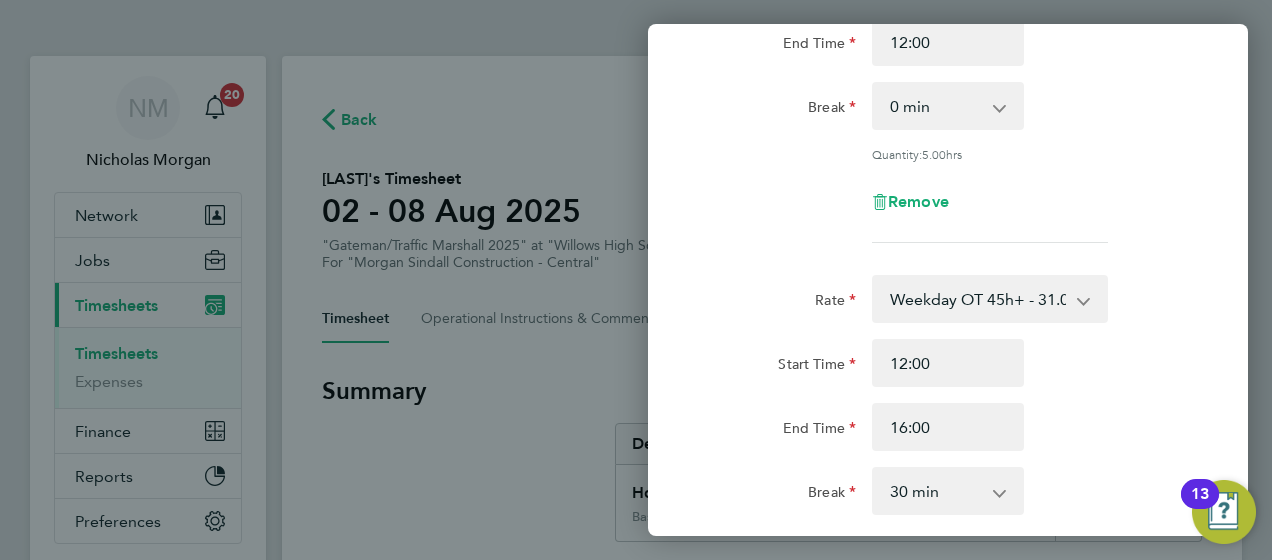 click on "Start Time 12:00" 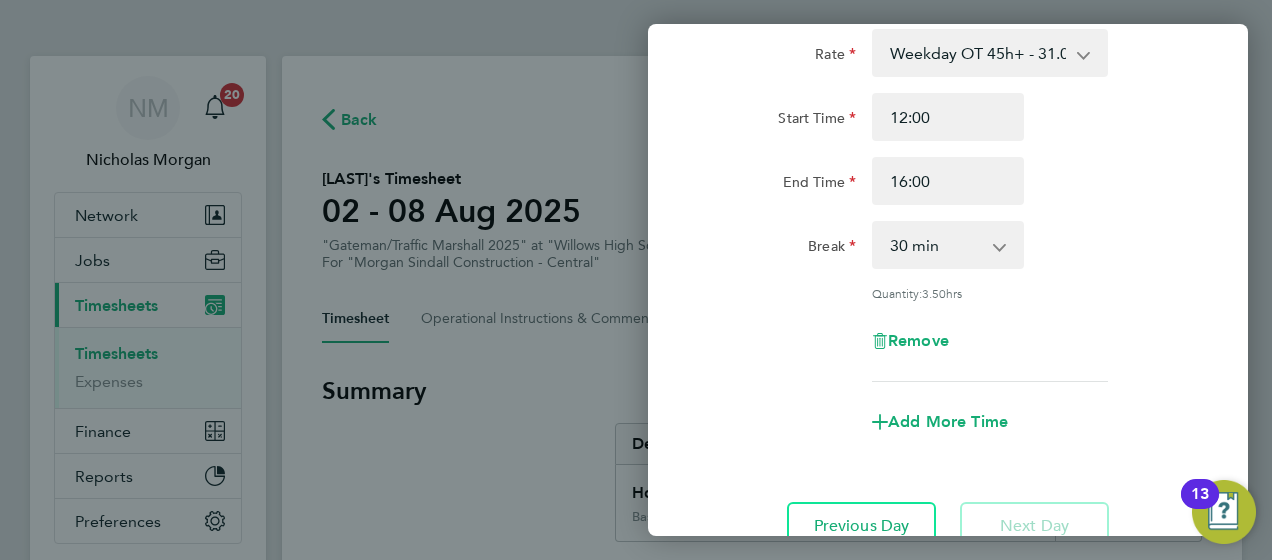 click 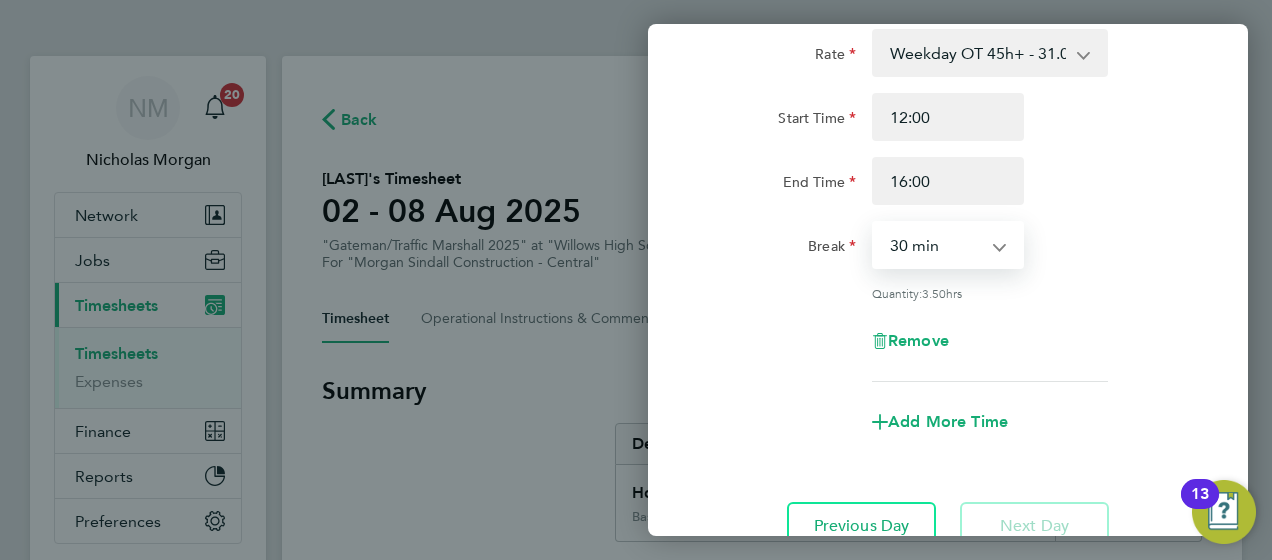 select on "0" 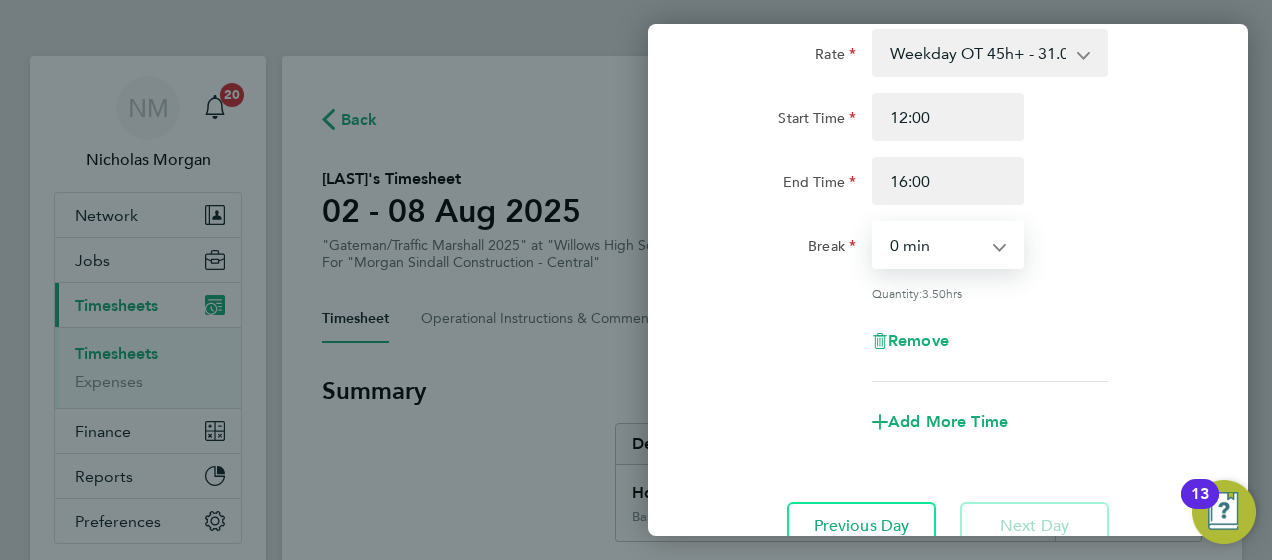click on "0 min   15 min   30 min   45 min   60 min   75 min   90 min" at bounding box center (936, 245) 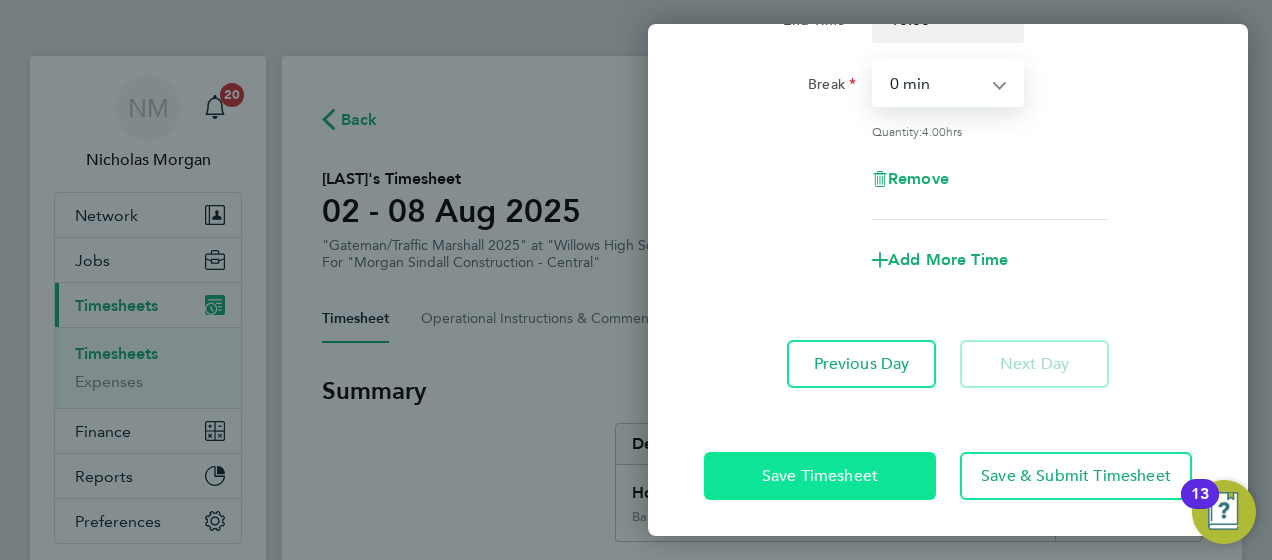 click on "Save Timesheet" 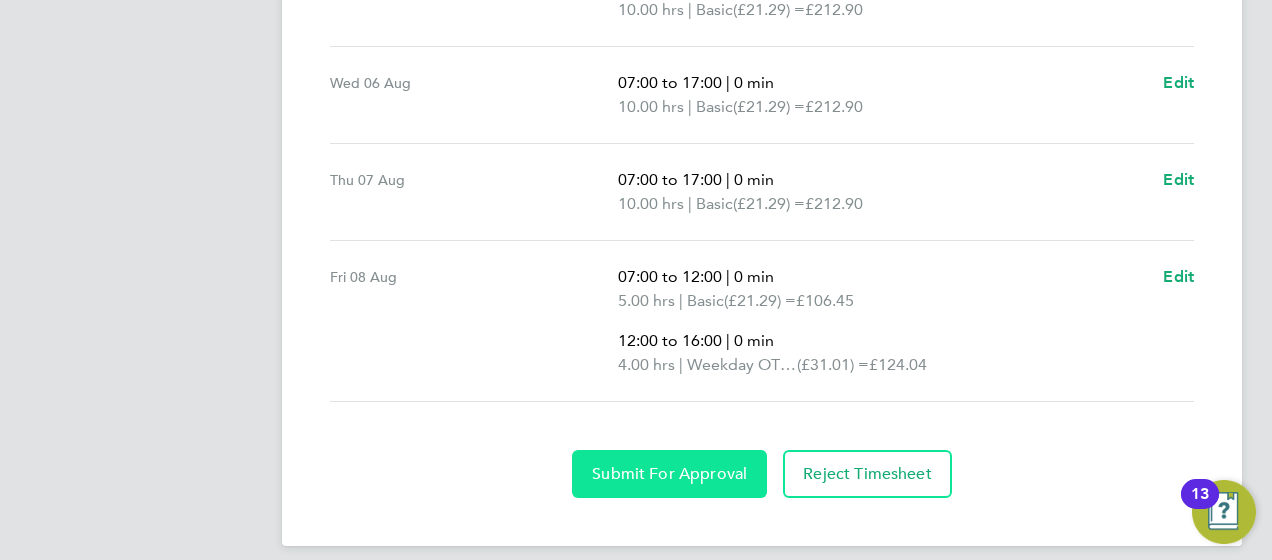 click on "Submit For Approval" 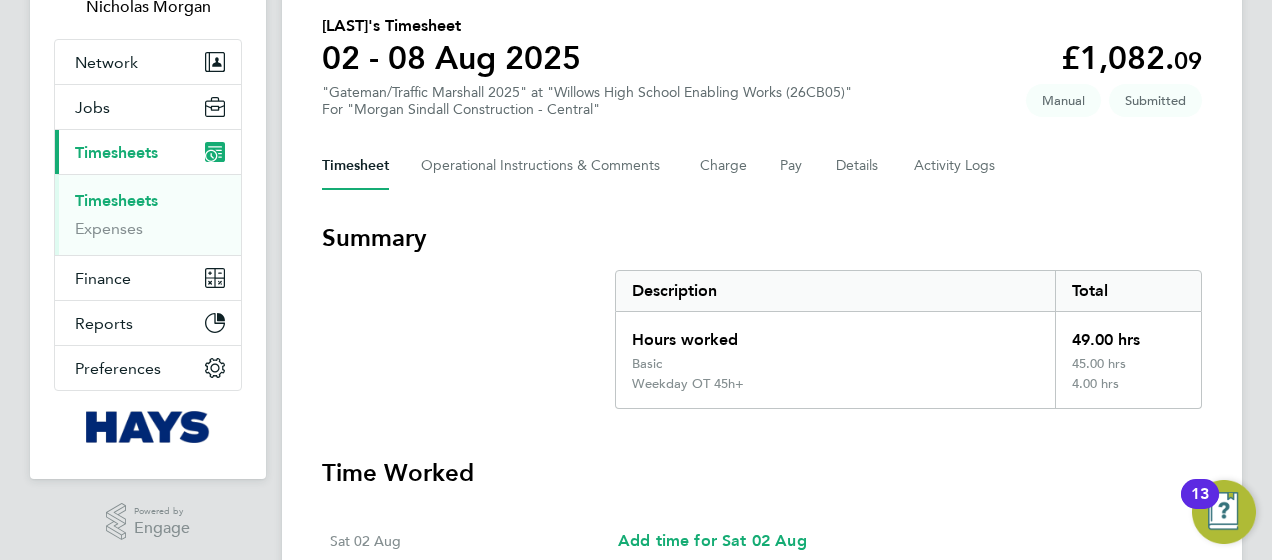 scroll, scrollTop: 0, scrollLeft: 0, axis: both 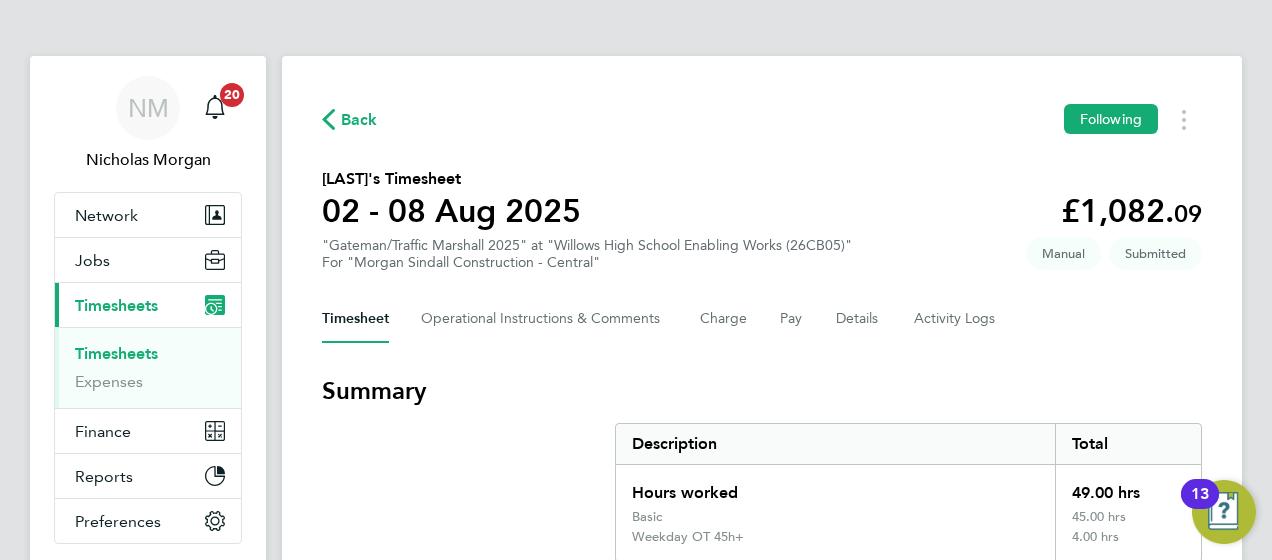 click on "Back" 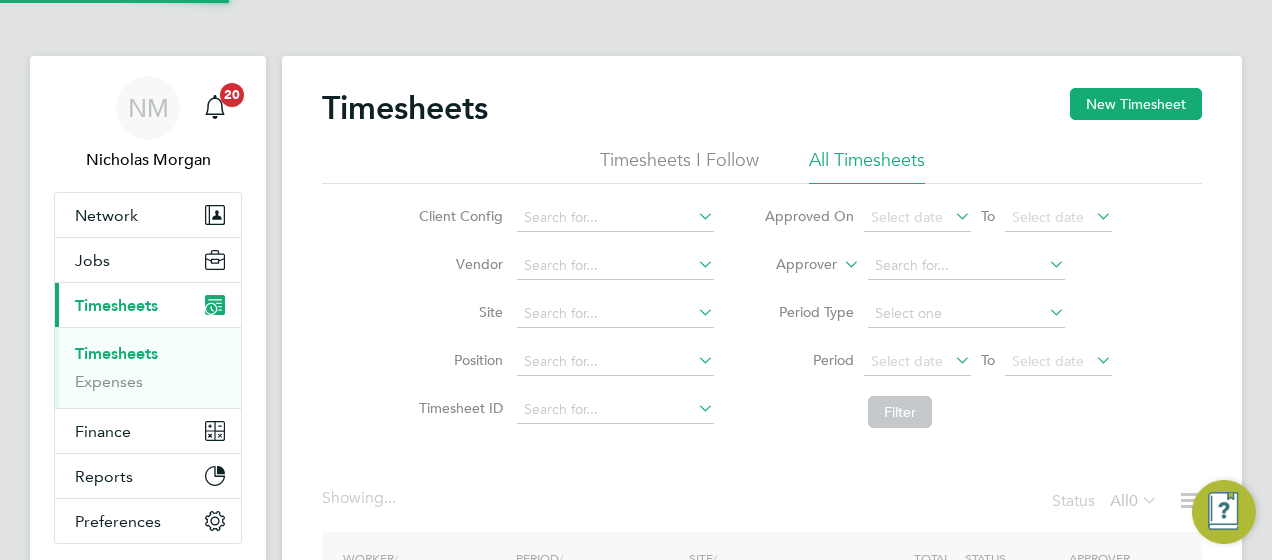 click on "Period Type" 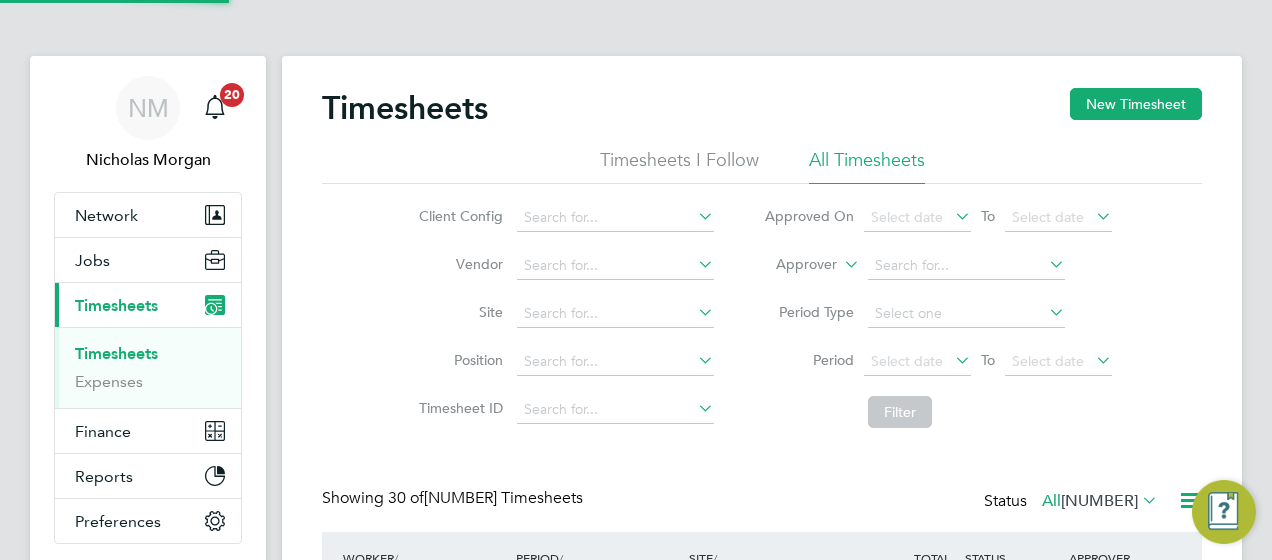 click on "Approver" 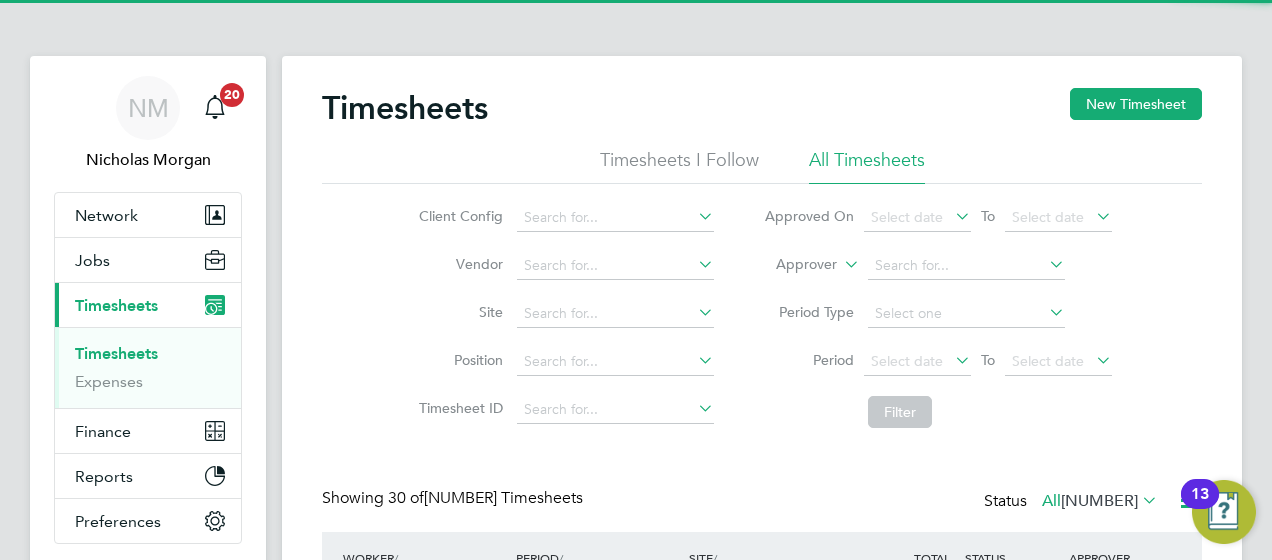 scroll, scrollTop: 10, scrollLeft: 10, axis: both 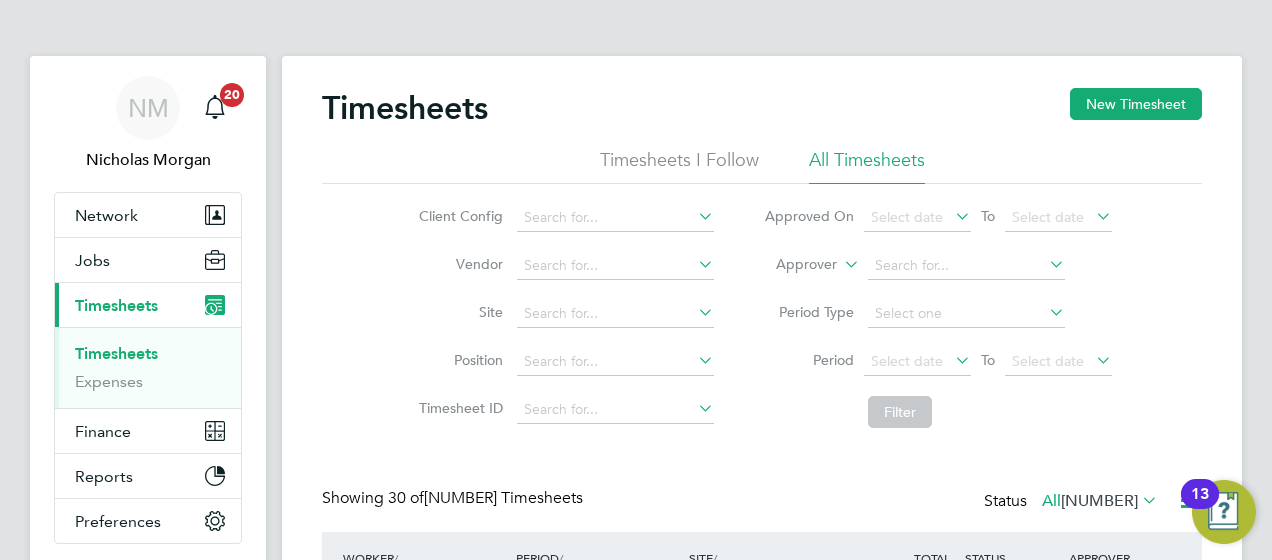 click on "Approver" 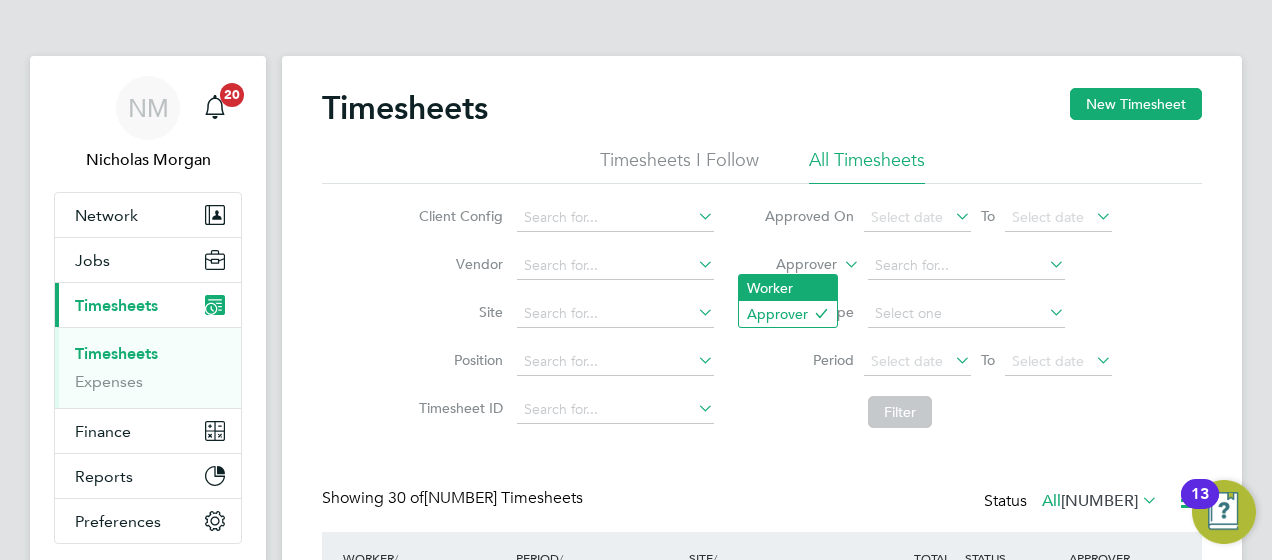 click on "Worker" 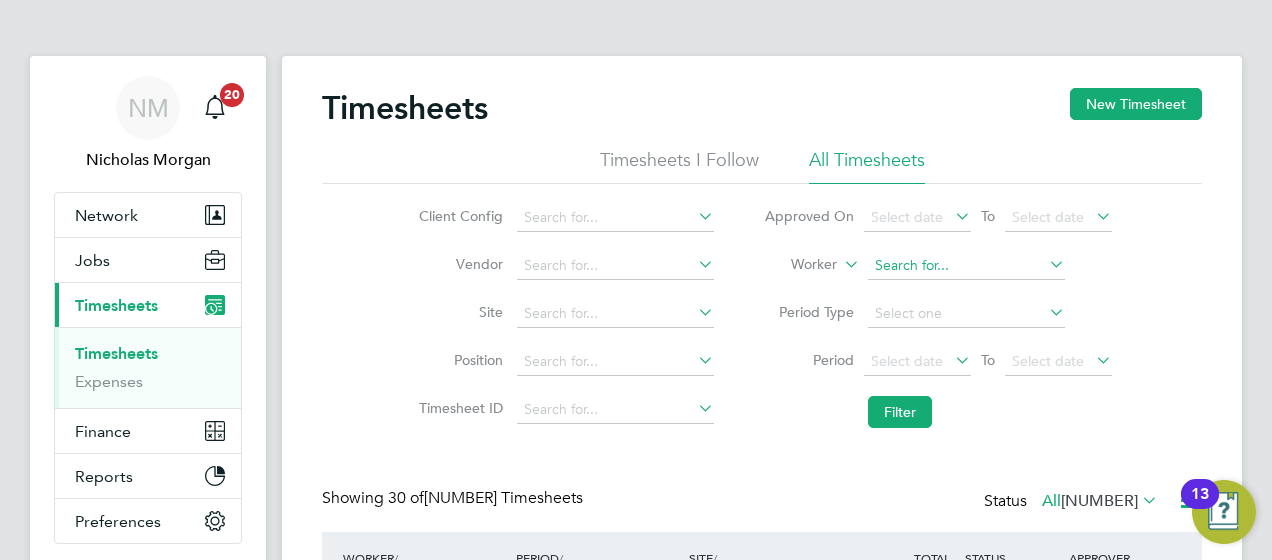 click 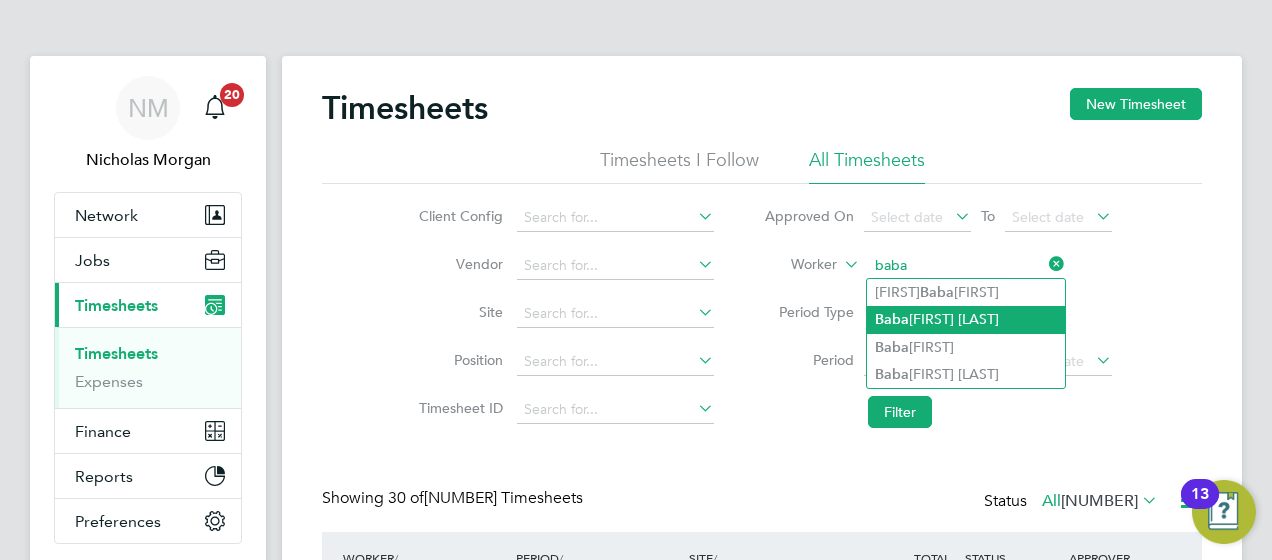 click on "[FIRST] [LAST]" 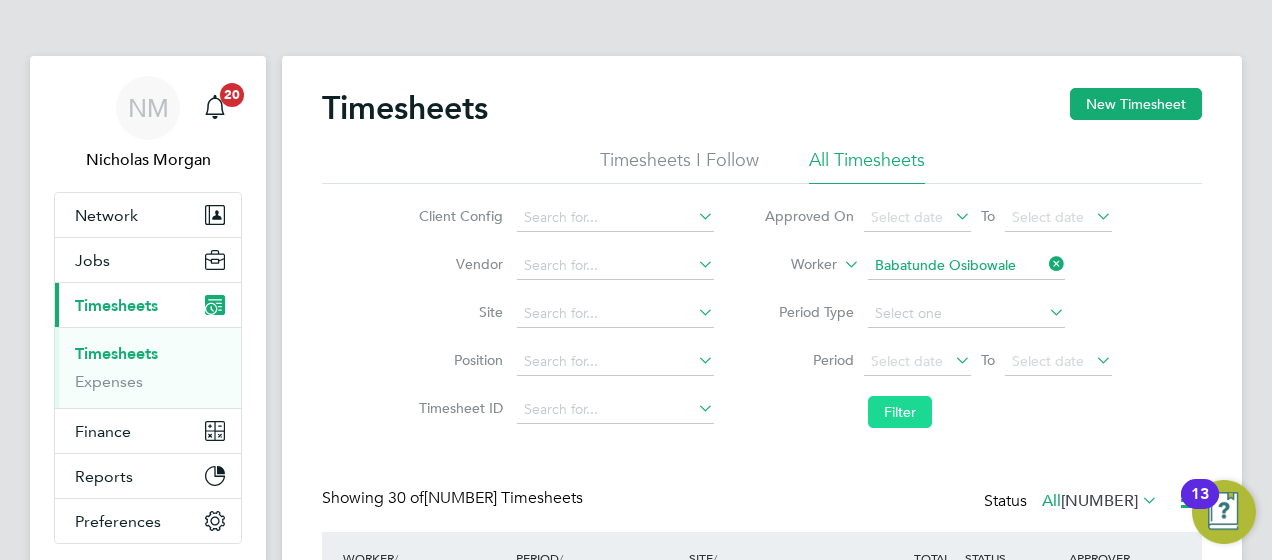 click on "Filter" 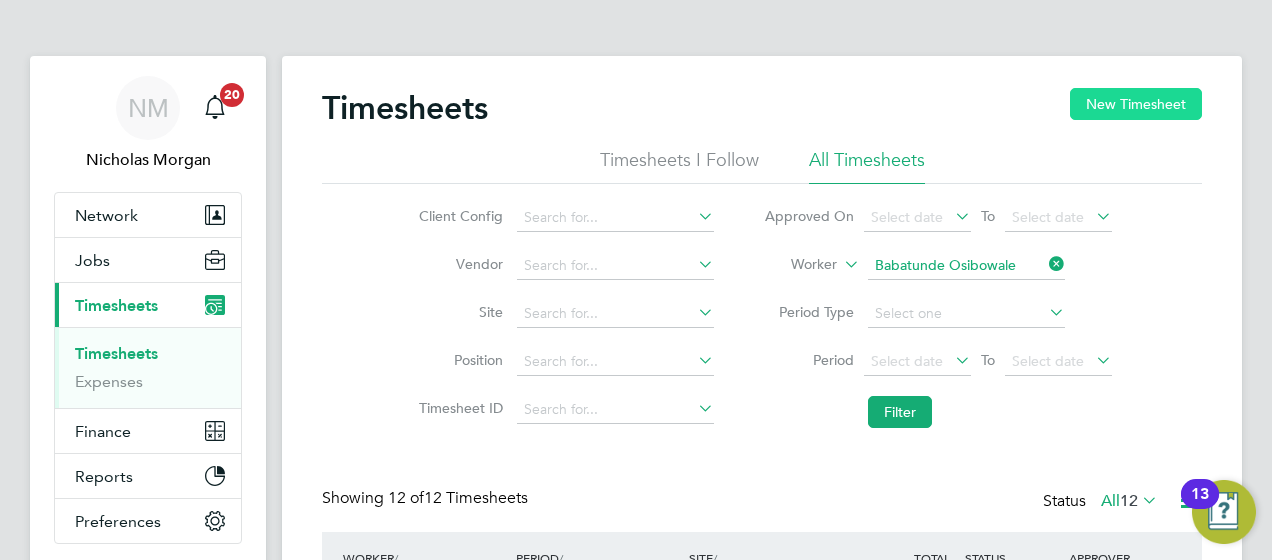click on "New Timesheet" 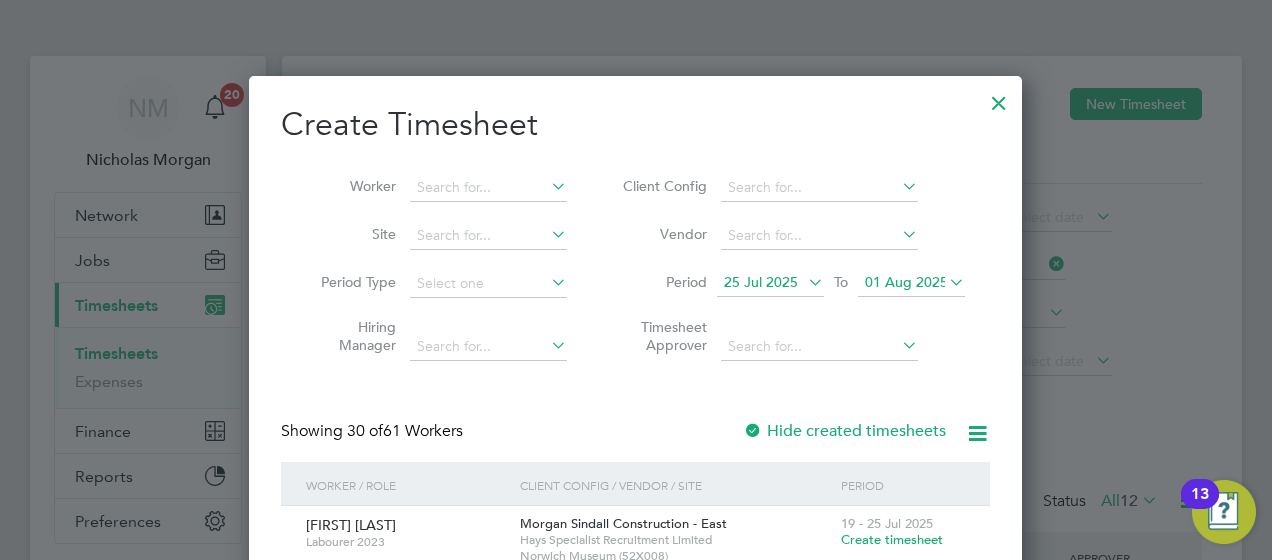 click on "25 Jul 2025" at bounding box center [761, 282] 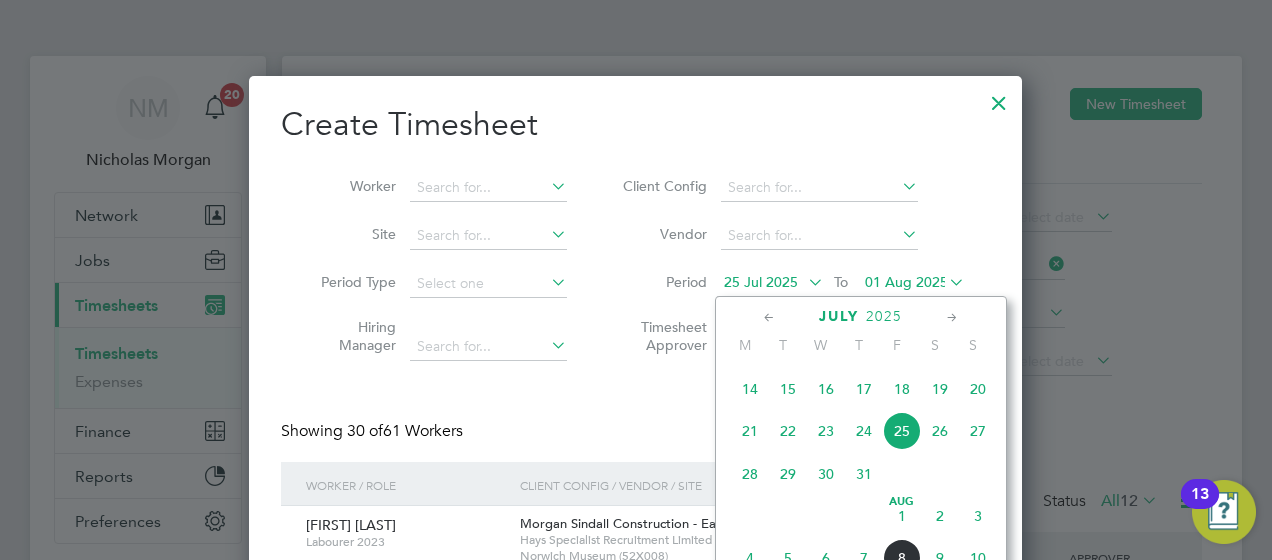 click on "Aug" 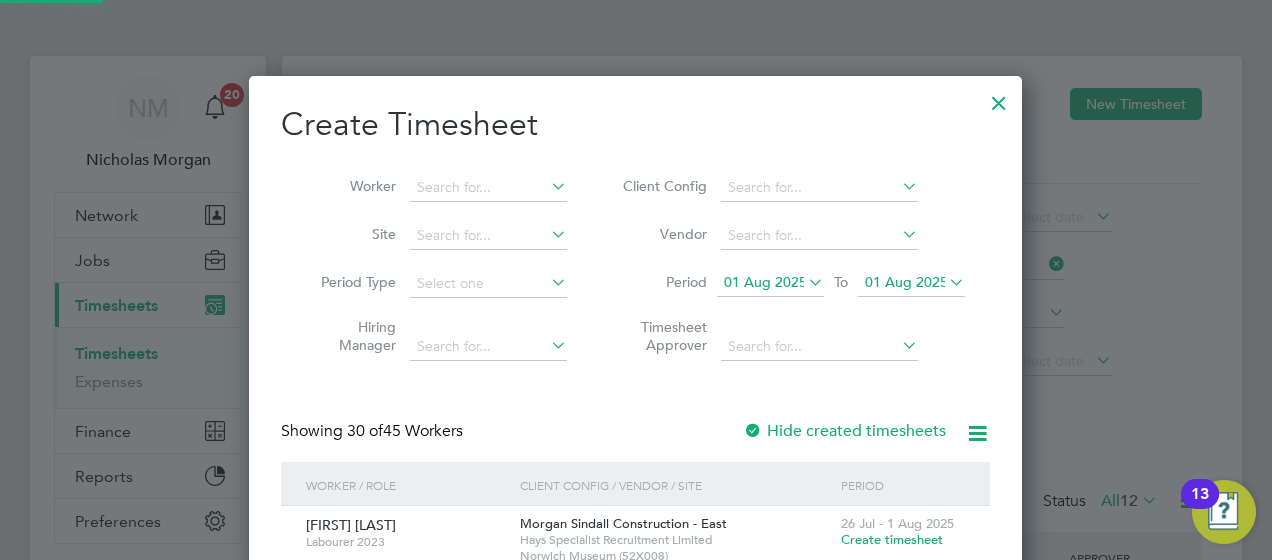 click on "01 Aug 2025" at bounding box center [906, 282] 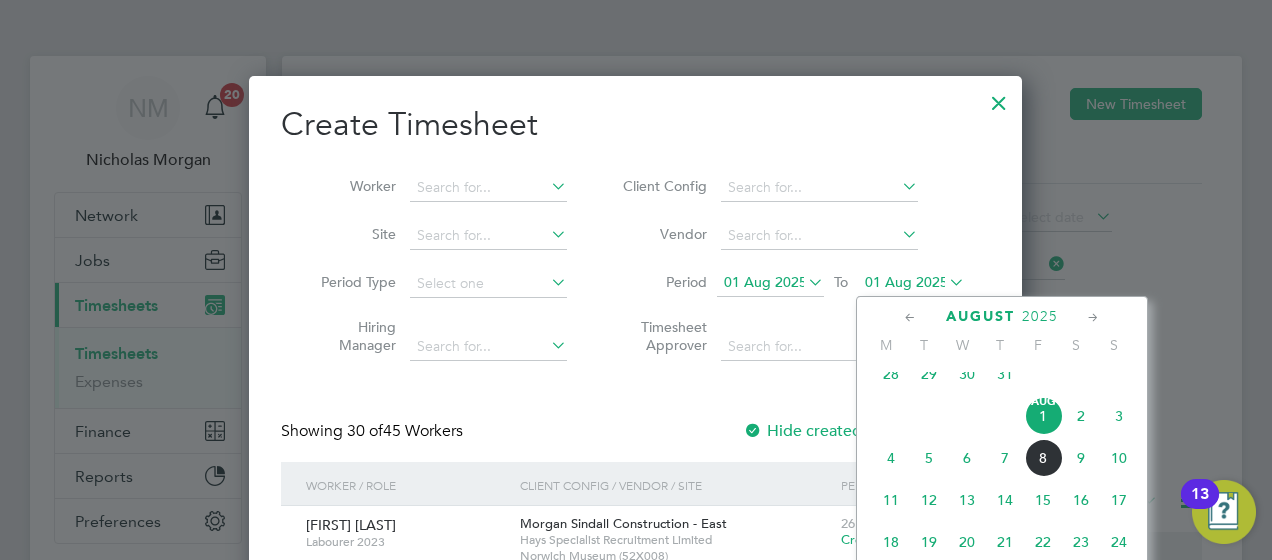 click on "8" 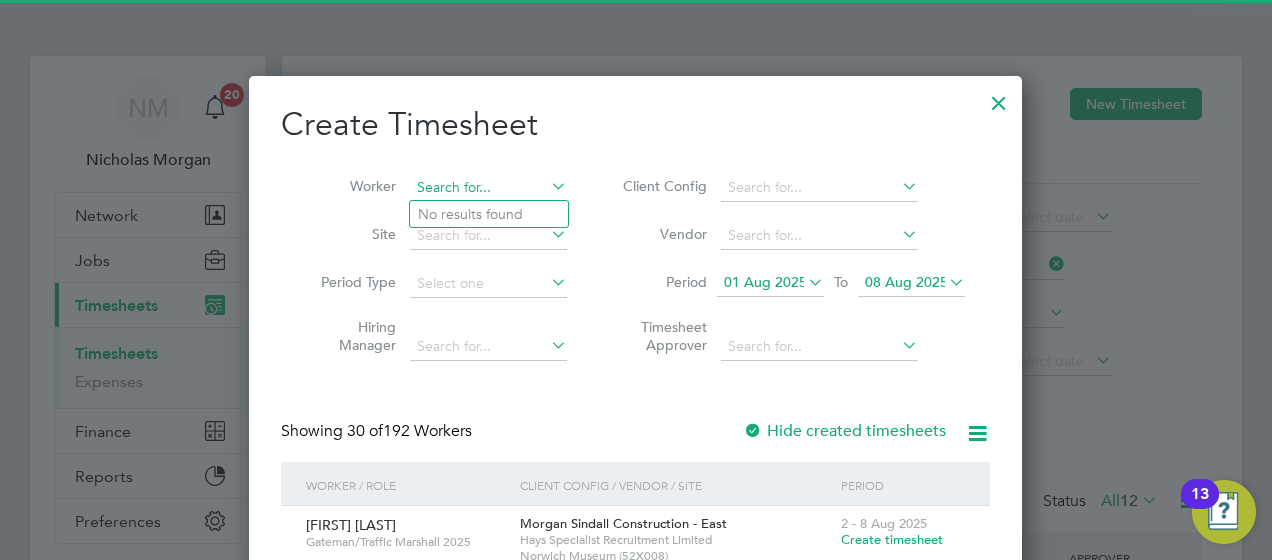 click at bounding box center [488, 188] 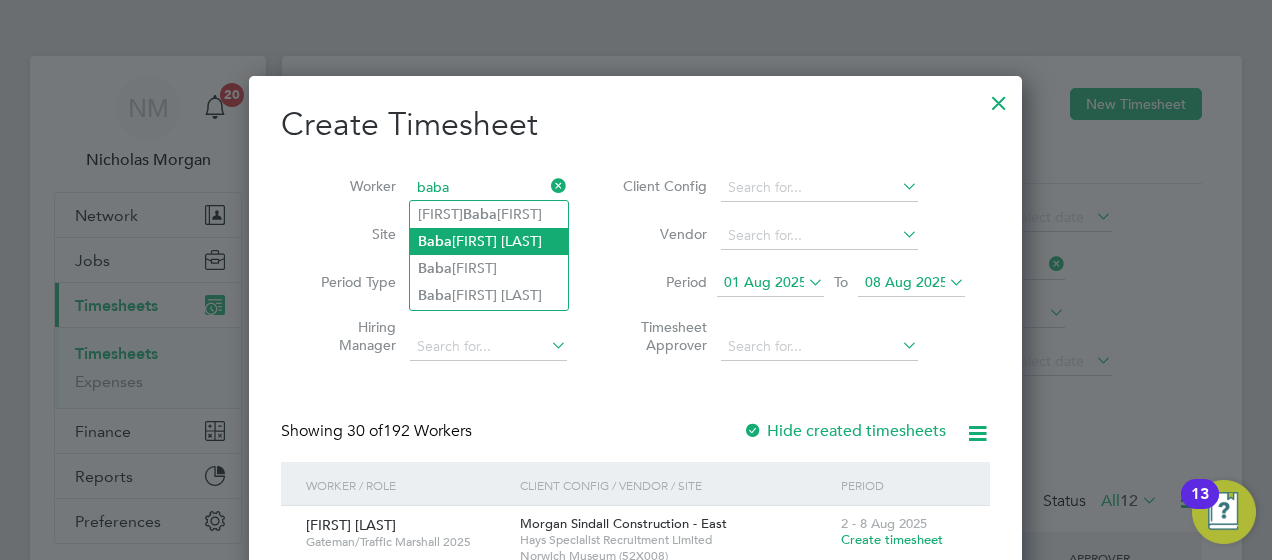 click on "[FIRST] [LAST]" 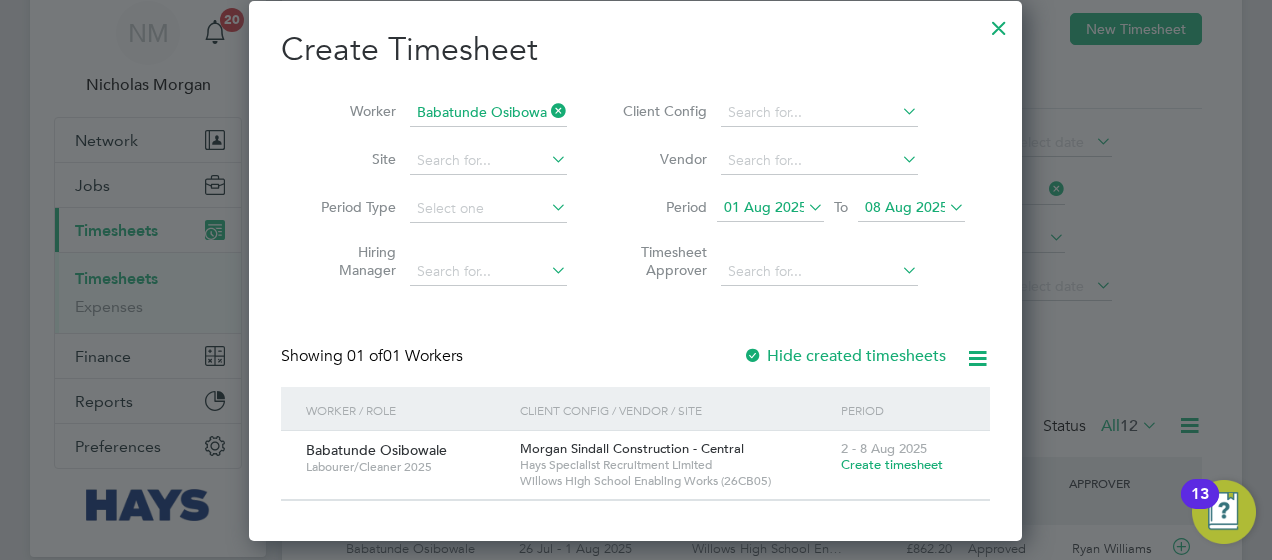 click on "Create timesheet" at bounding box center (892, 464) 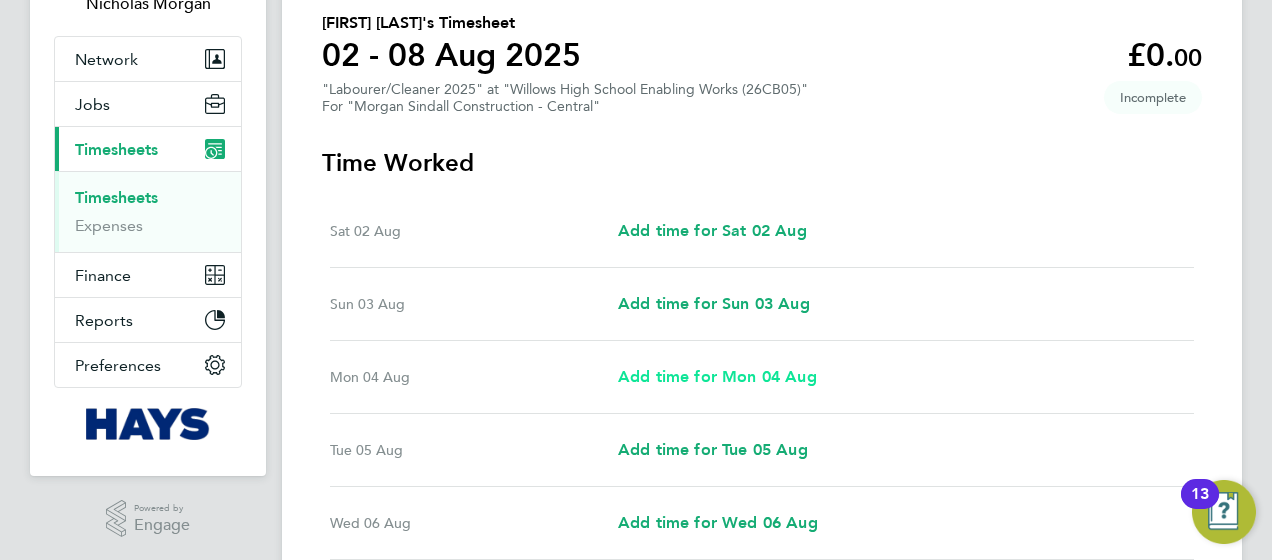 click on "Add time for Mon 04 Aug" at bounding box center [717, 376] 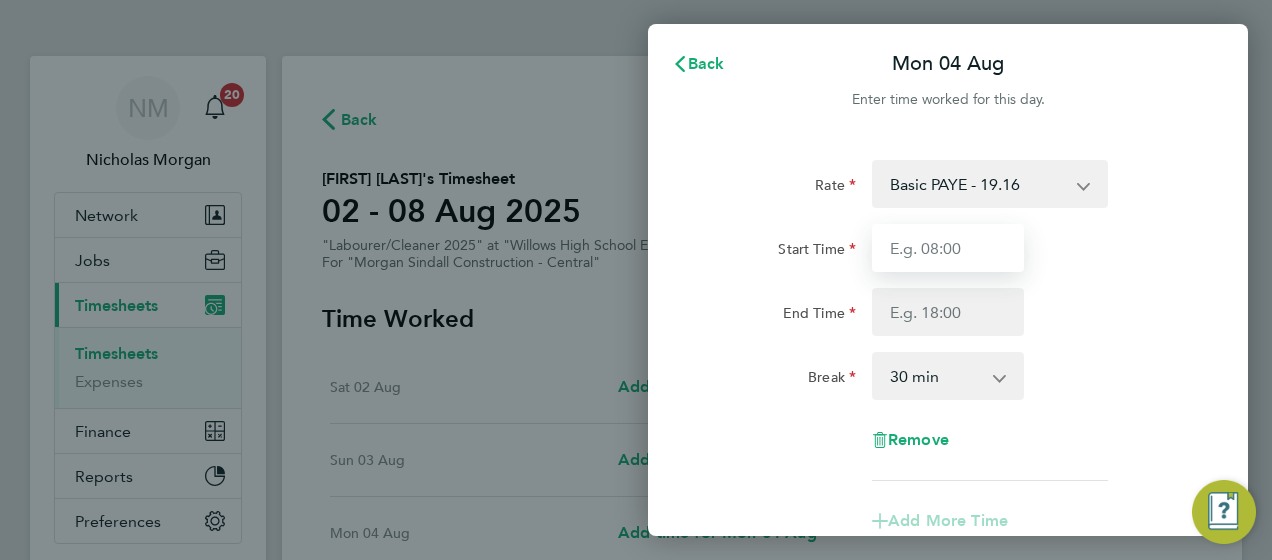 click on "Start Time" at bounding box center (948, 248) 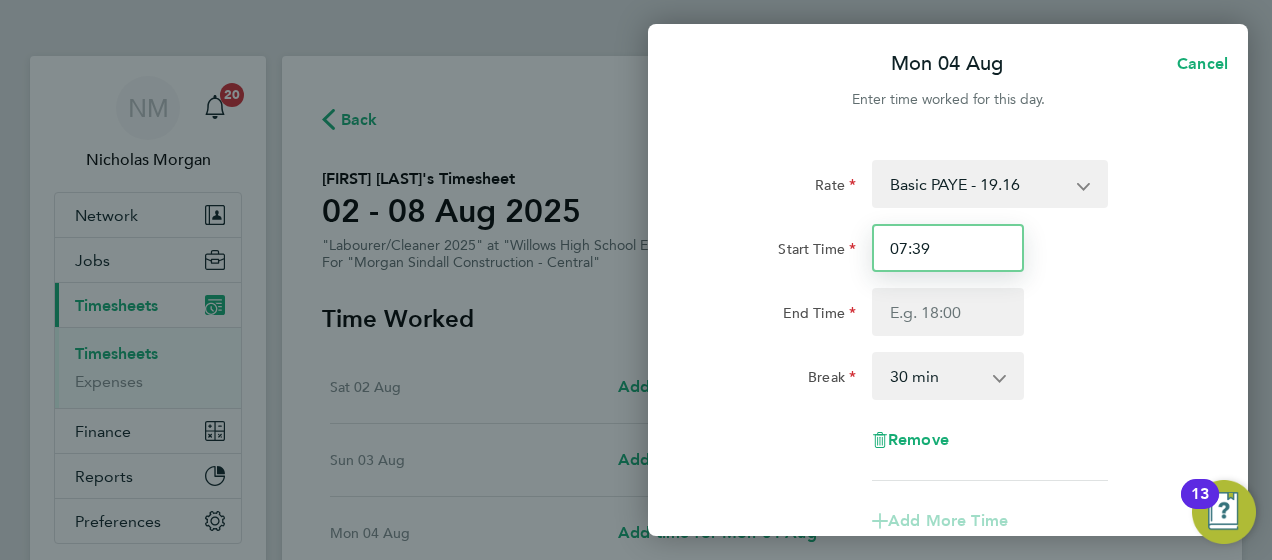 click on "07:39" at bounding box center (948, 248) 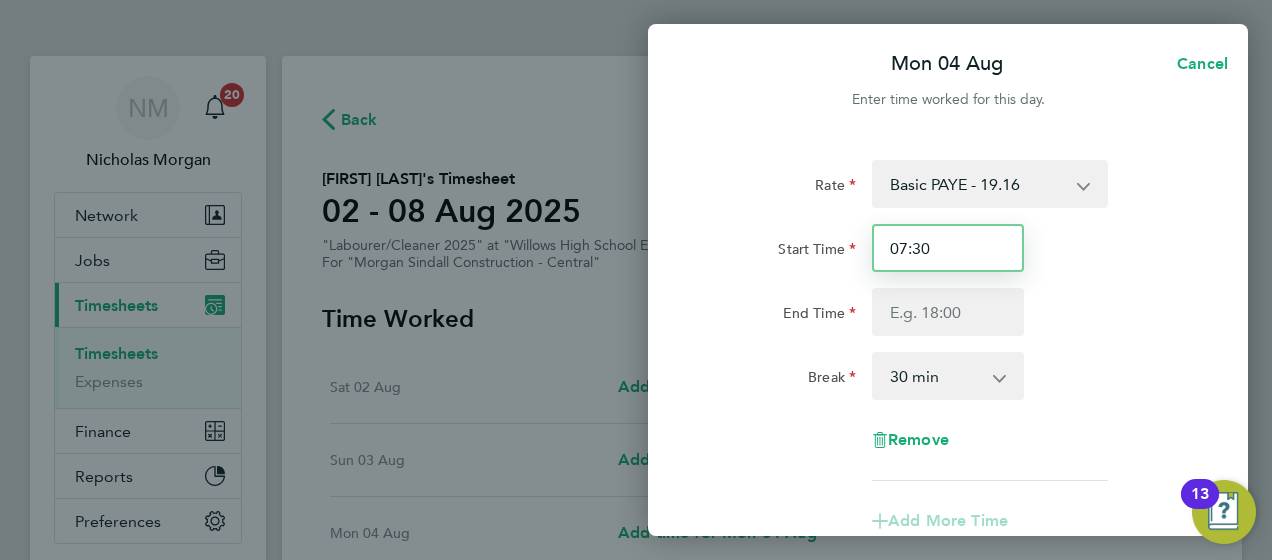 type on "07:30" 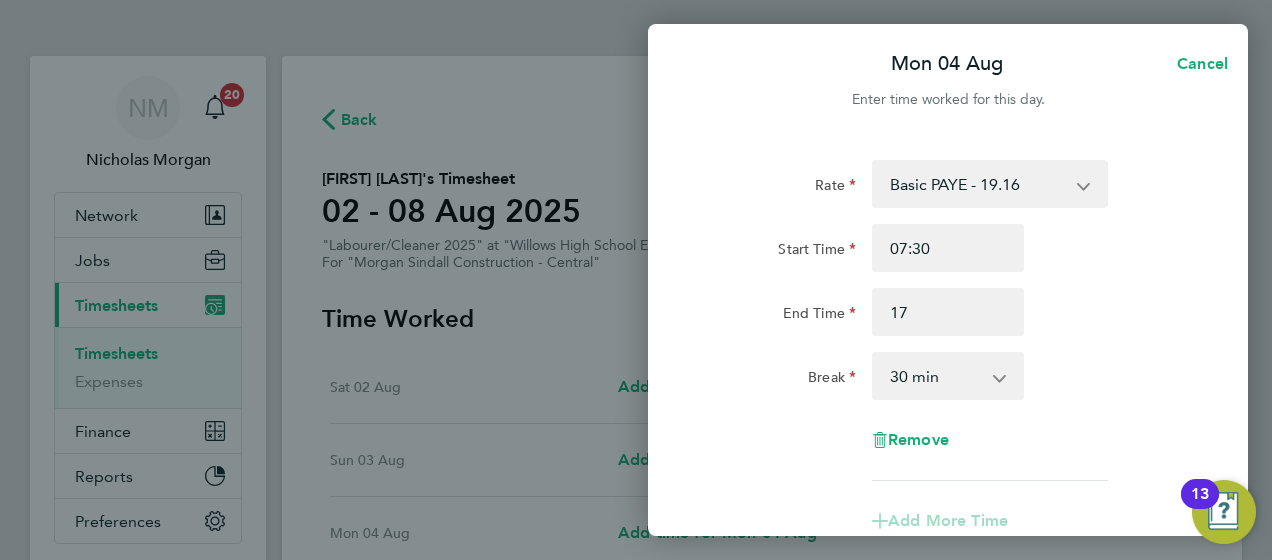 type on "17:00" 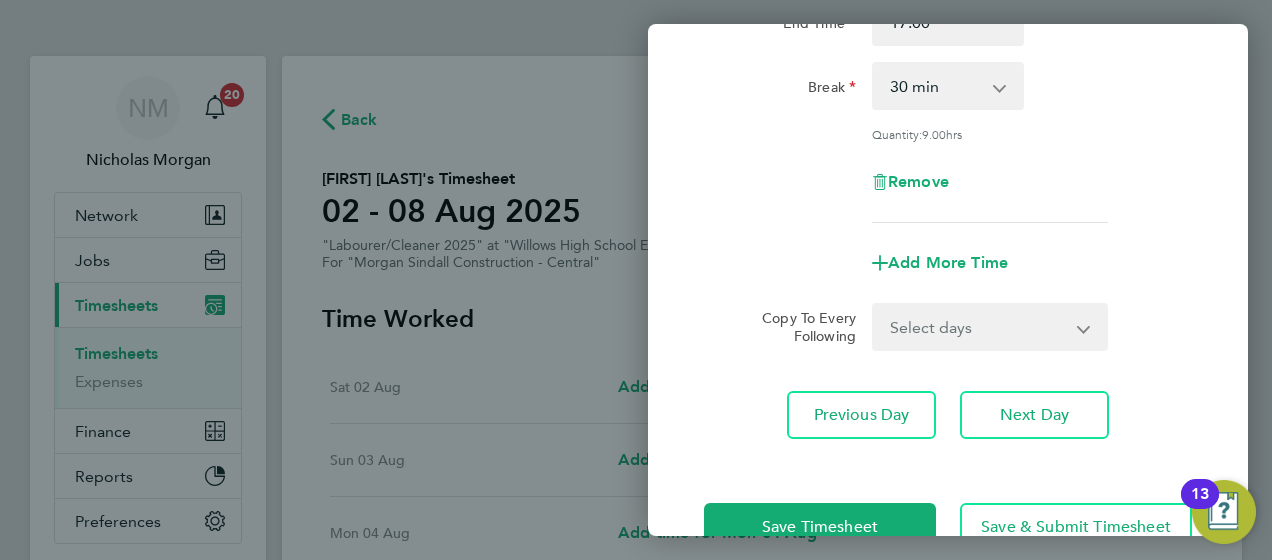 click on "Select days   Day   Tuesday   Wednesday   Thursday   Friday" at bounding box center [979, 327] 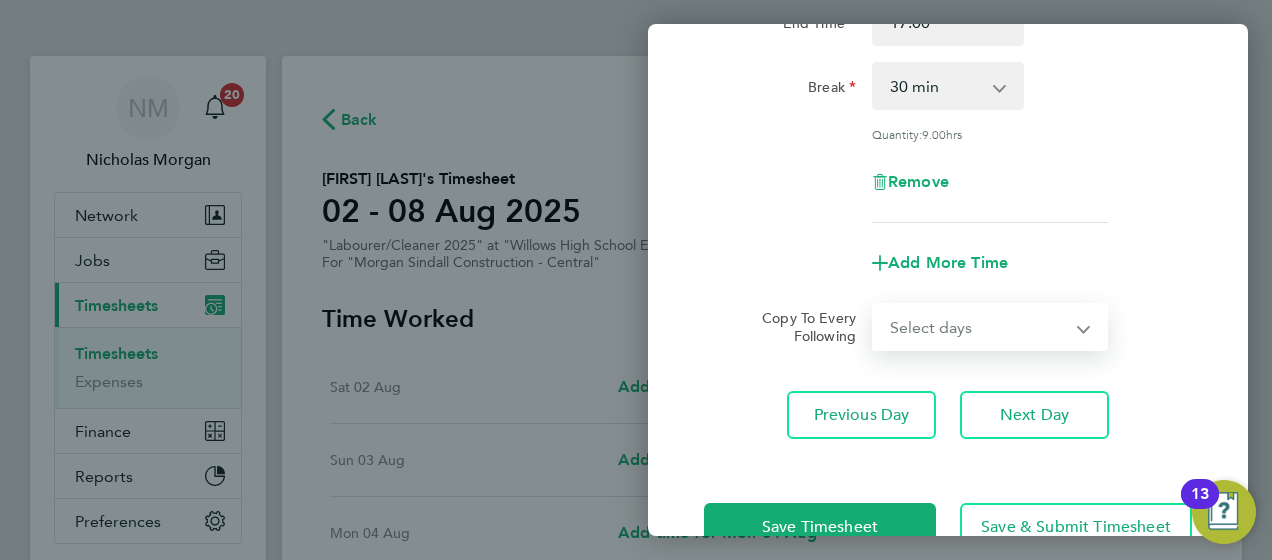 select on "DAY" 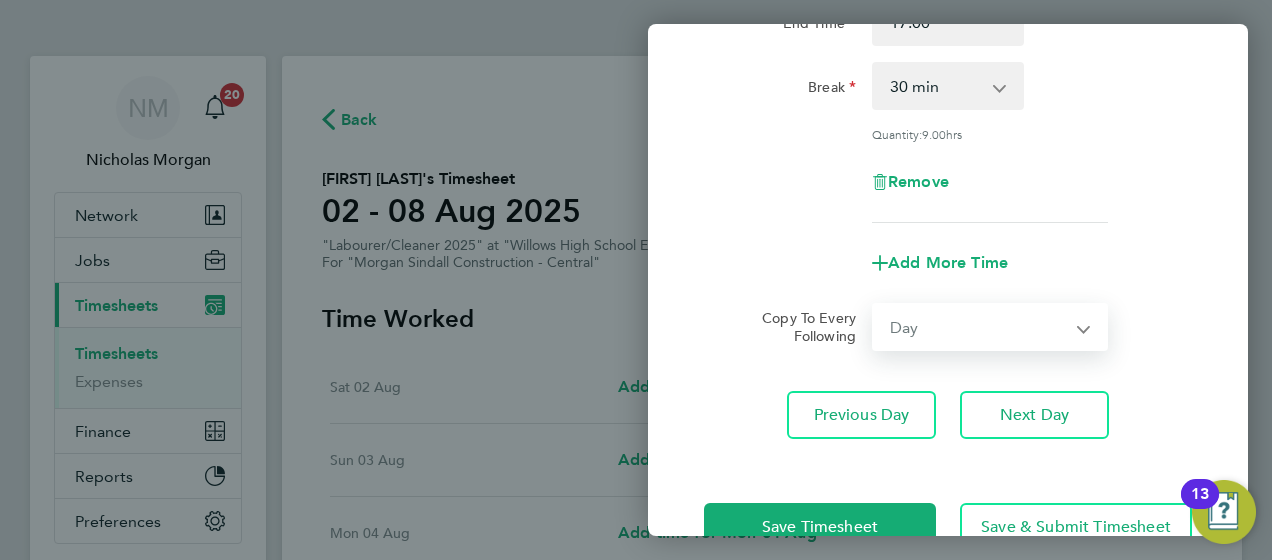 click on "Select days   Day   Tuesday   Wednesday   Thursday   Friday" at bounding box center (979, 327) 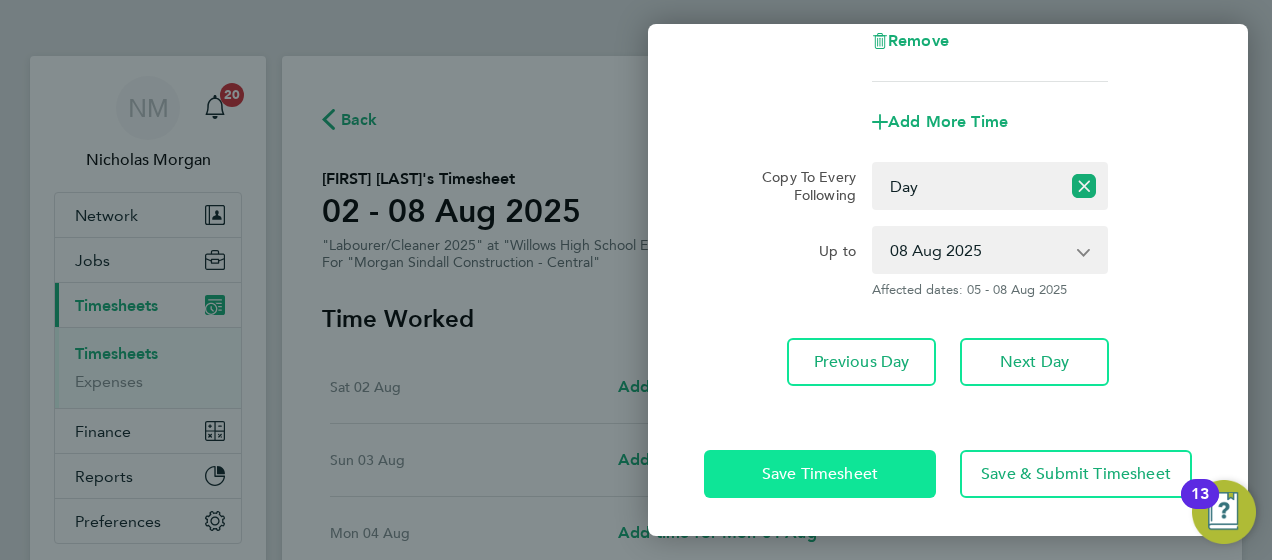 click on "Save Timesheet" 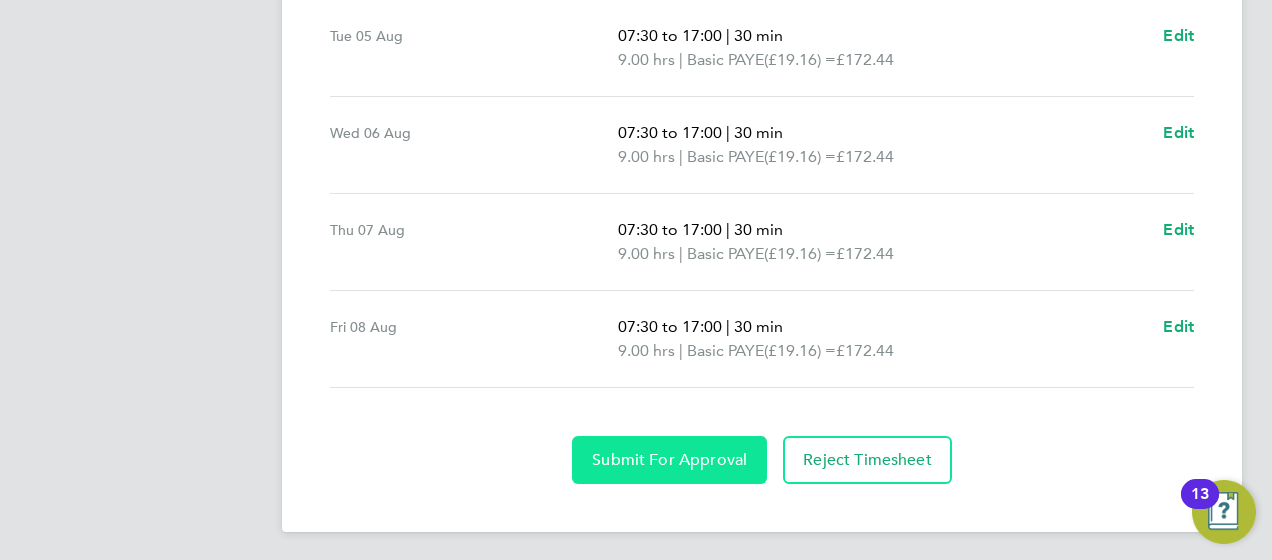 click on "Submit For Approval" 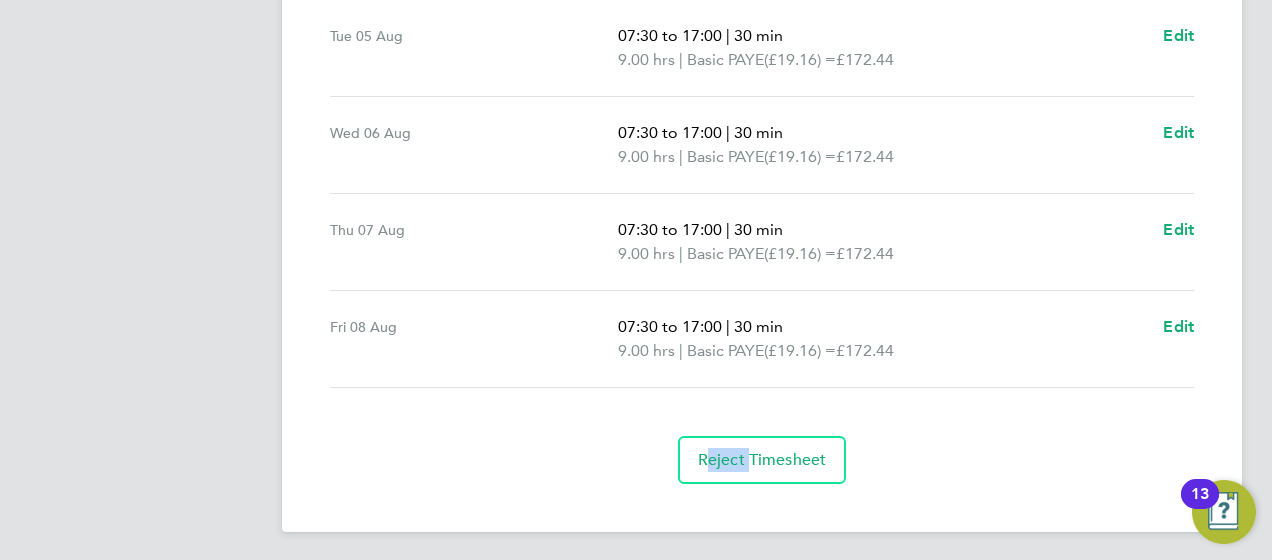 click on "Reject Timesheet" 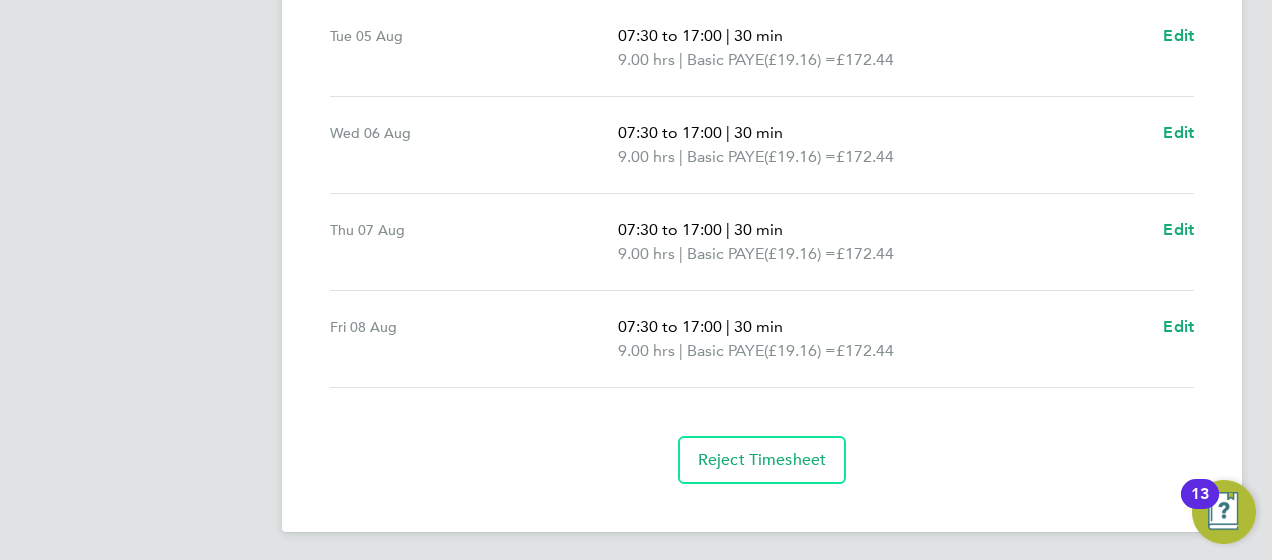 click on "Reject Timesheet" 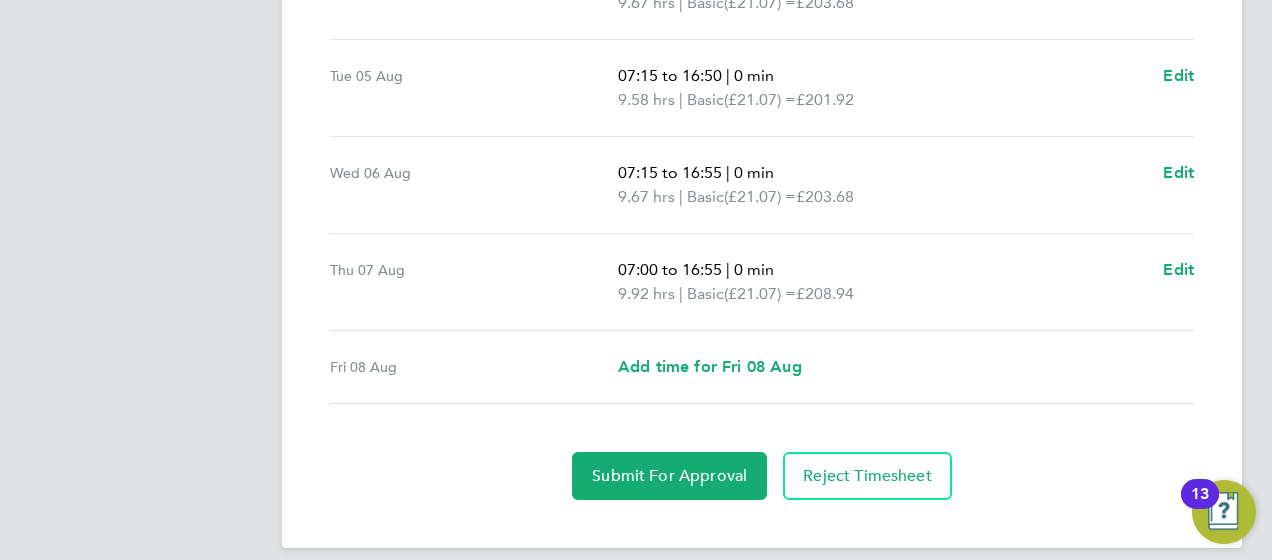 scroll, scrollTop: 857, scrollLeft: 0, axis: vertical 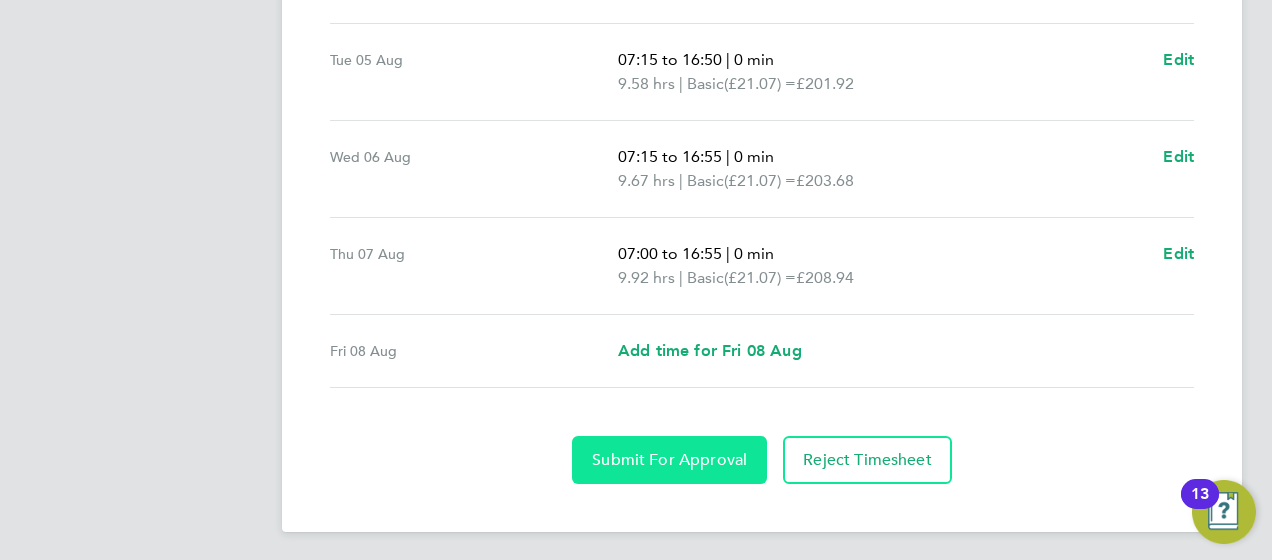 click on "Submit For Approval" 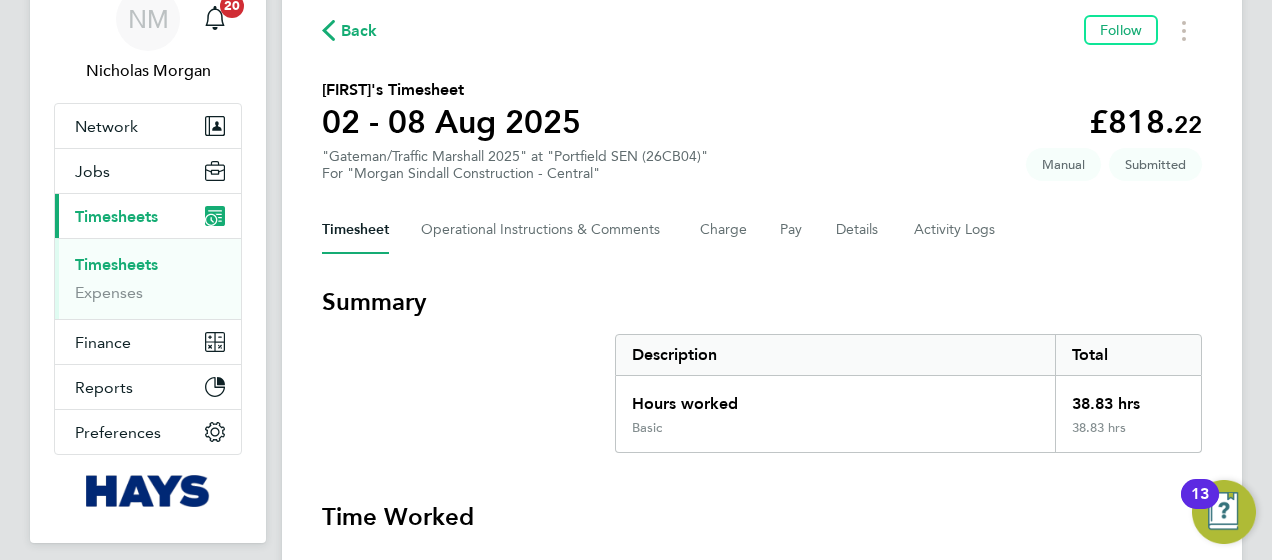 scroll, scrollTop: 0, scrollLeft: 0, axis: both 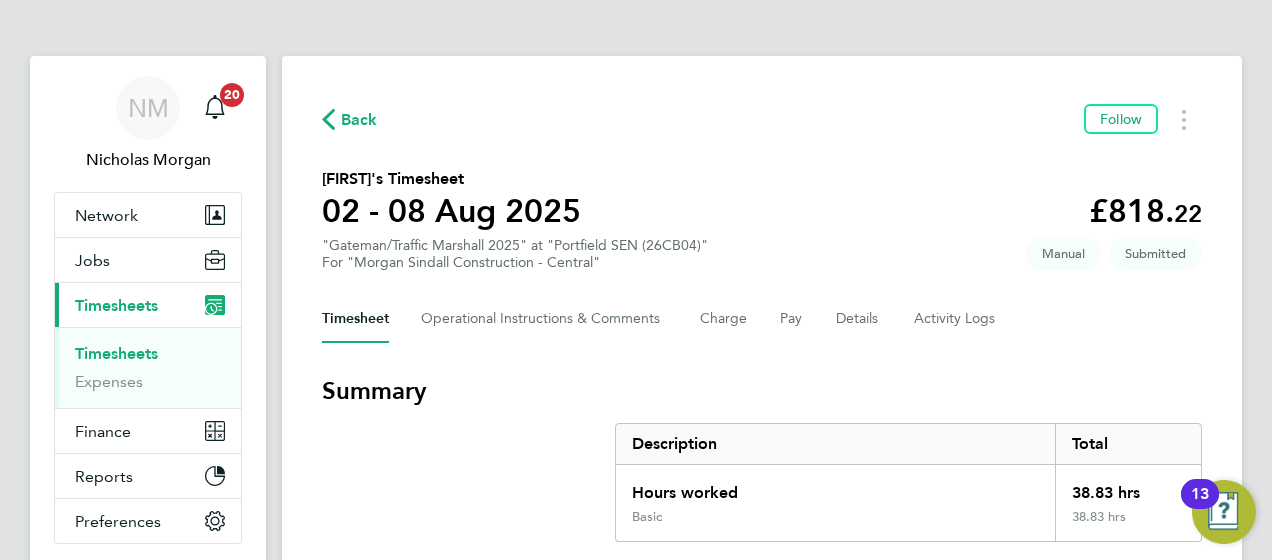 click on "Back  Follow" 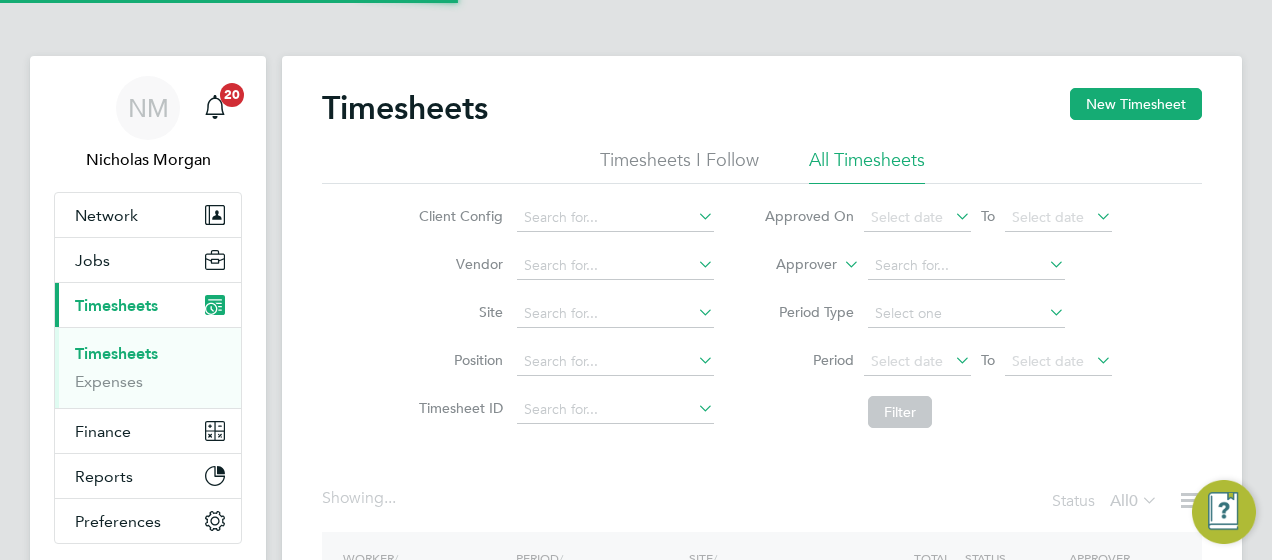 click on "Approver" 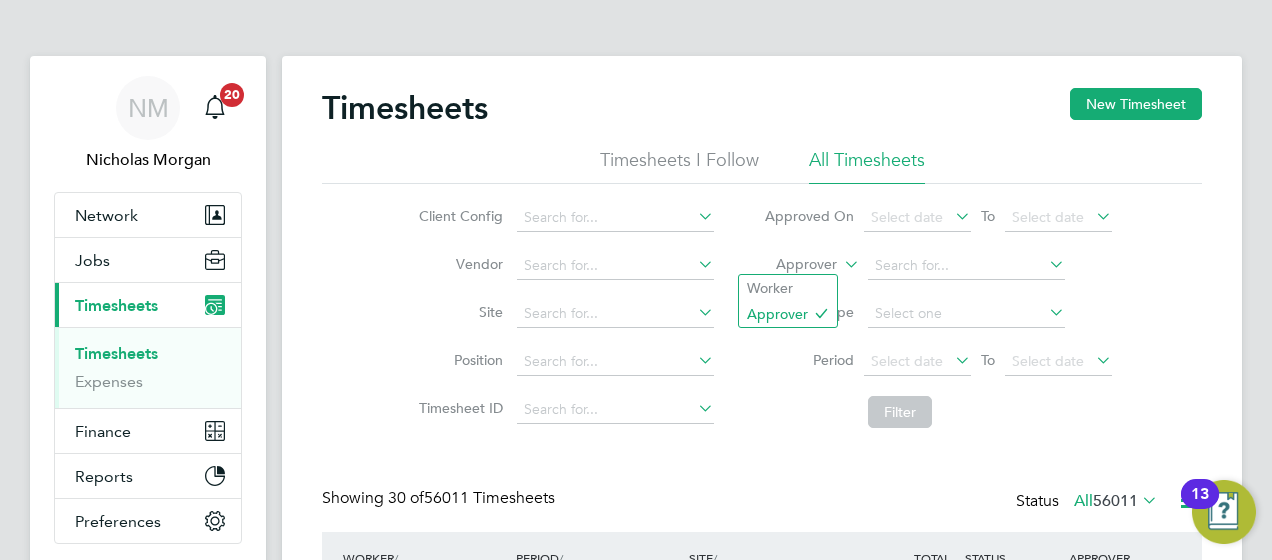 scroll, scrollTop: 10, scrollLeft: 10, axis: both 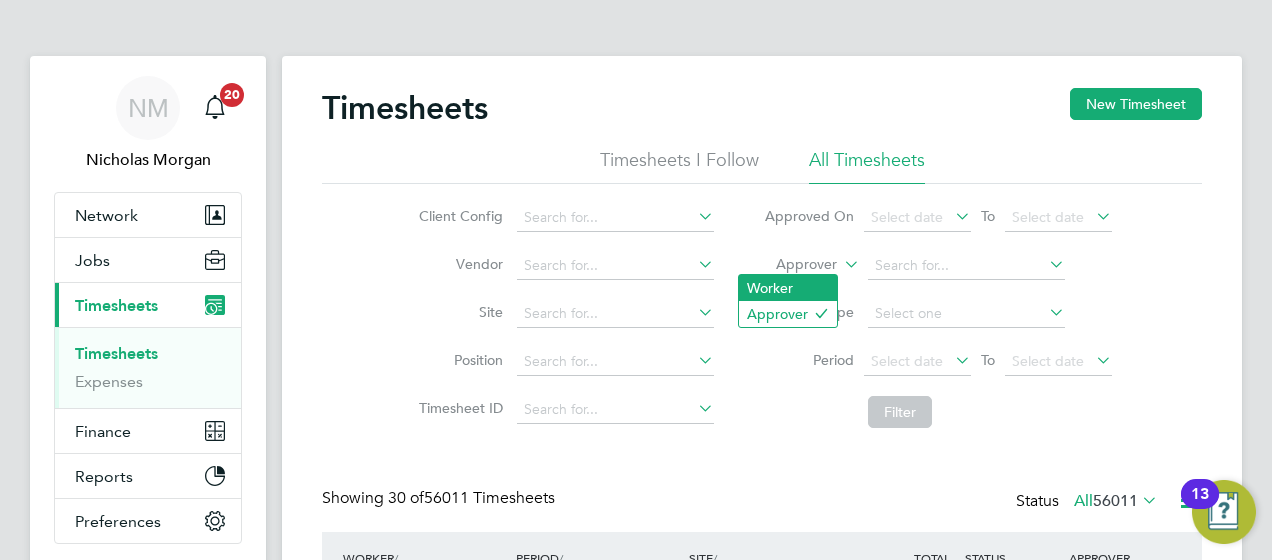 click on "Worker" 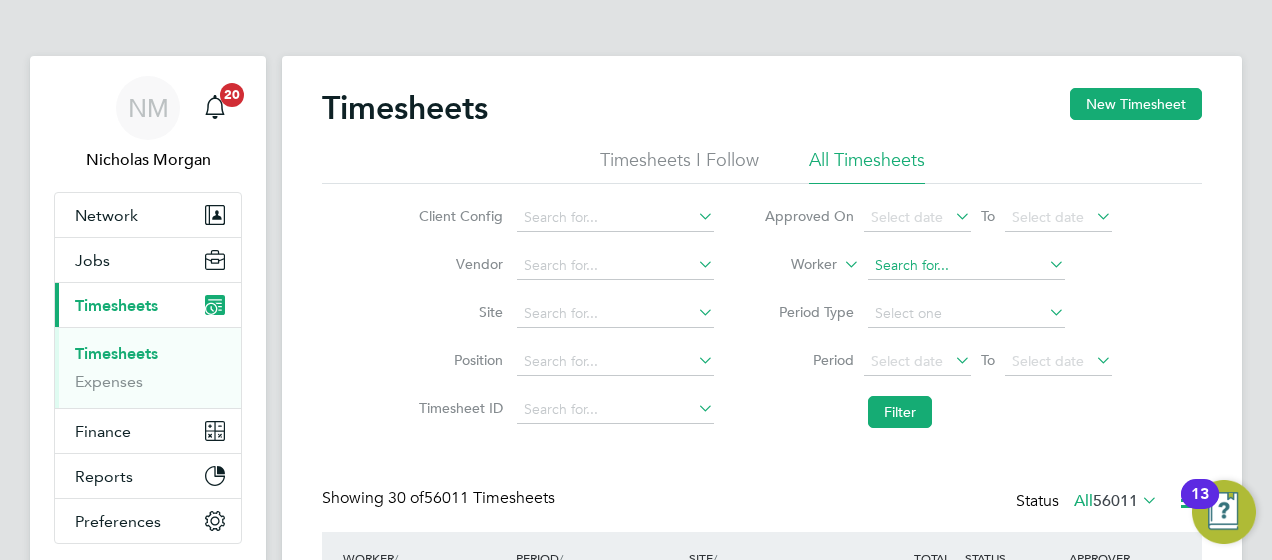 click 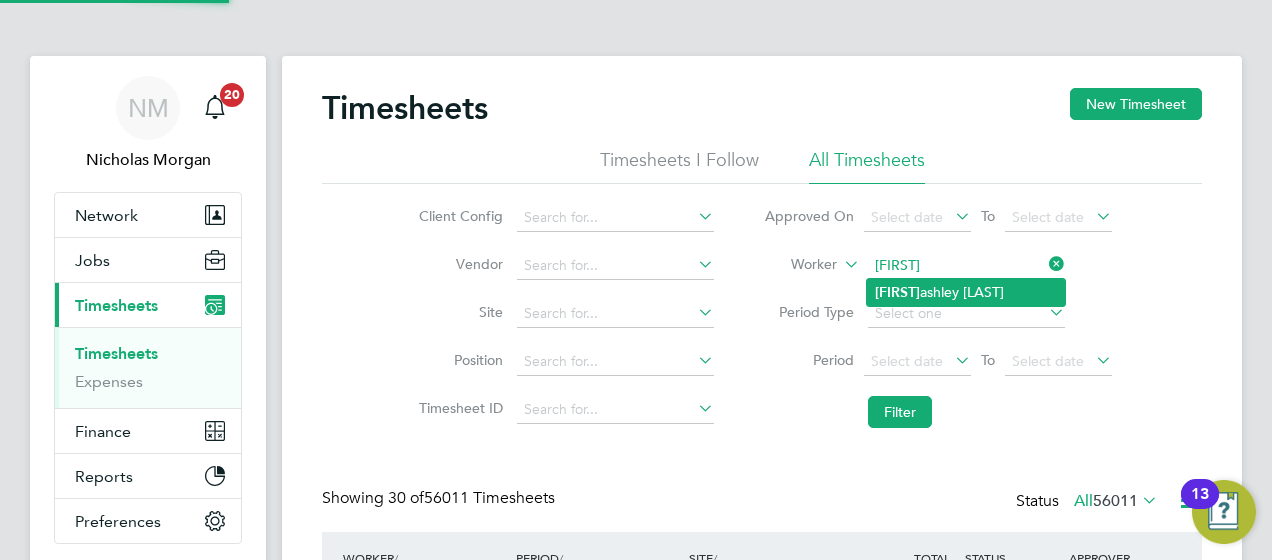 click on "Hux ley Giffard" 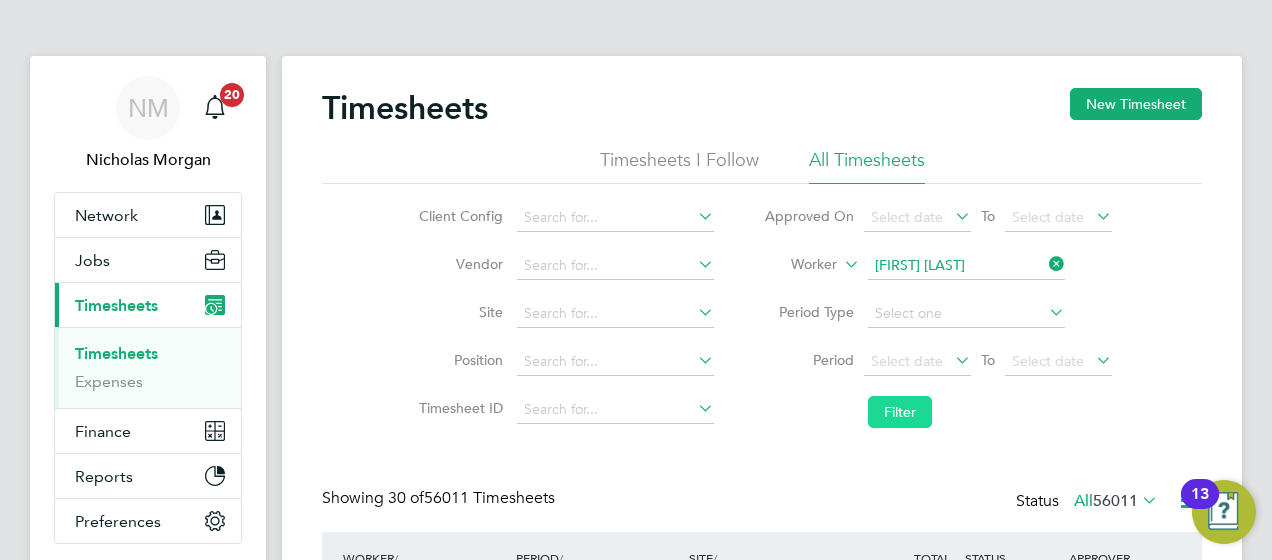 click on "Filter" 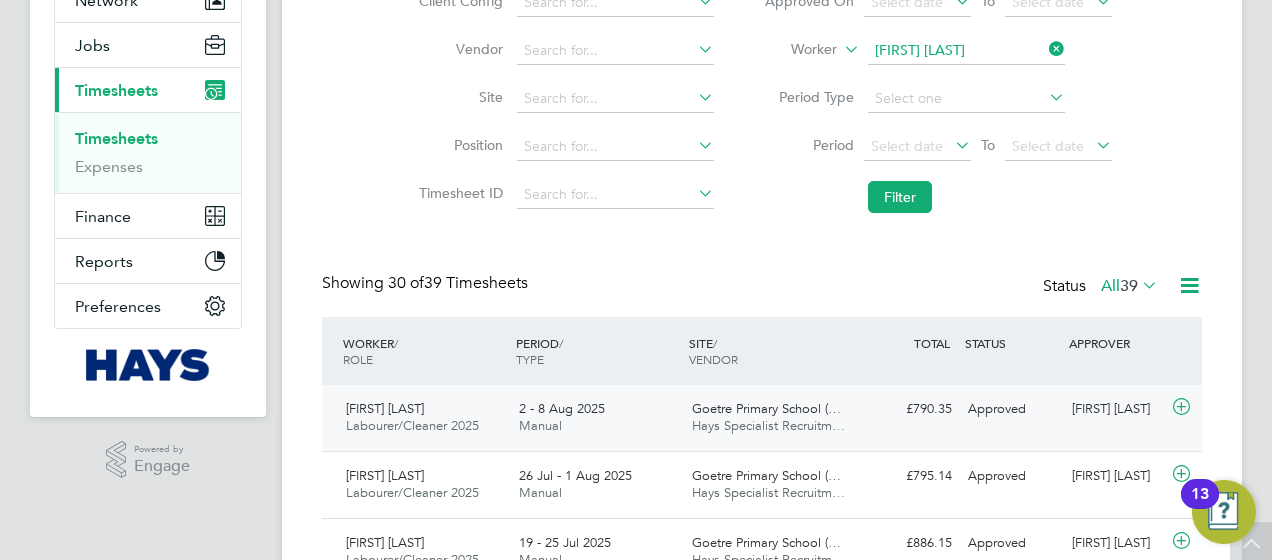 click on "Goetre Primary School (…" 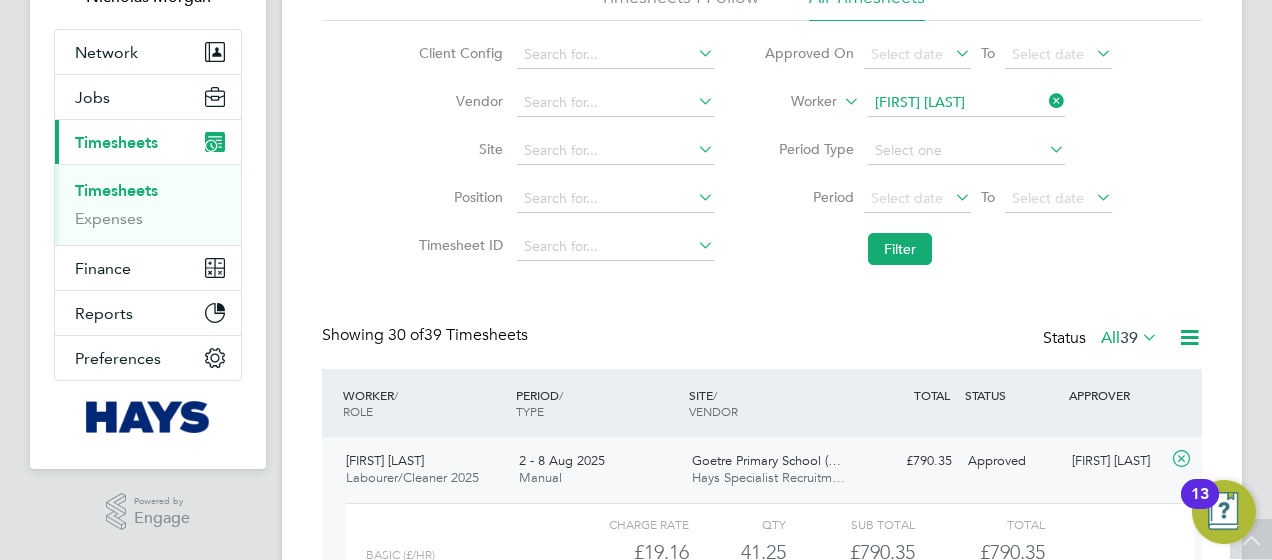 scroll, scrollTop: 37, scrollLeft: 0, axis: vertical 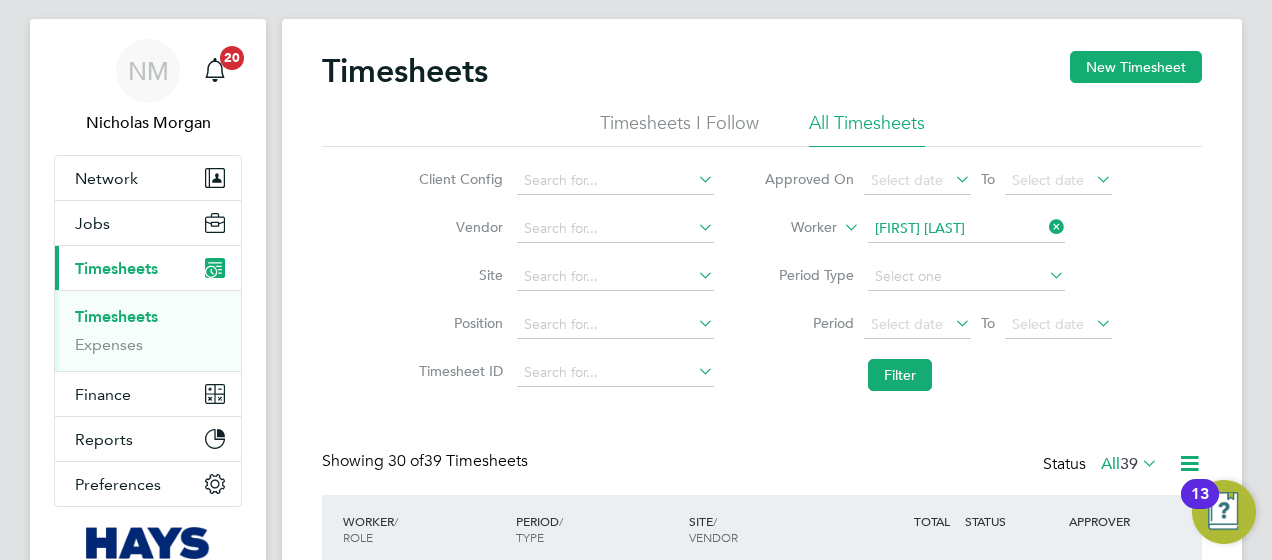 click 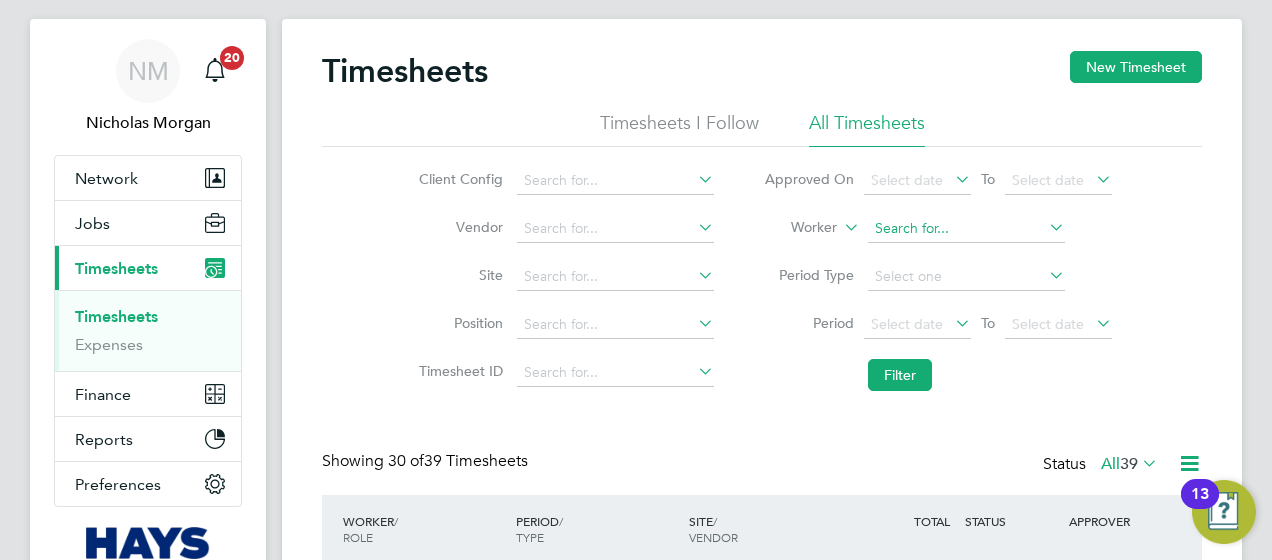 click 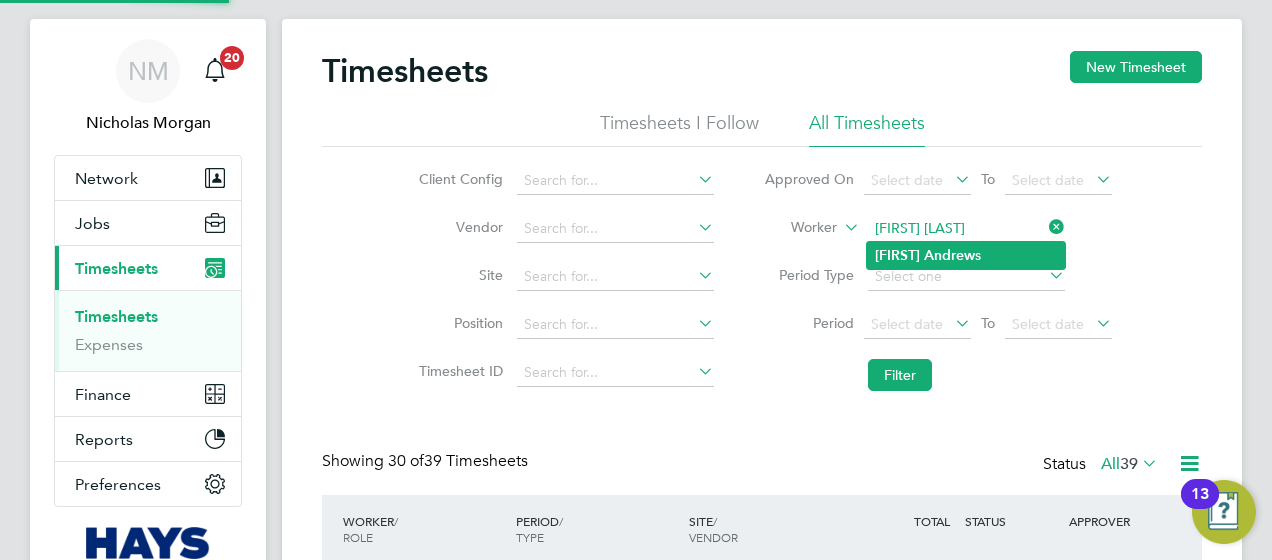 click on "Judith   Andrew s" 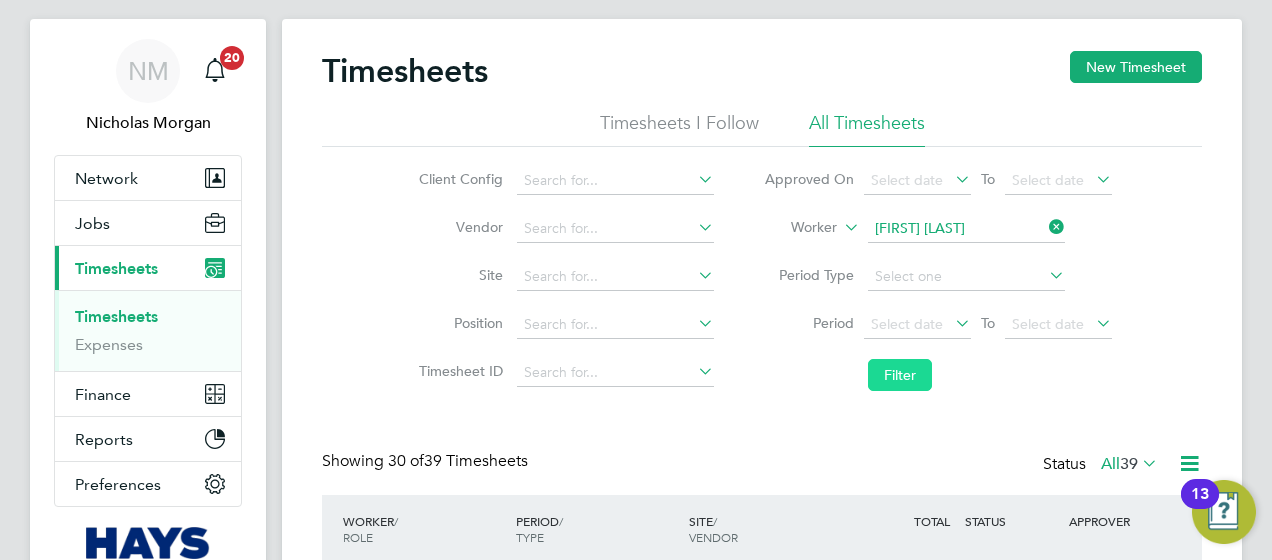 click on "Filter" 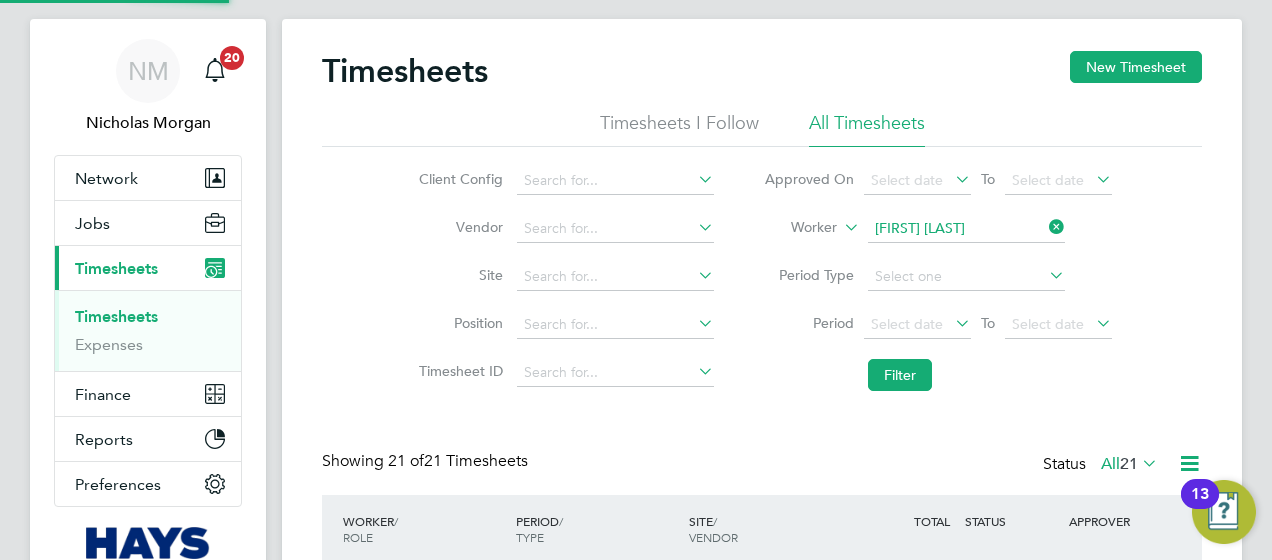 scroll, scrollTop: 472, scrollLeft: 0, axis: vertical 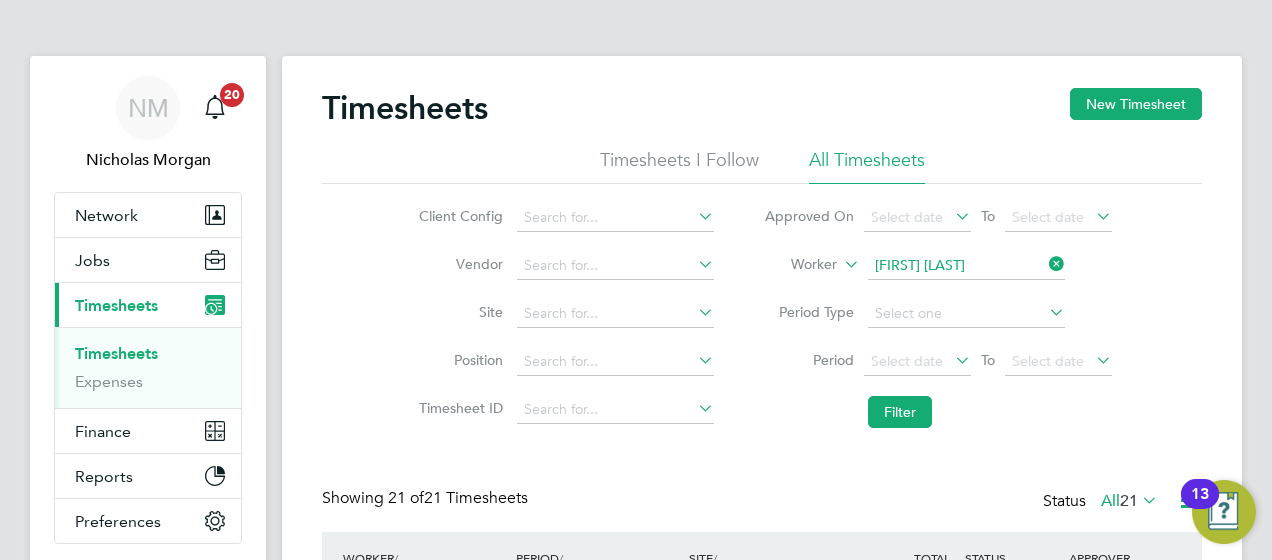 click 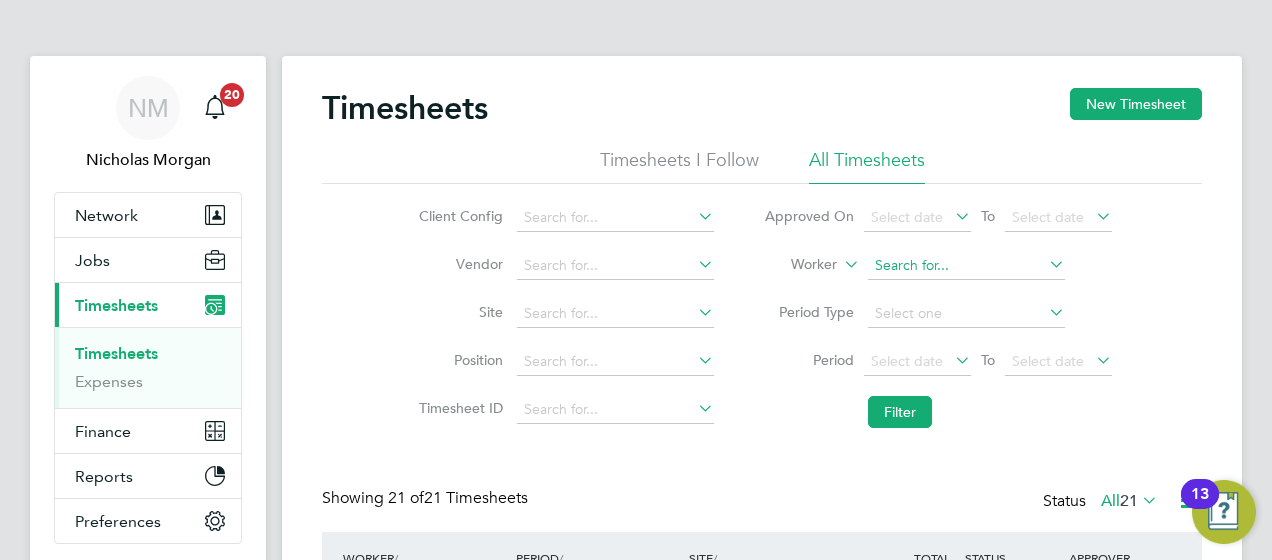 click 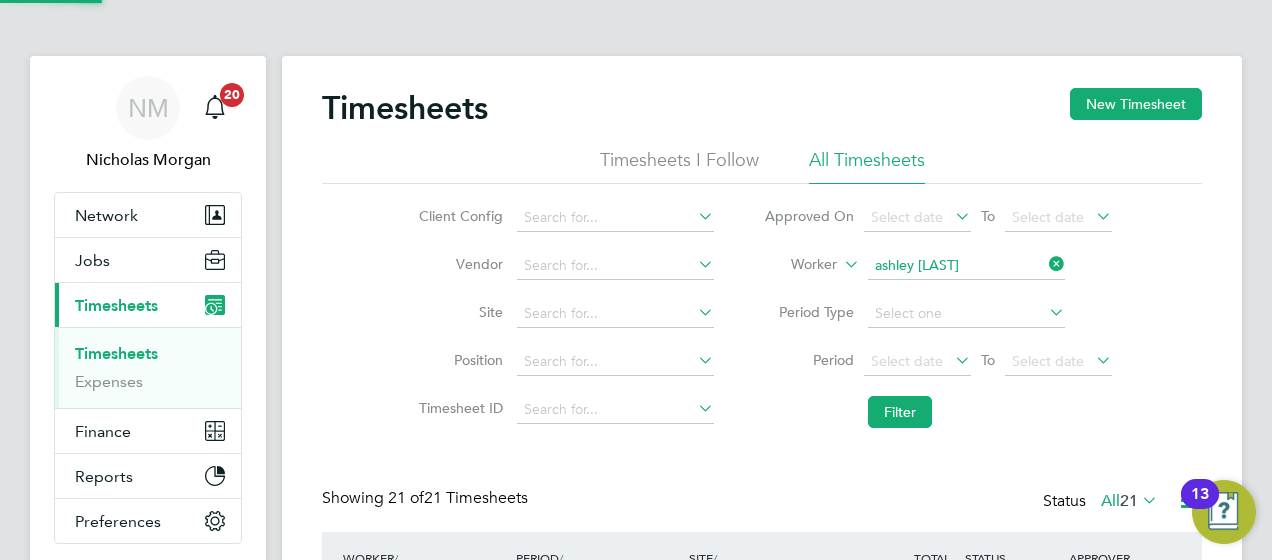 click on "Ashley   Lloyd" 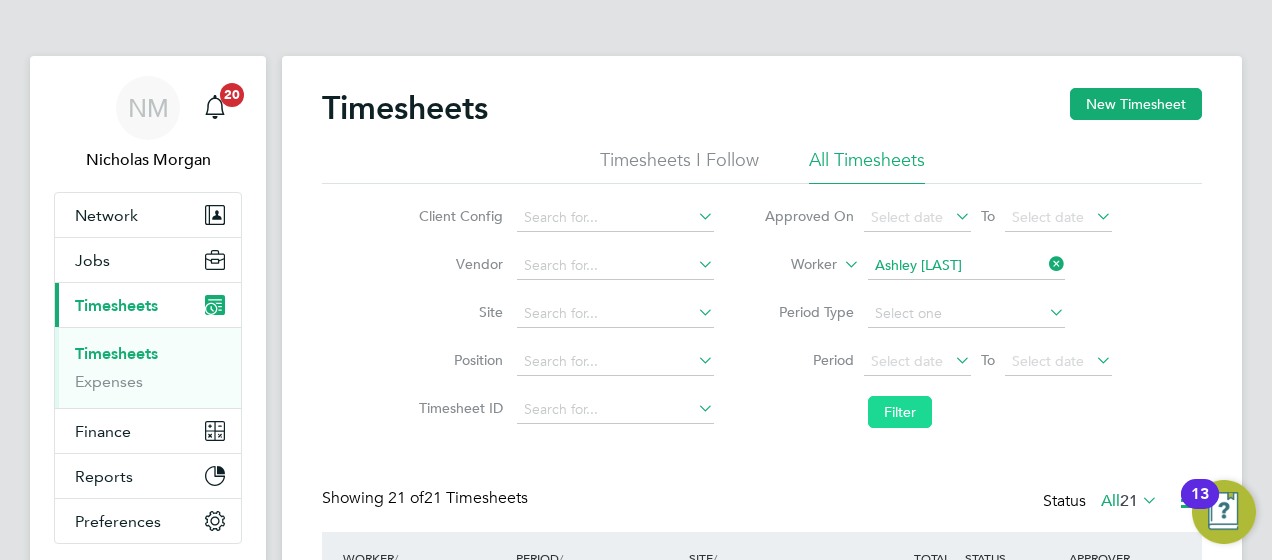 click on "Filter" 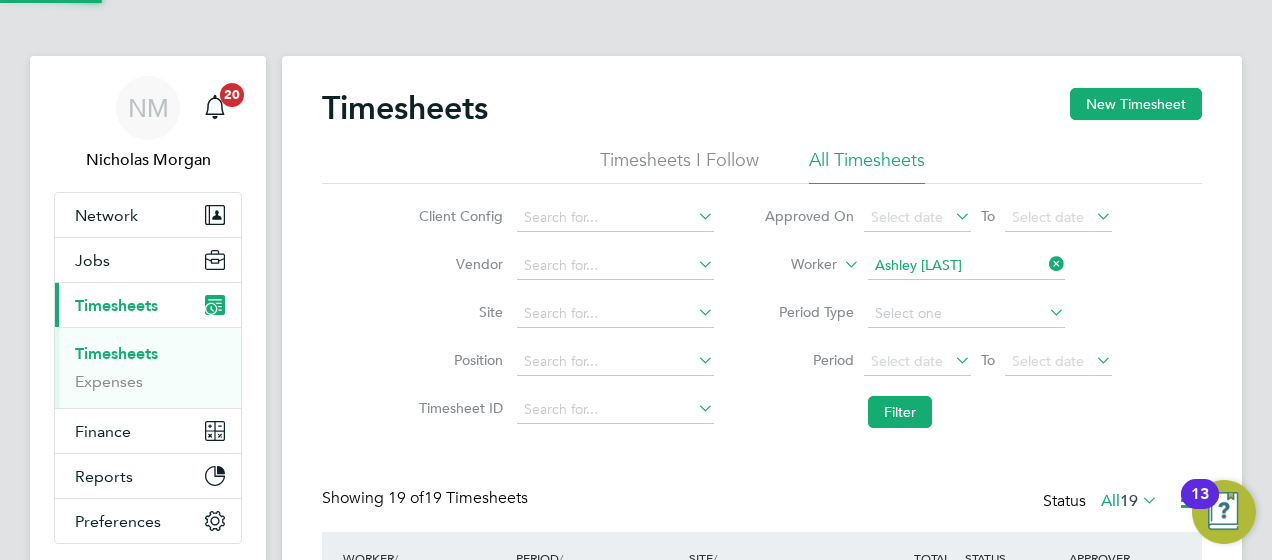 scroll, scrollTop: 158, scrollLeft: 0, axis: vertical 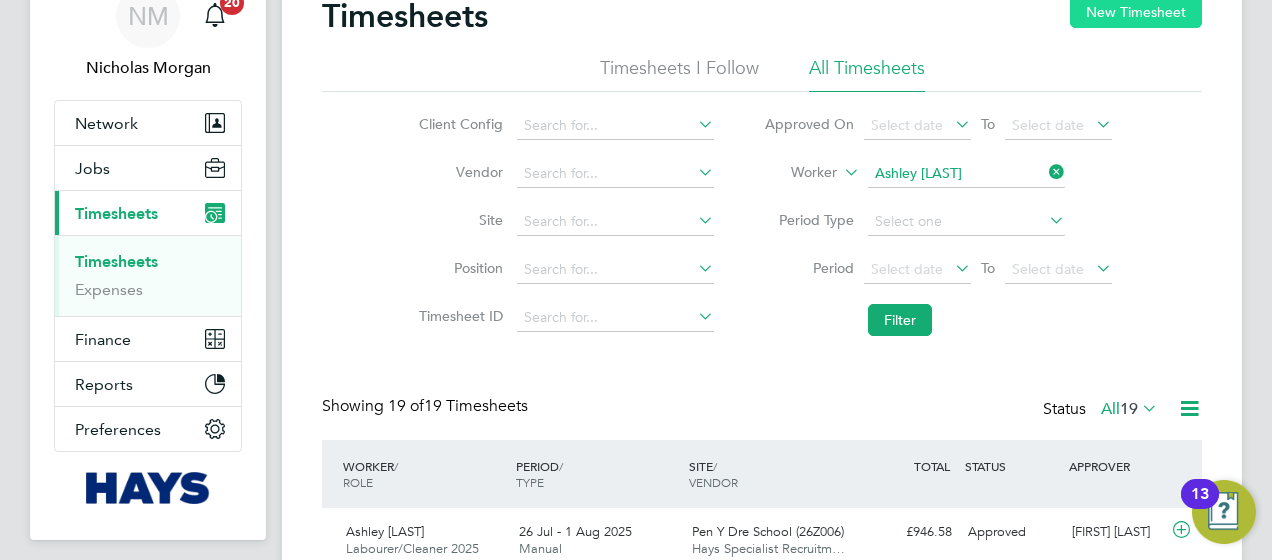 click on "New Timesheet" 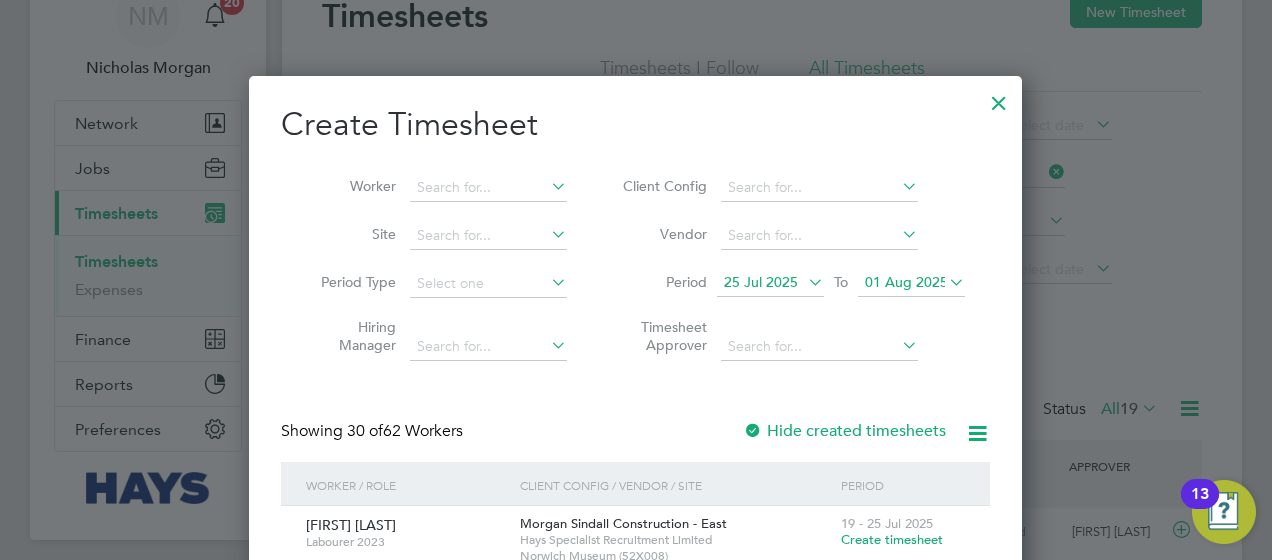 click on "25 Jul 2025" at bounding box center [761, 282] 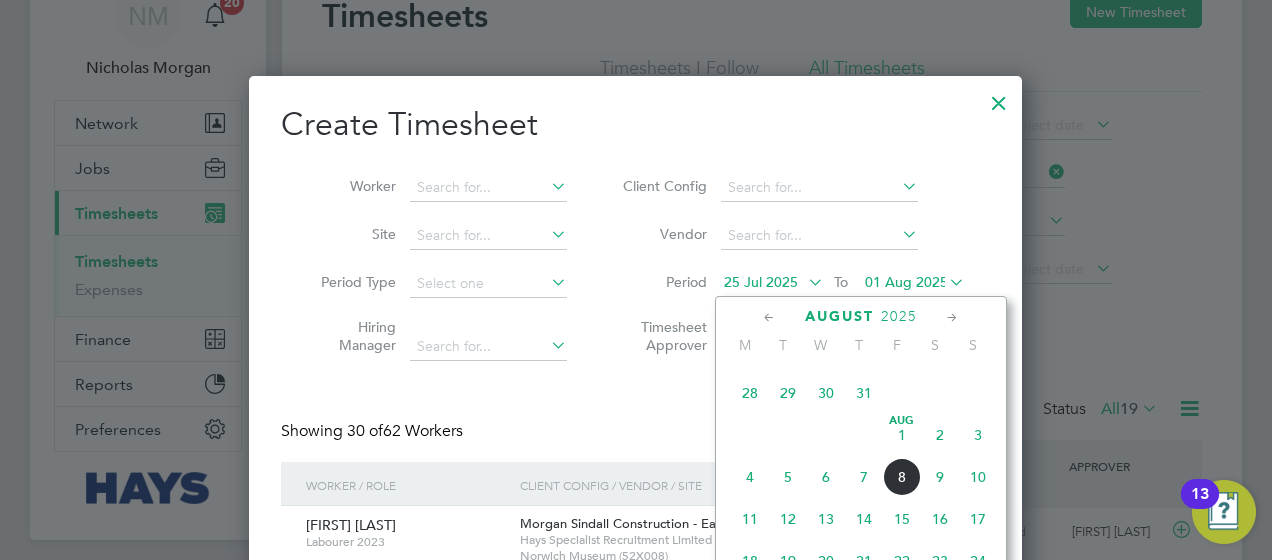 click on "Aug" 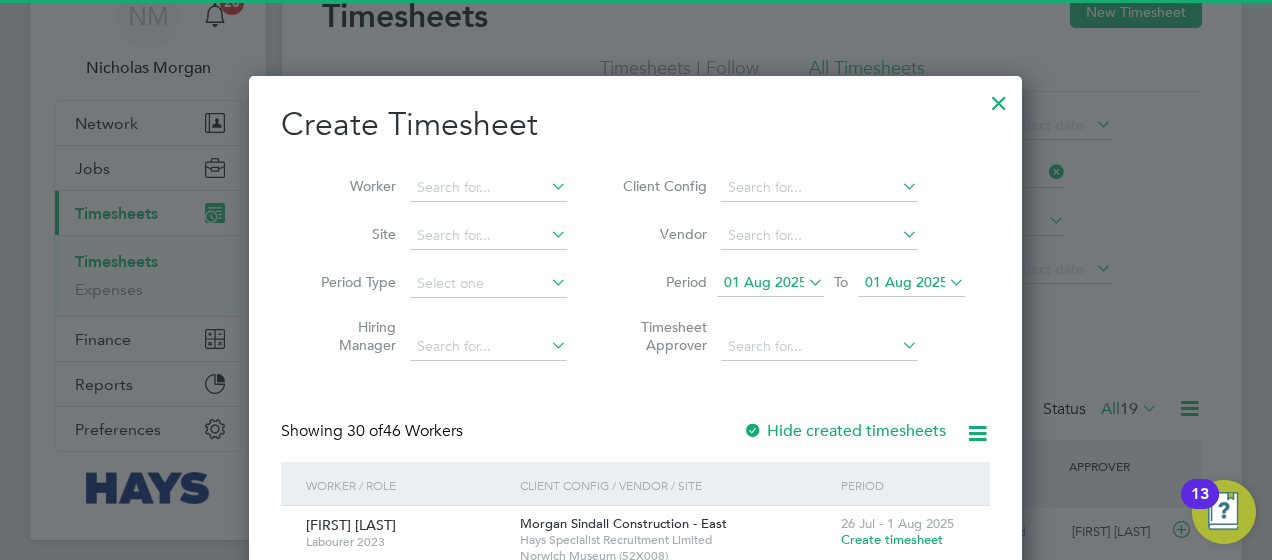 click on "01 Aug 2025" at bounding box center [906, 282] 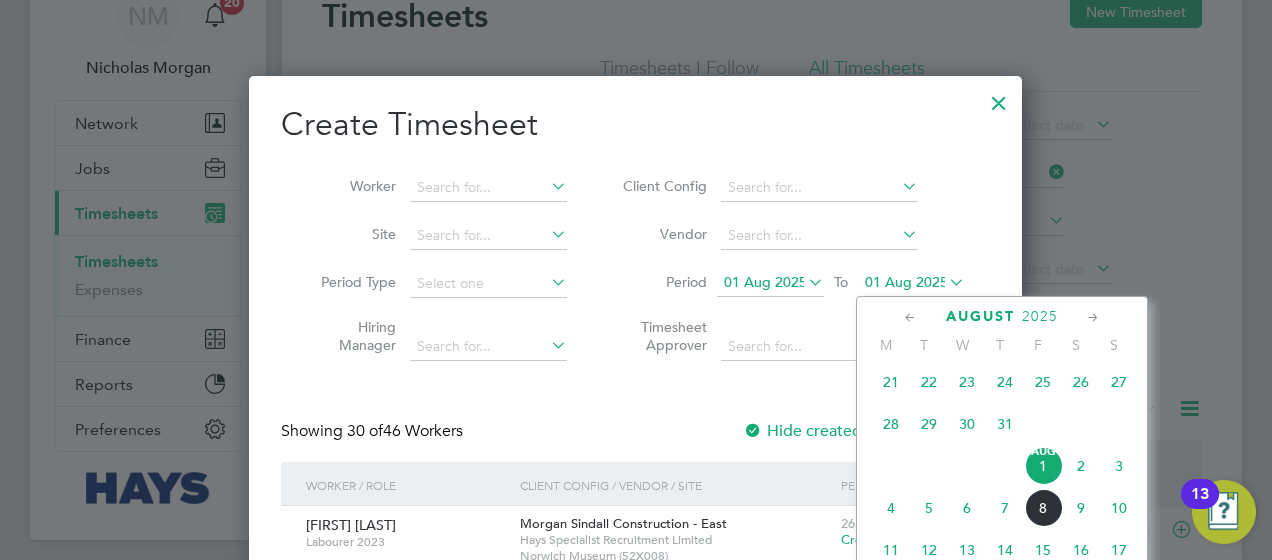 click on "8" 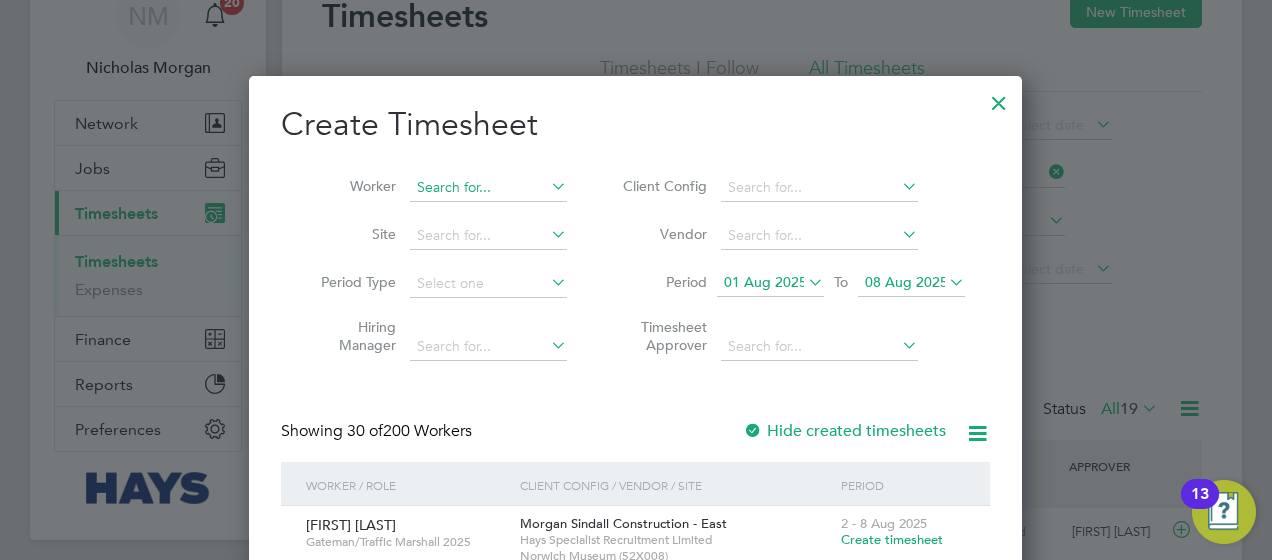 click at bounding box center [488, 188] 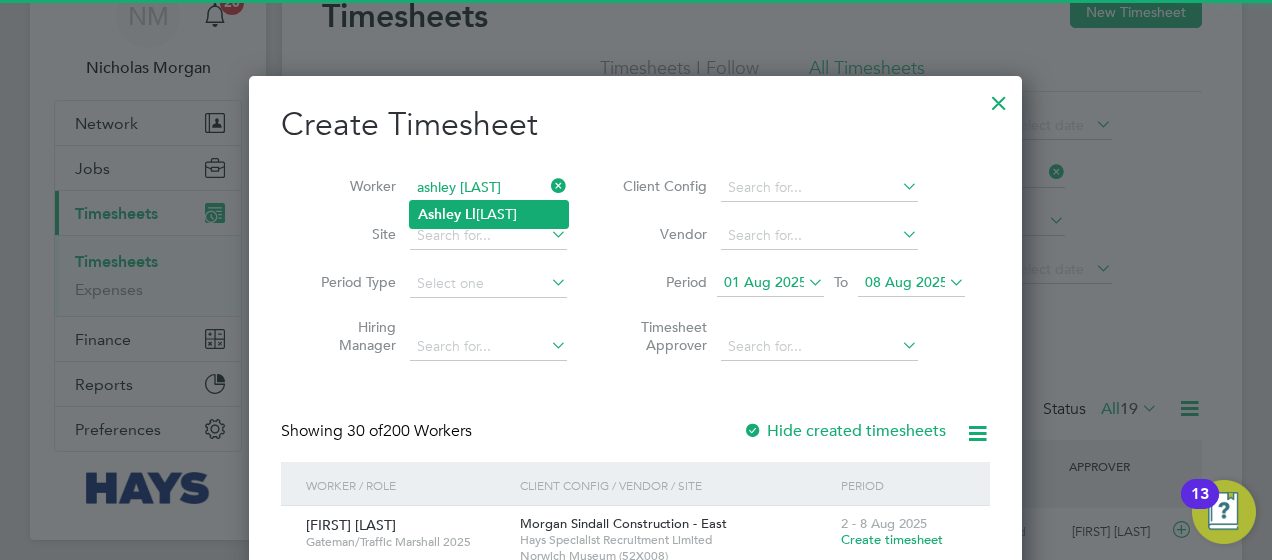 click on "Ashley   Ll oyd" 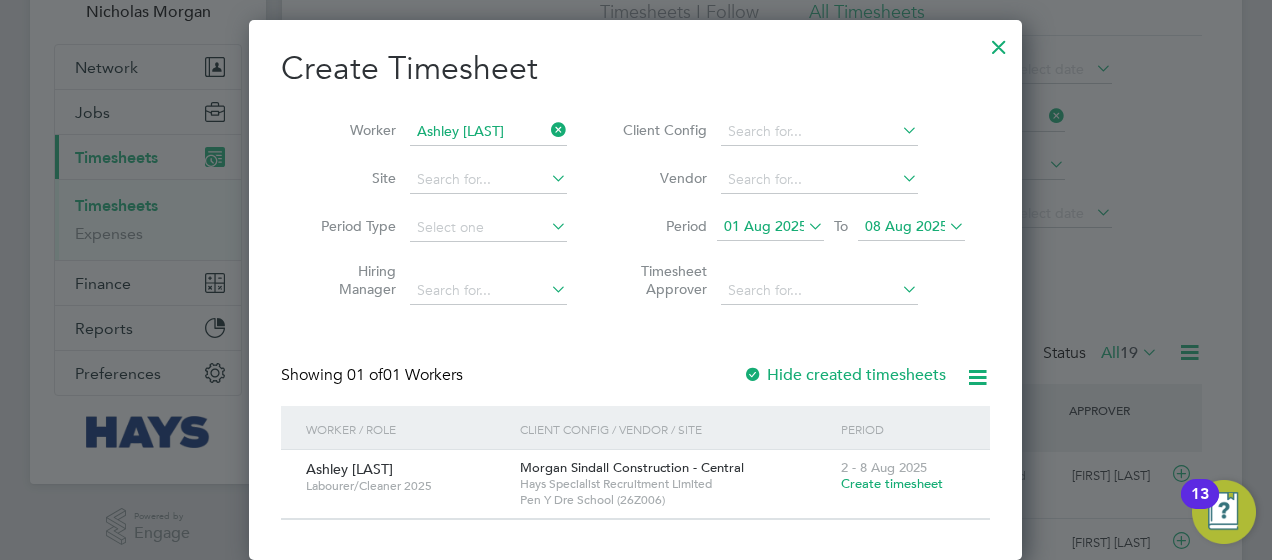 click on "Create timesheet" at bounding box center [892, 483] 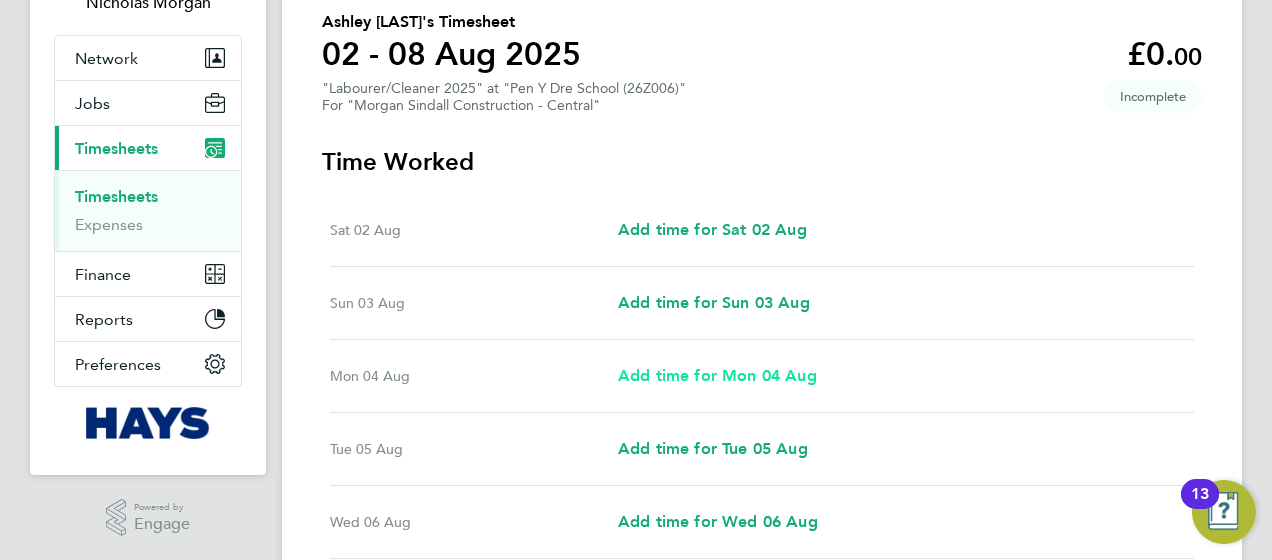 click on "Add time for Mon 04 Aug" at bounding box center (717, 375) 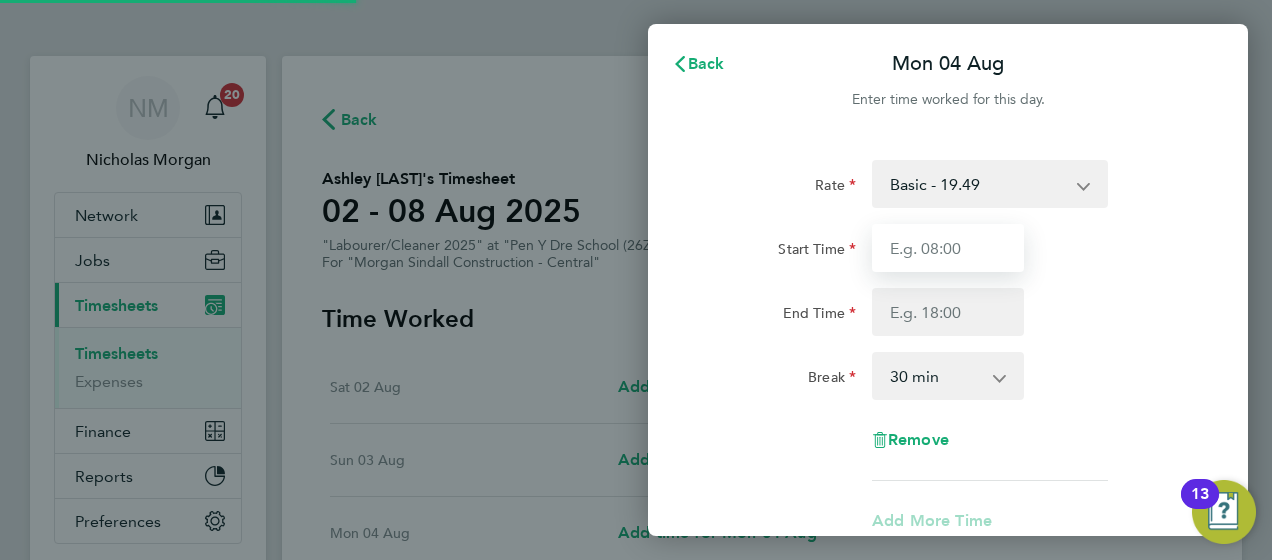 click on "Start Time" at bounding box center [948, 248] 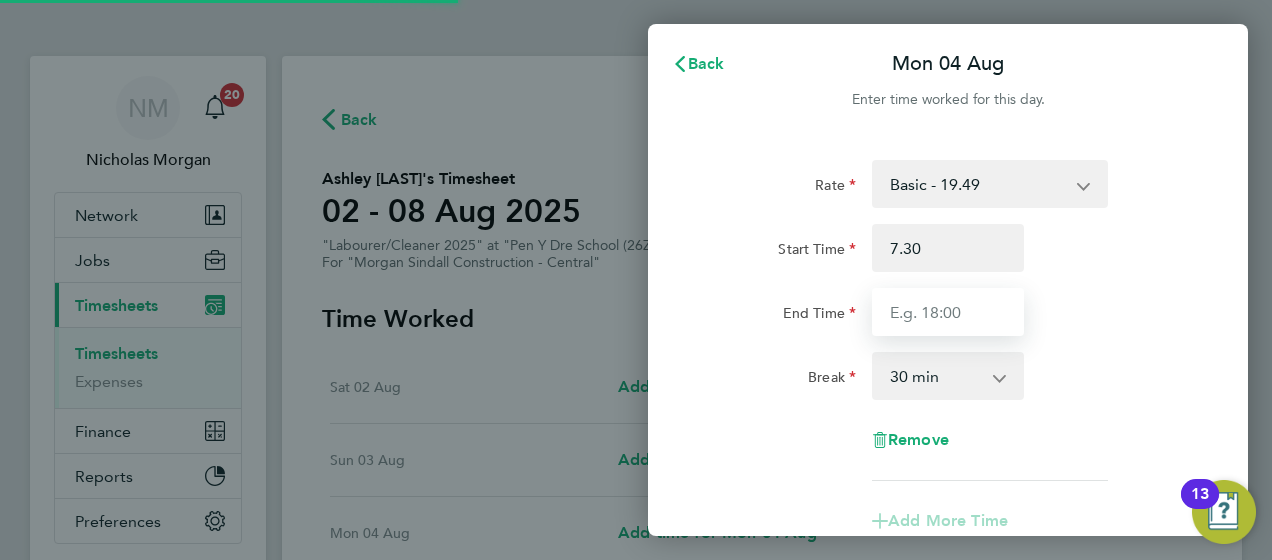 type on "07:30" 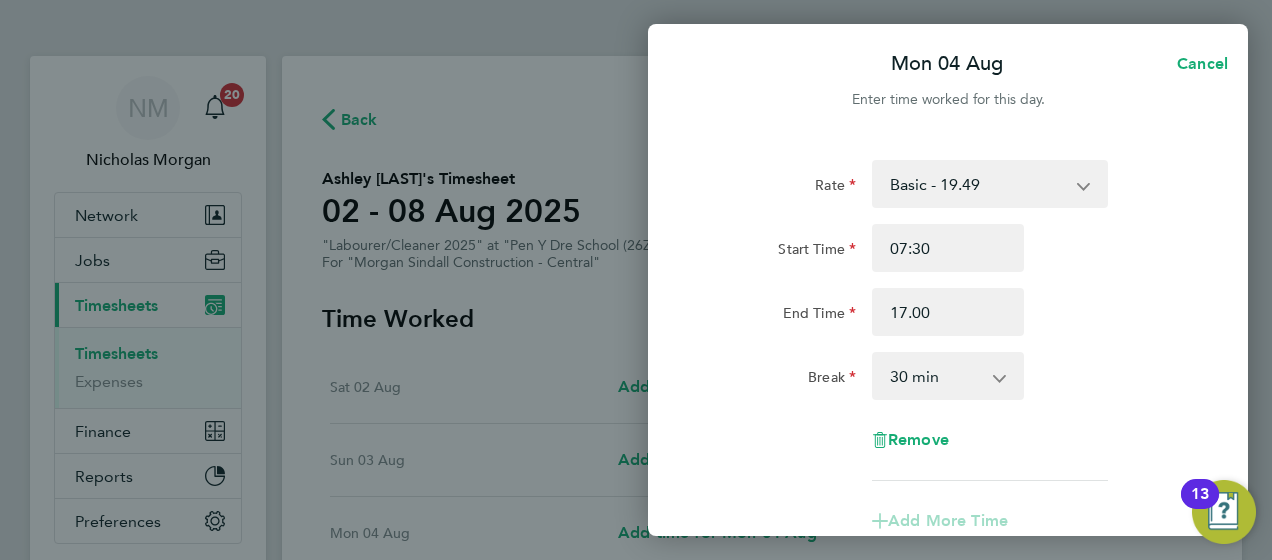 type on "17:00" 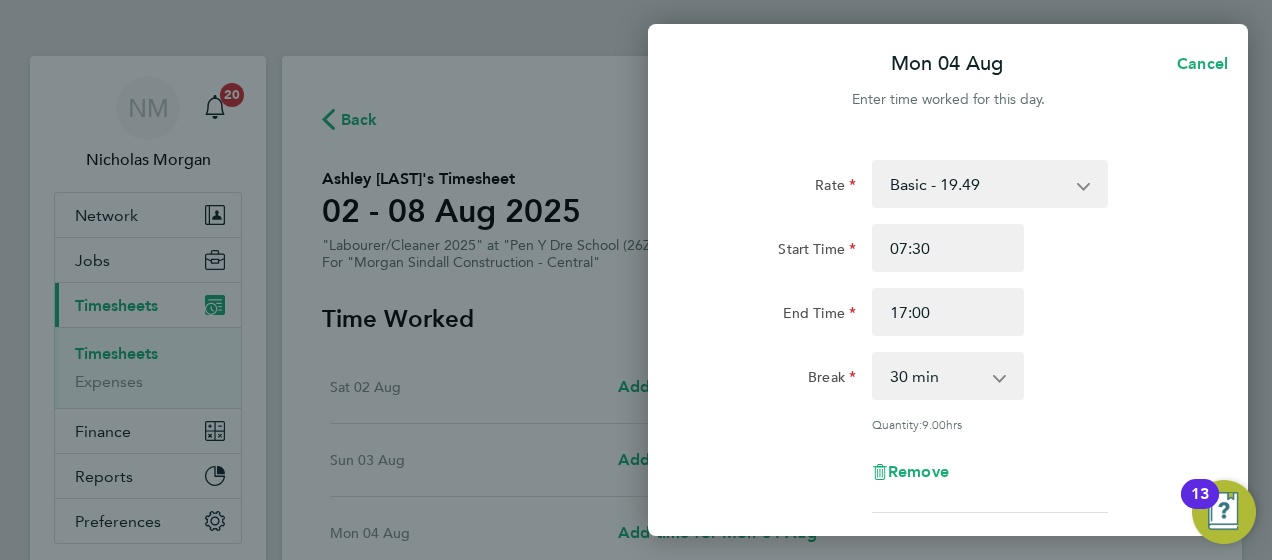 click on "Rate  Basic - 19.49   Weekday OT 45h+ - 27.81   Sat first 4h - 27.81   Sat after 4h - 36.21   Sunday - 36.21   Bank Holiday - 36.21
Start Time 07:30 End Time 17:00 Break  0 min   15 min   30 min   45 min   60 min   75 min   90 min
Quantity:  9.00  hrs
Remove" 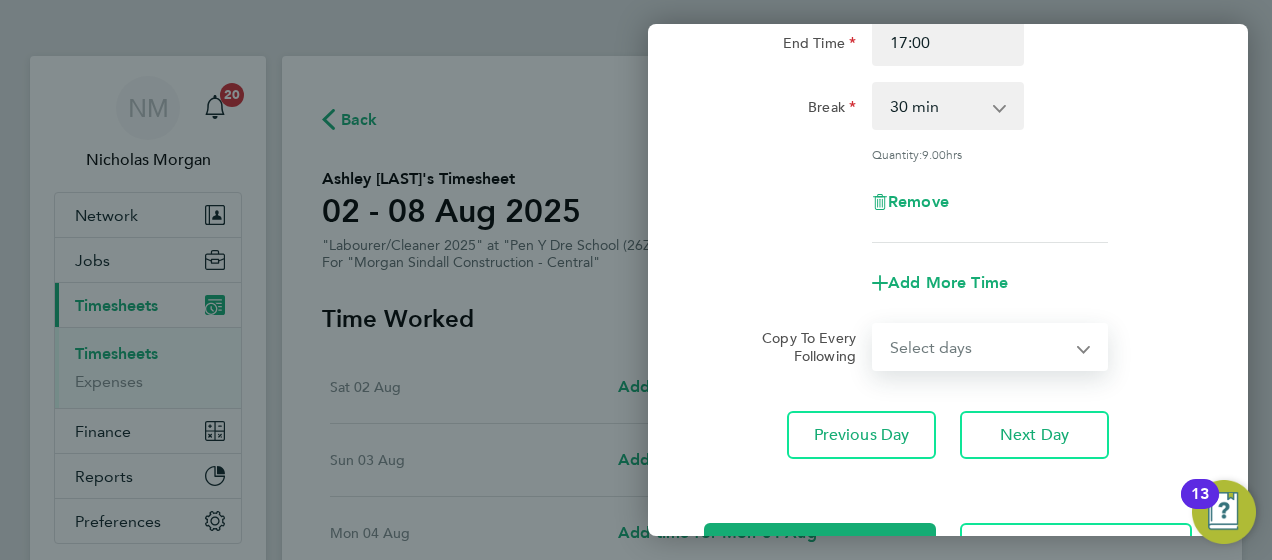 click on "Select days   Day   Tuesday   Wednesday   Thursday   Friday" at bounding box center [979, 347] 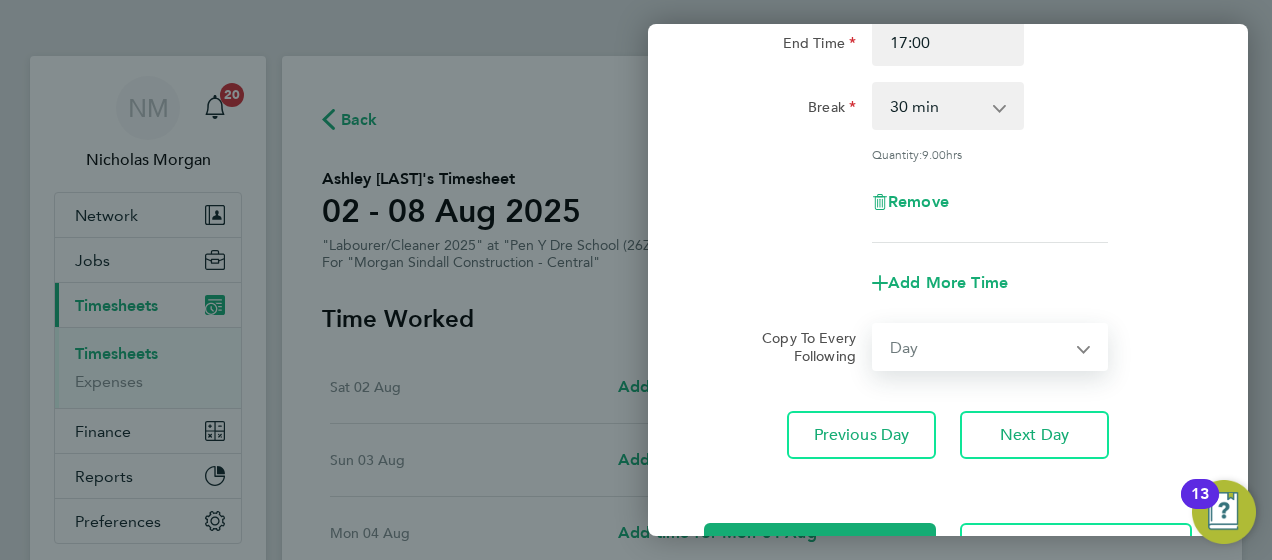 click on "Select days   Day   Tuesday   Wednesday   Thursday   Friday" at bounding box center (979, 347) 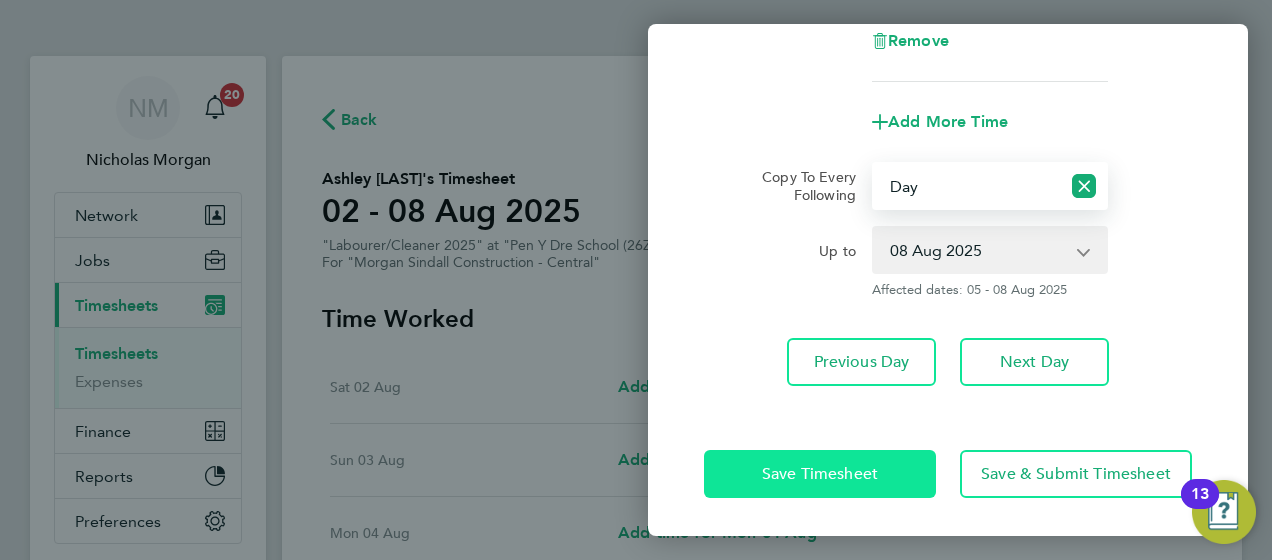 click on "Save Timesheet" 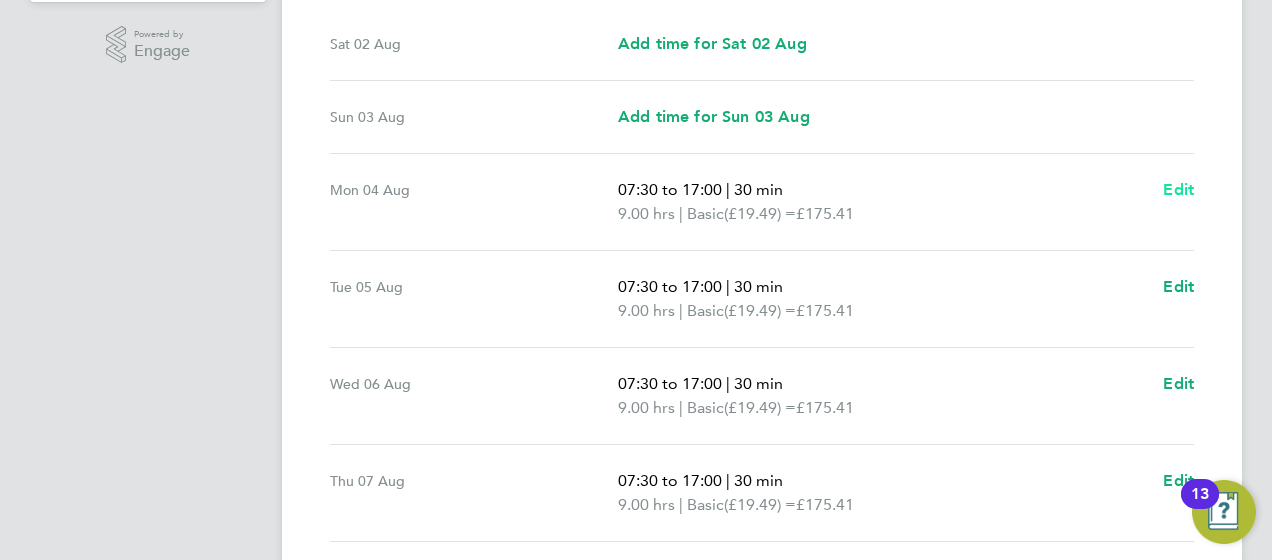 click on "Edit" at bounding box center (1178, 189) 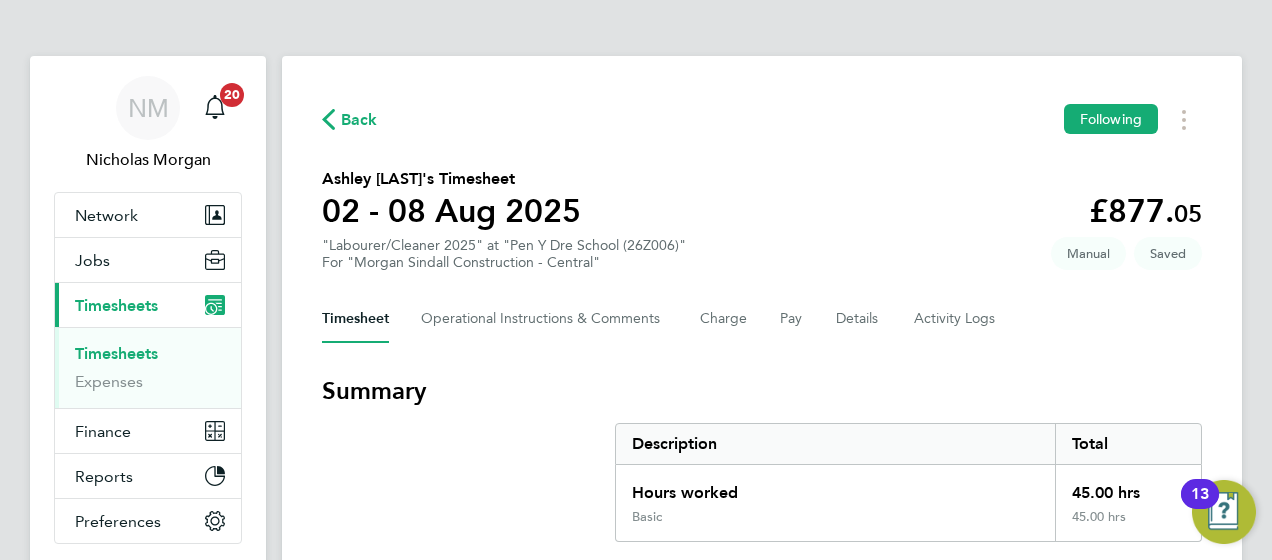 select on "30" 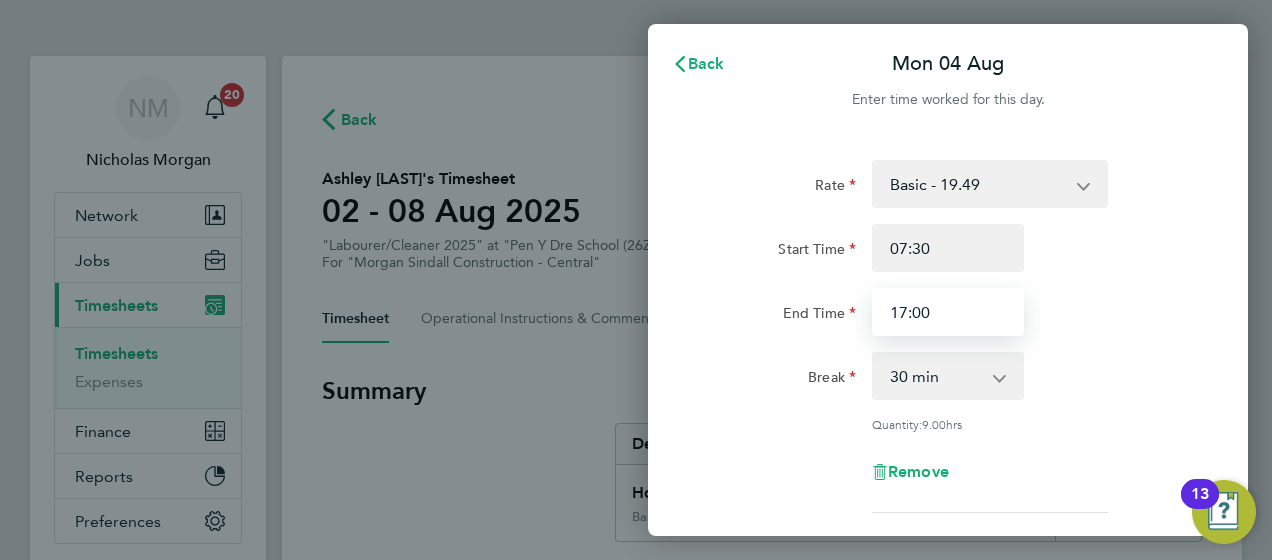 click on "17:00" at bounding box center [948, 312] 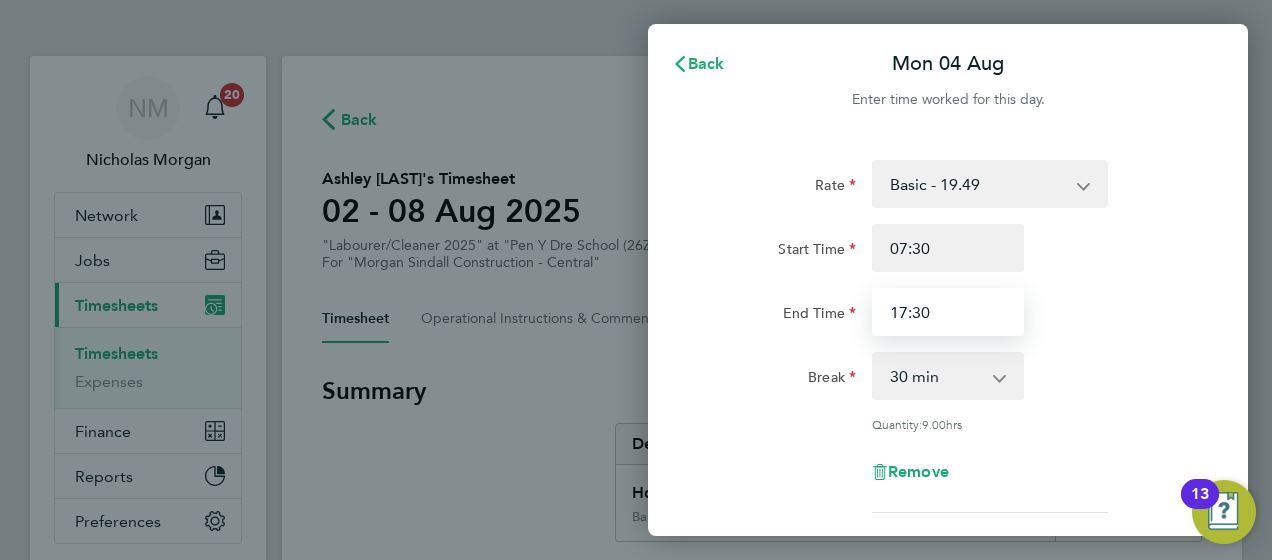 type on "17:30" 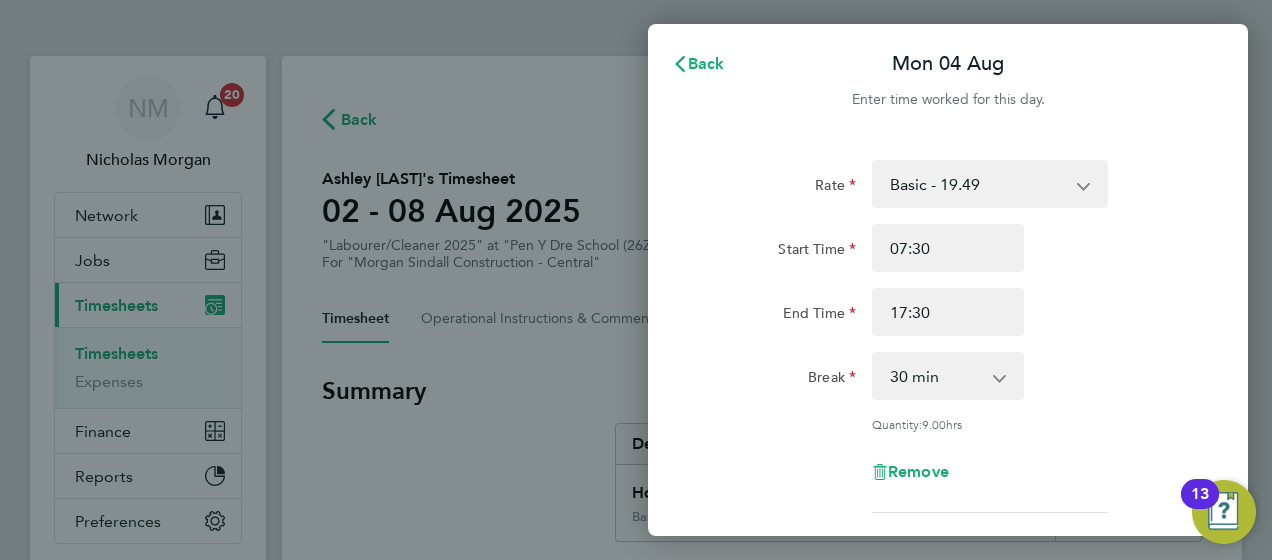 click on "Rate  Basic - 19.49   Weekday OT 45h+ - 27.81   Sat first 4h - 27.81   Sat after 4h - 36.21   Sunday - 36.21   Bank Holiday - 36.21
Start Time 07:30 End Time 17:30 Break  0 min   15 min   30 min   45 min   60 min   75 min   90 min
Quantity:  9.00  hrs
Remove" 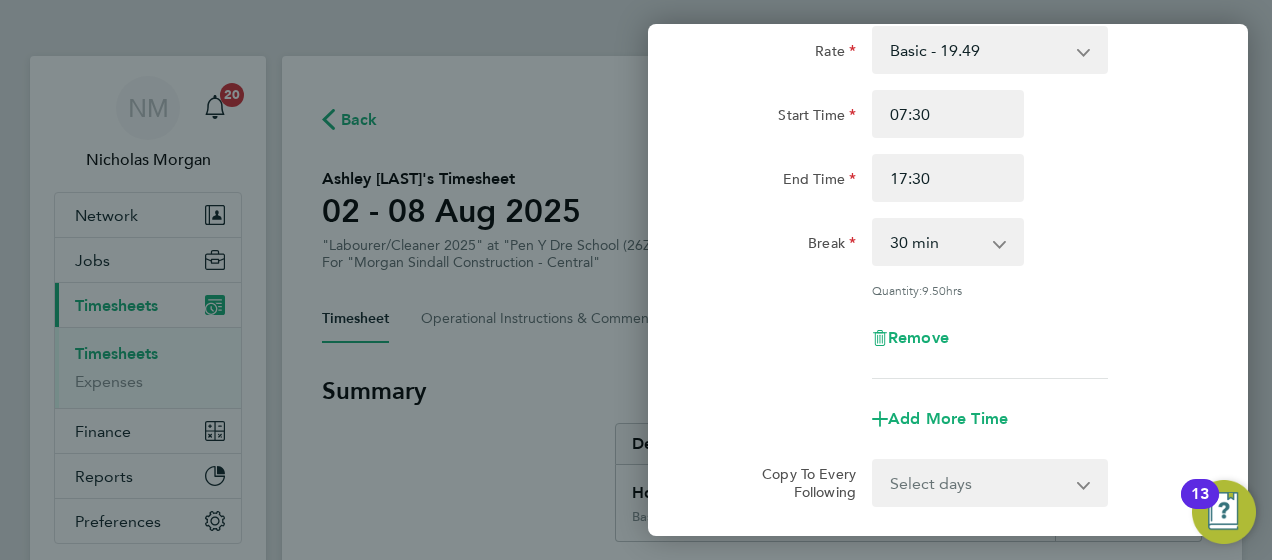 click on "Select days   Day   Tuesday   Wednesday   Thursday   Friday" at bounding box center (979, 483) 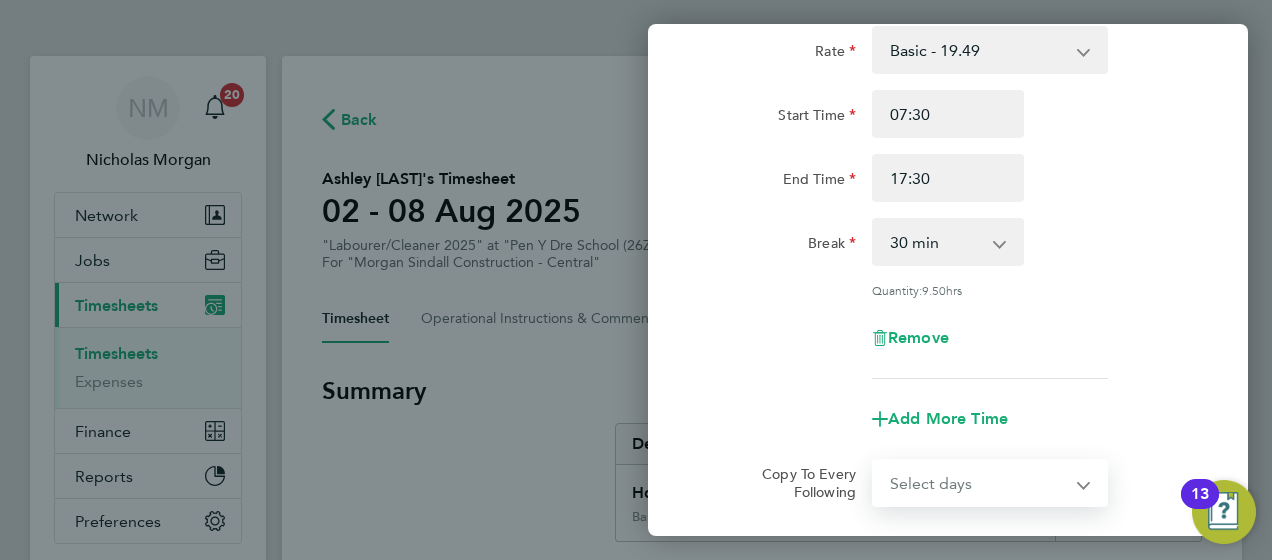 select on "DAY" 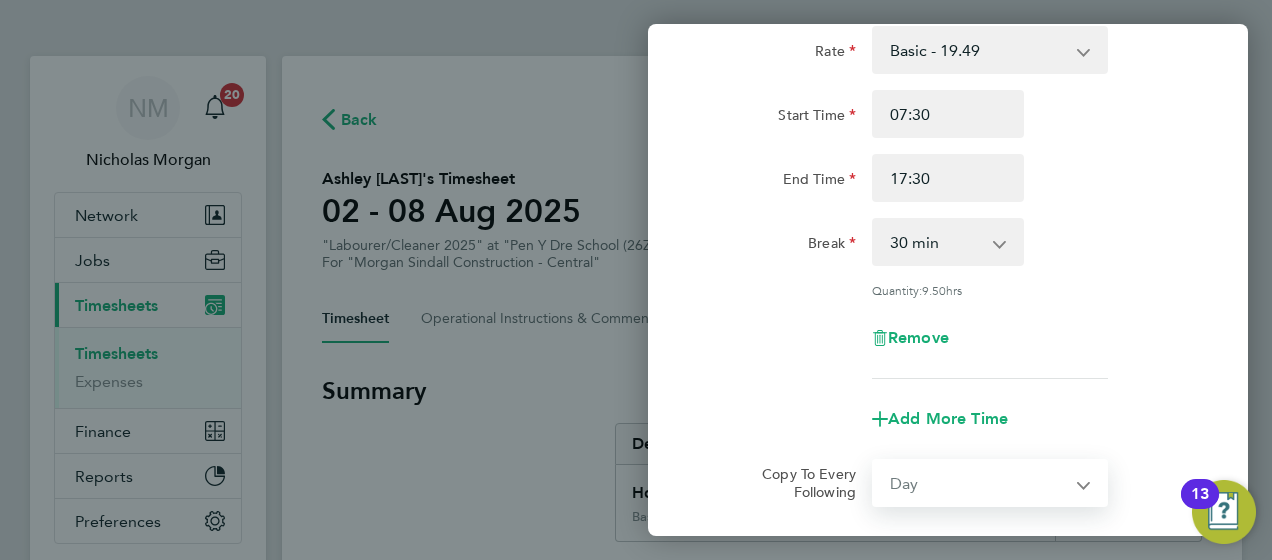 click on "Select days   Day   Tuesday   Wednesday   Thursday   Friday" at bounding box center [979, 483] 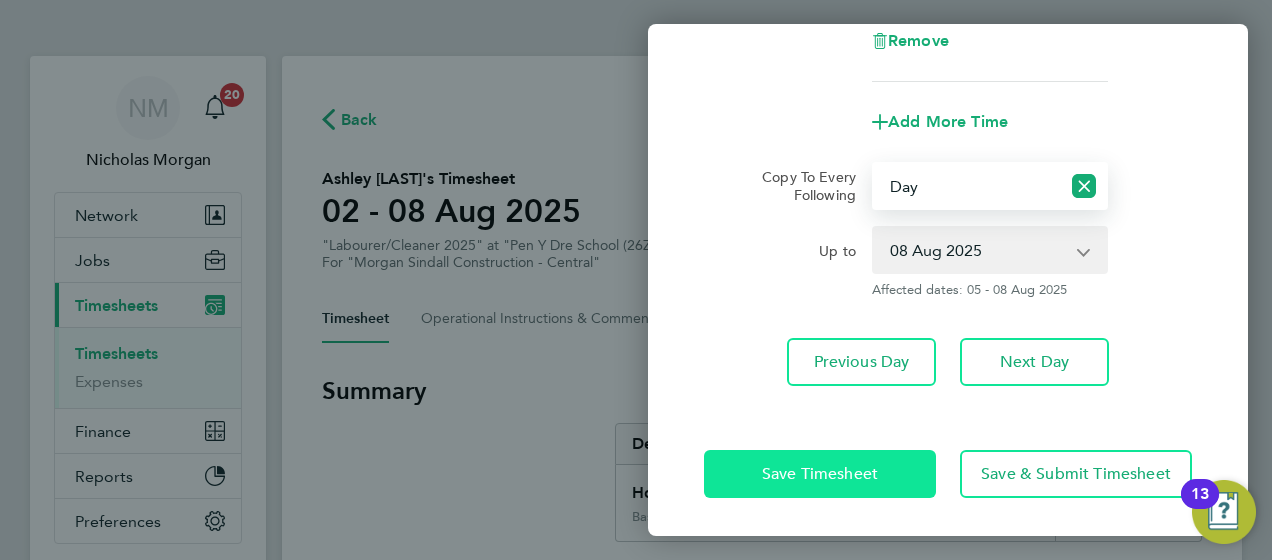 click on "Save Timesheet" 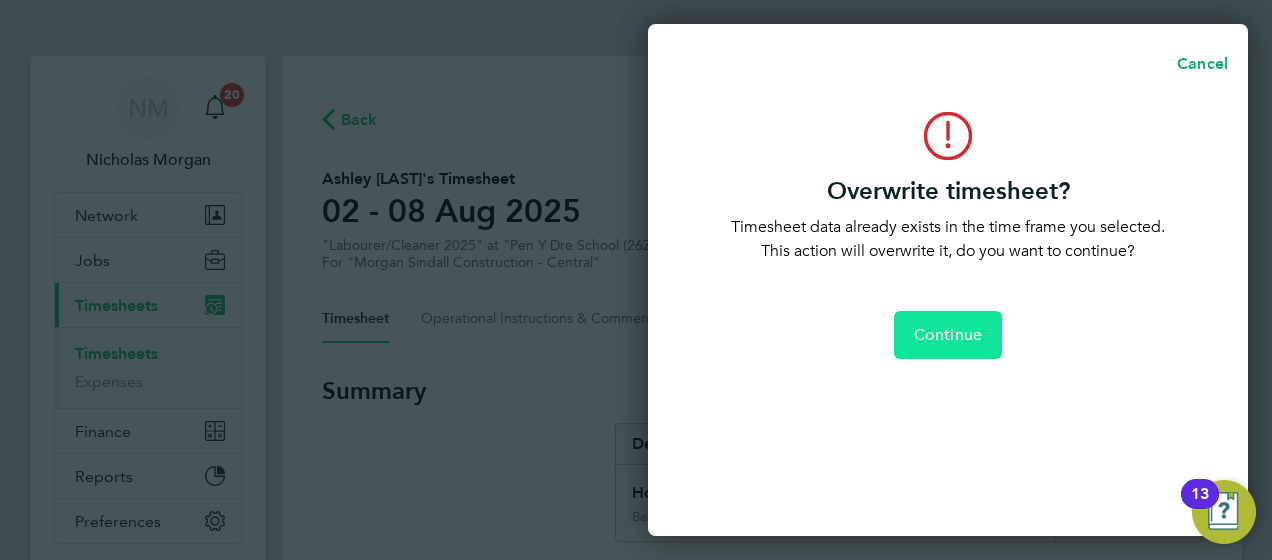 click on "Continue" 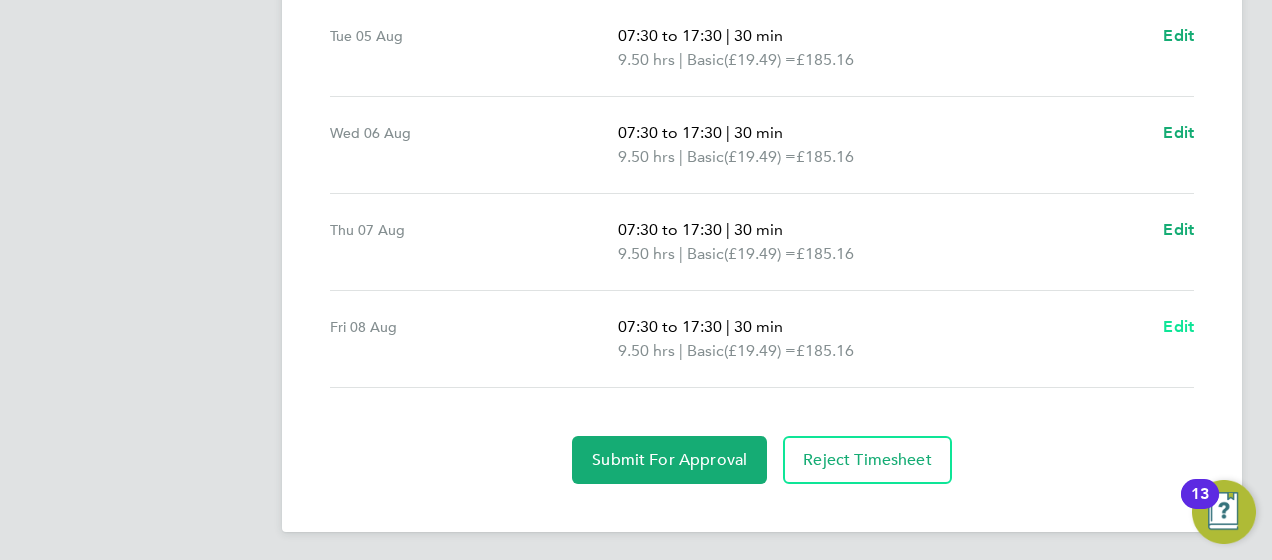 click on "Edit" at bounding box center (1178, 326) 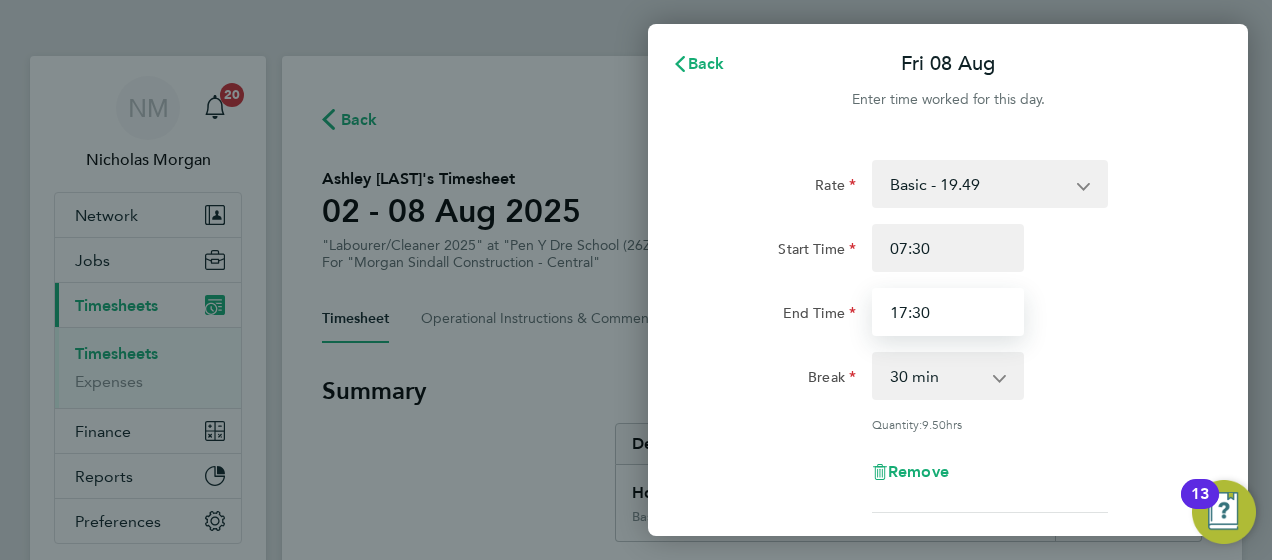 click on "17:30" at bounding box center (948, 312) 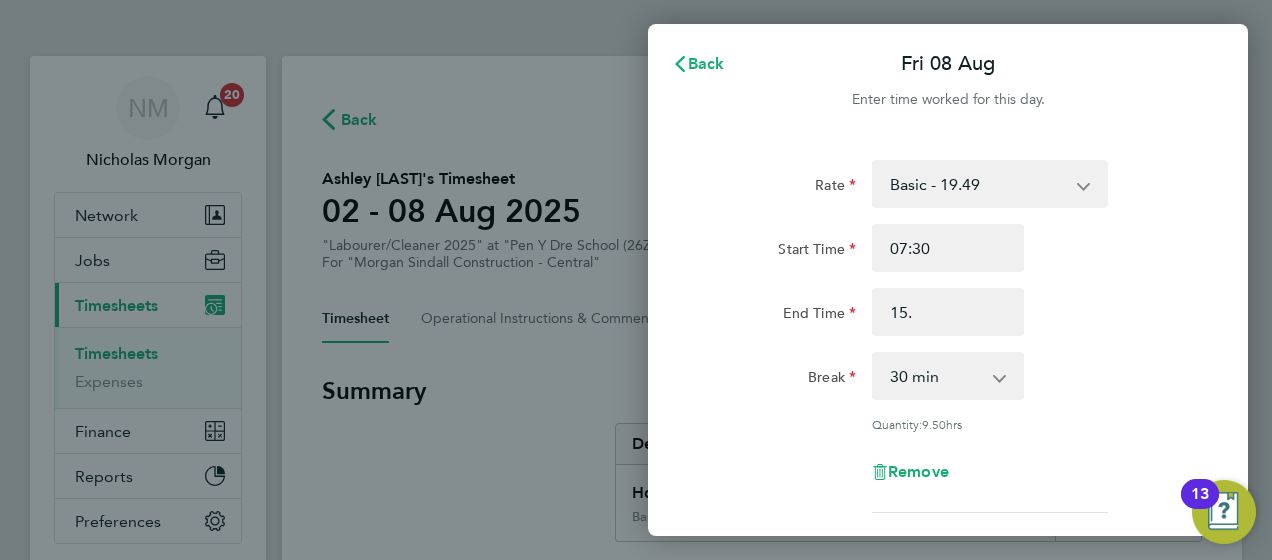 type on "15:00" 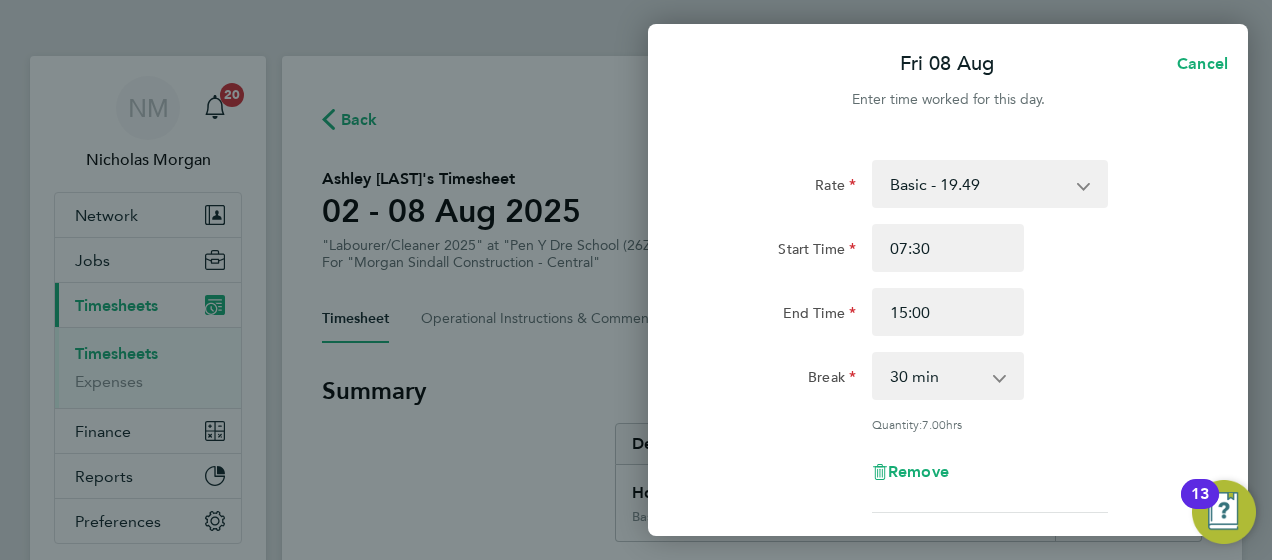 click on "Break  0 min   15 min   30 min   45 min   60 min   75 min   90 min" 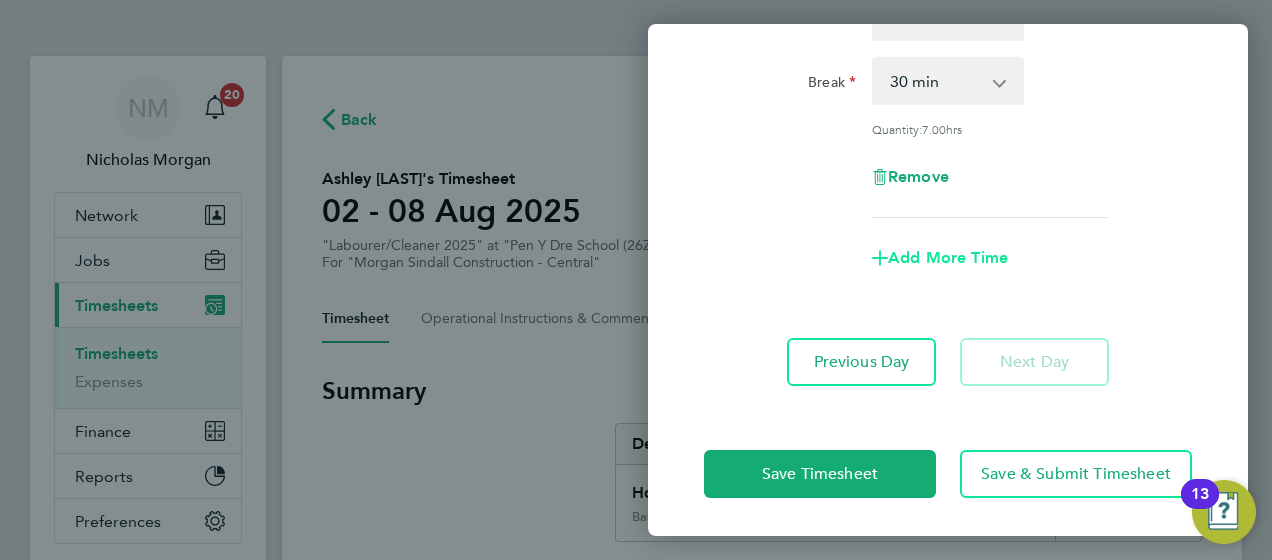click on "Add More Time" 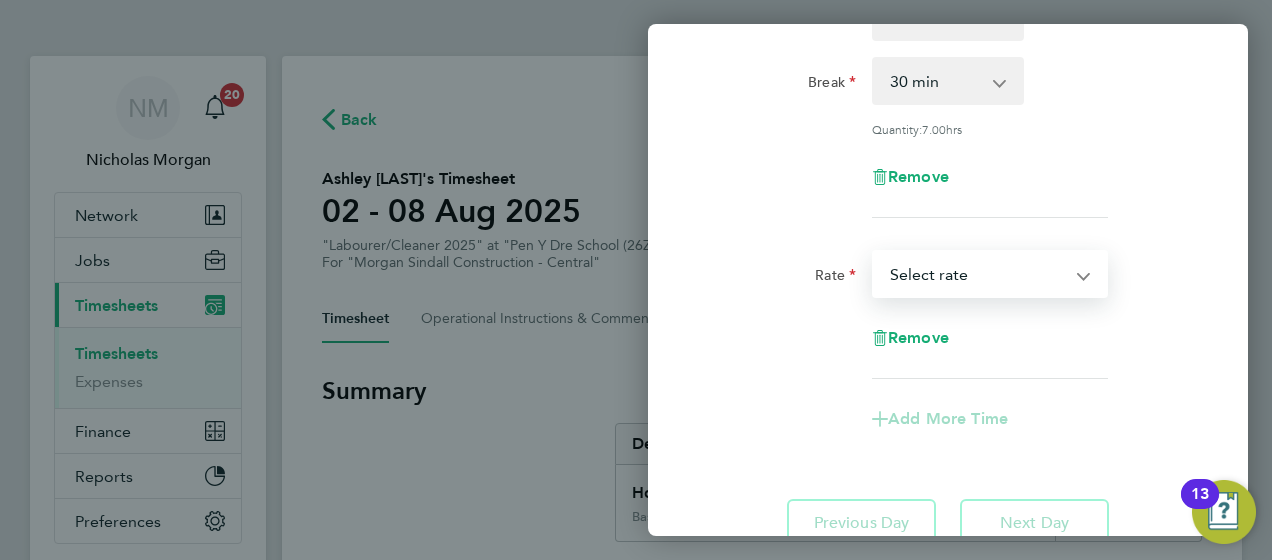 click on "Basic - 19.49   Weekday OT 45h+ - 27.81   Sat first 4h - 27.81   Sat after 4h - 36.21   Sunday - 36.21   Bank Holiday - 36.21   Select rate" at bounding box center (978, 274) 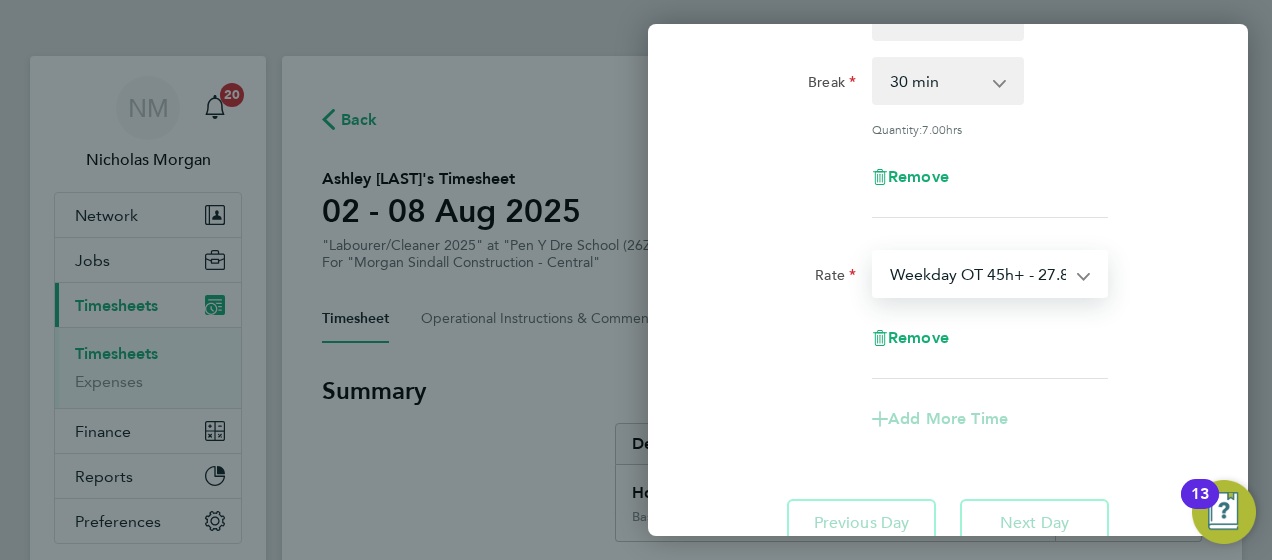 select on "30" 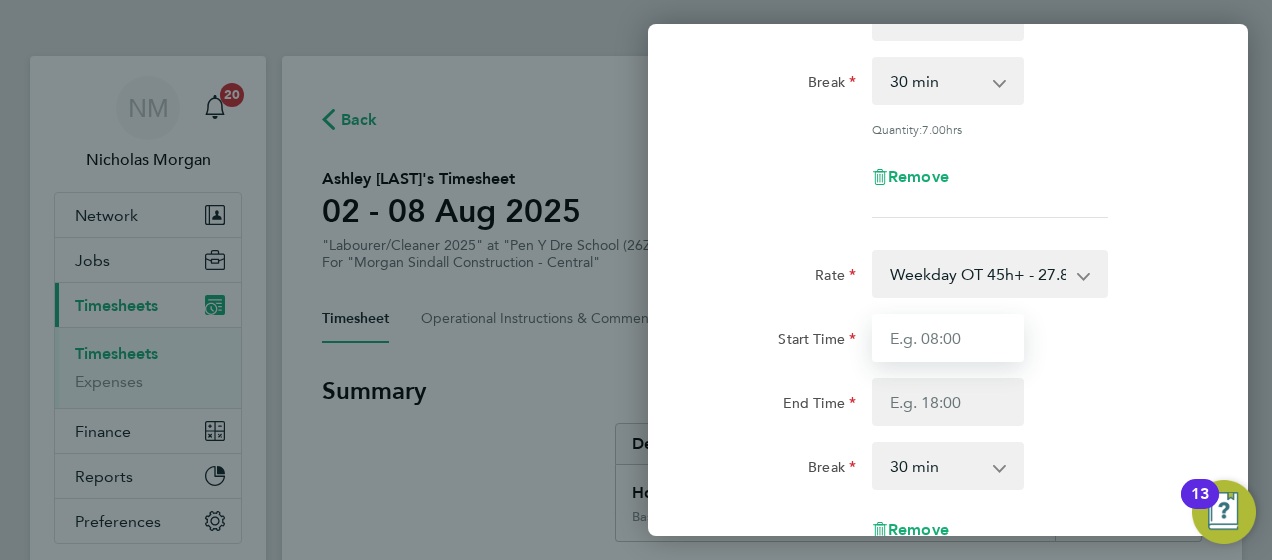 click on "Start Time" at bounding box center [948, 338] 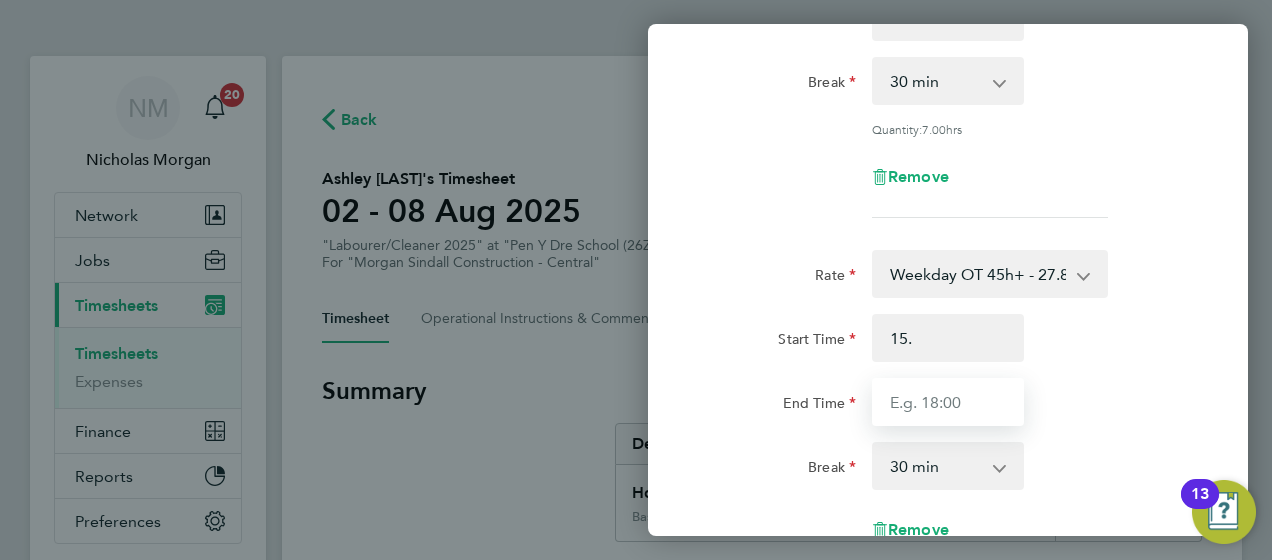 type on "15:00" 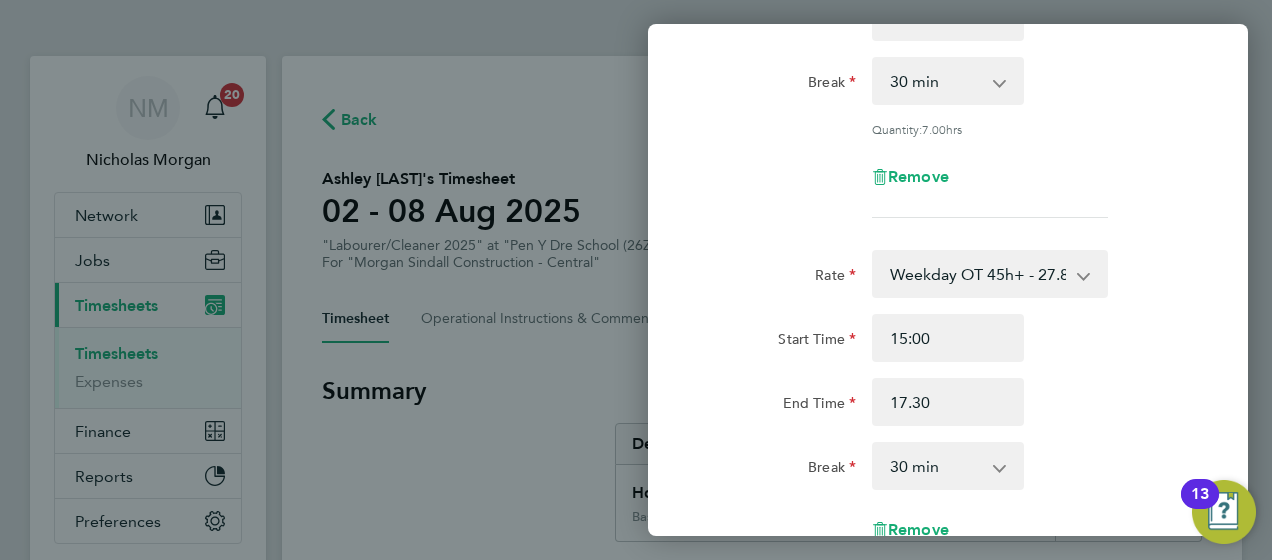 type on "17:30" 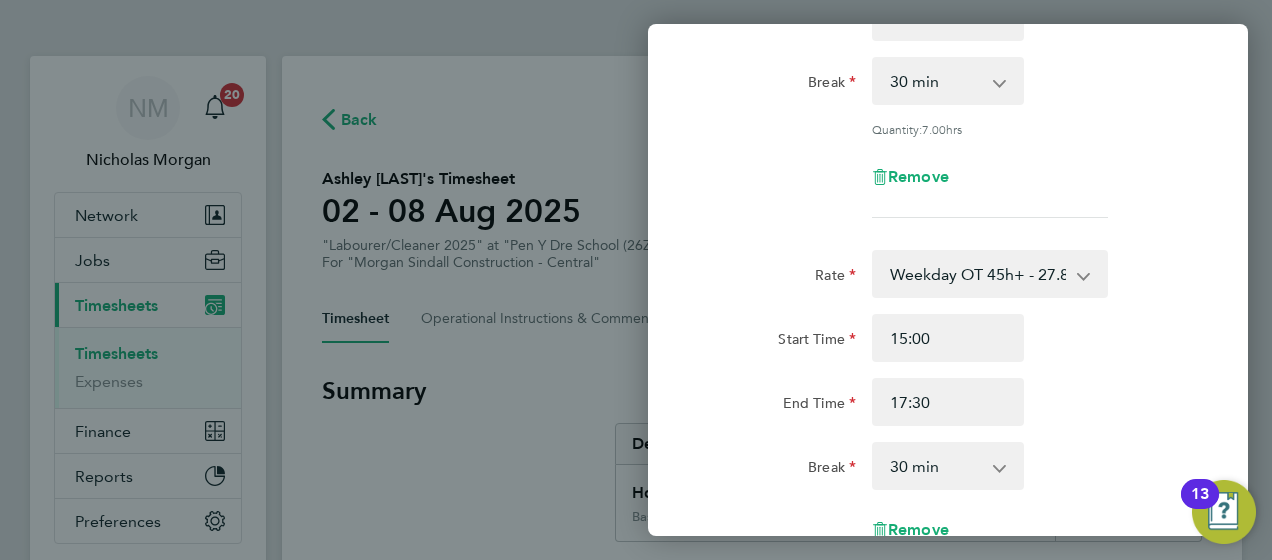 click on "End Time 17:30" 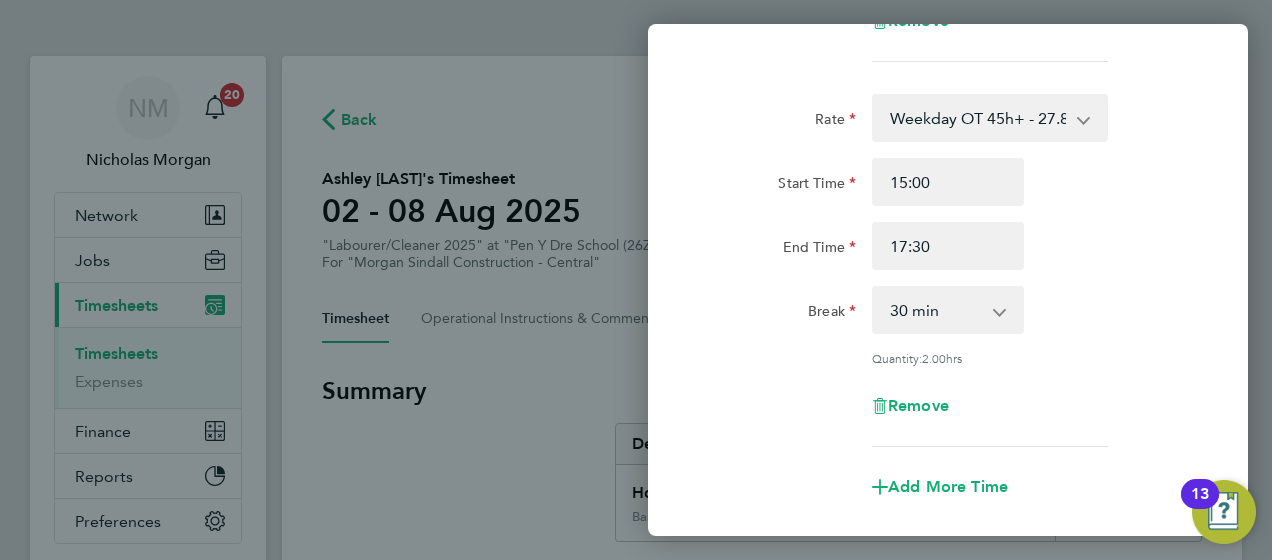 click on "0 min   15 min   30 min   45 min   60 min   75 min   90 min" at bounding box center (936, 310) 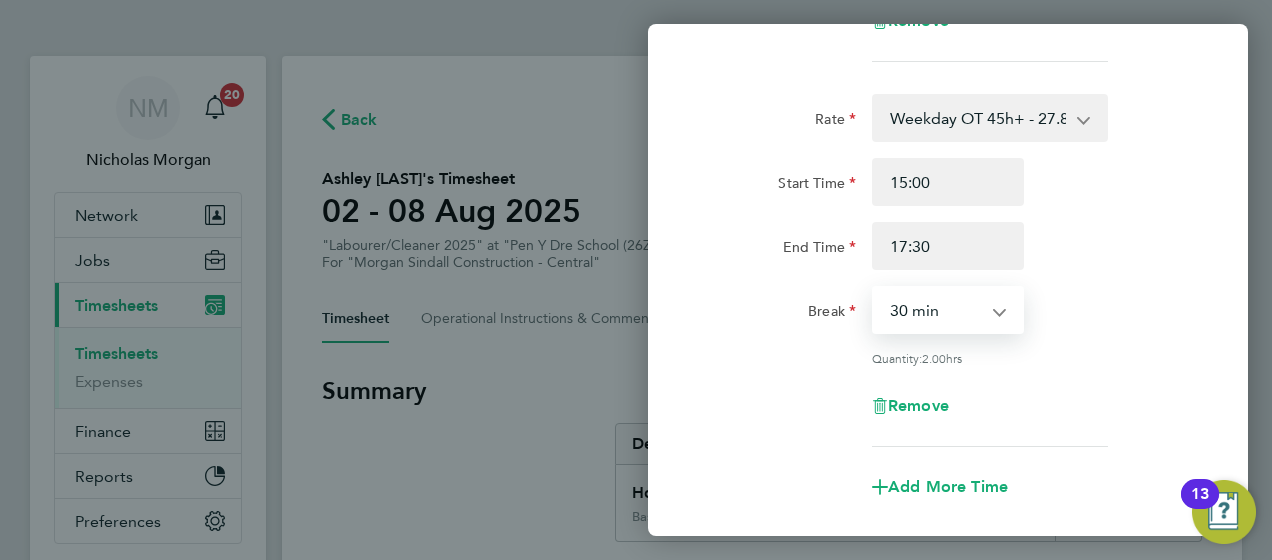 select on "0" 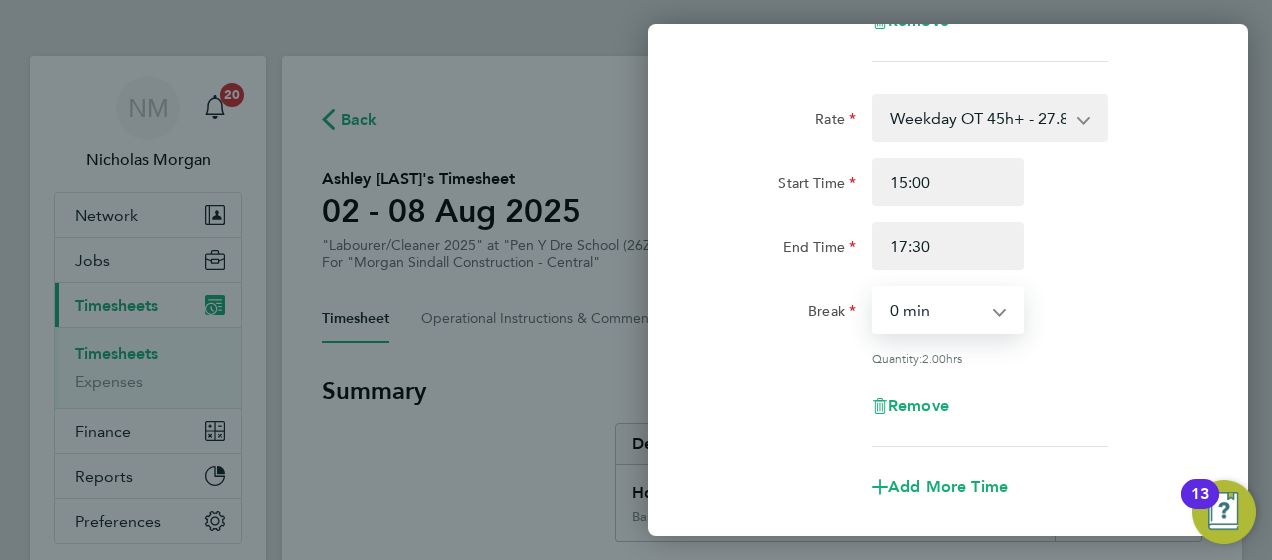 click on "0 min   15 min   30 min   45 min   60 min   75 min   90 min" at bounding box center (936, 310) 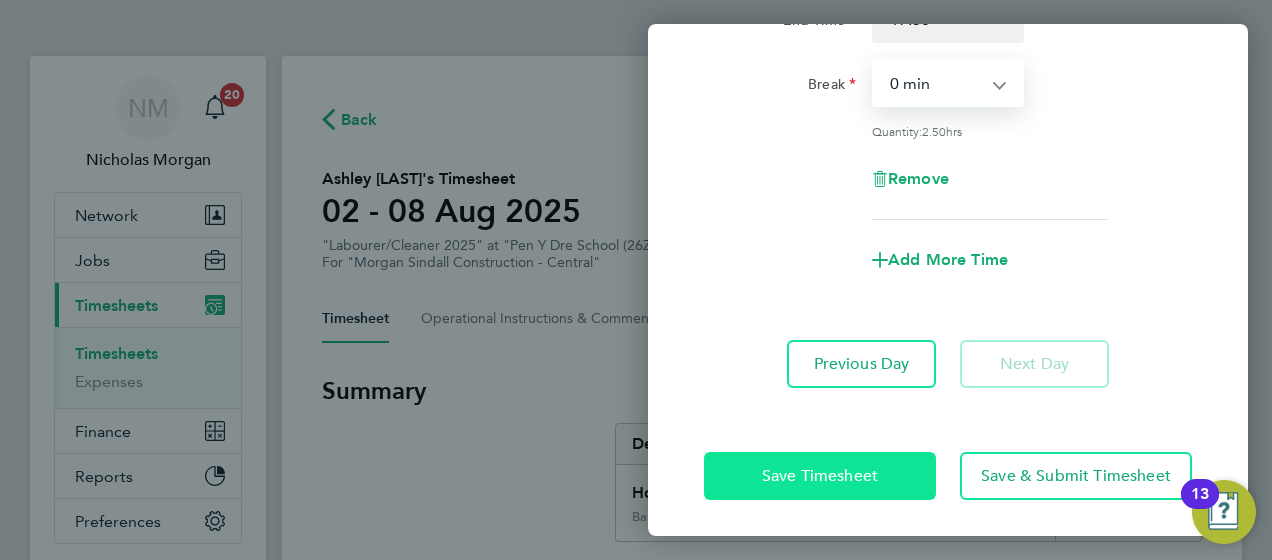click on "Save Timesheet" 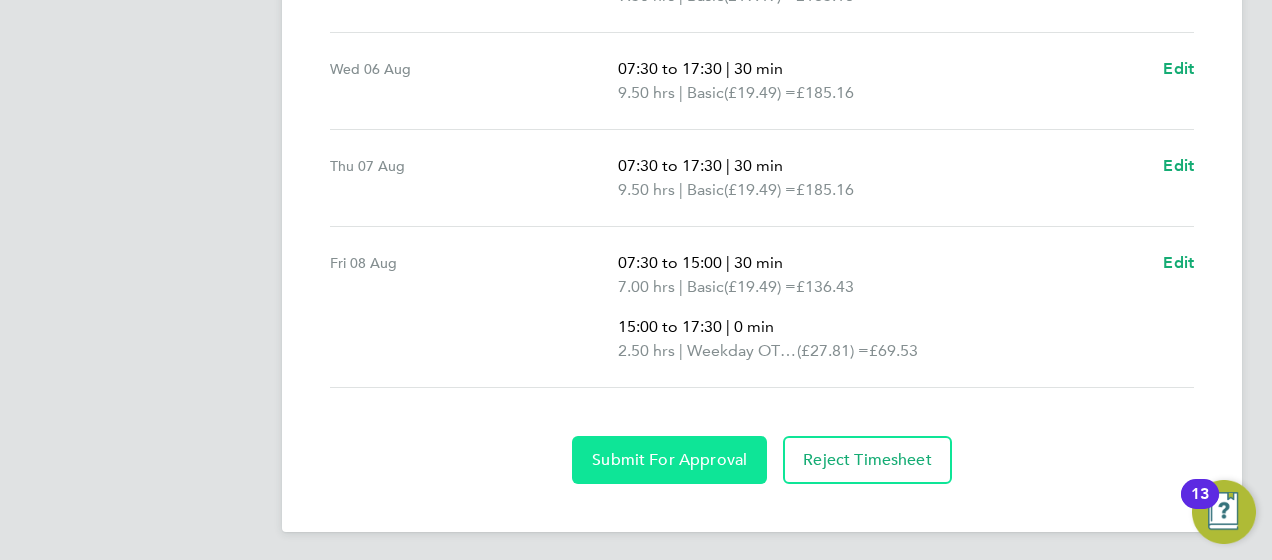 click on "Submit For Approval" 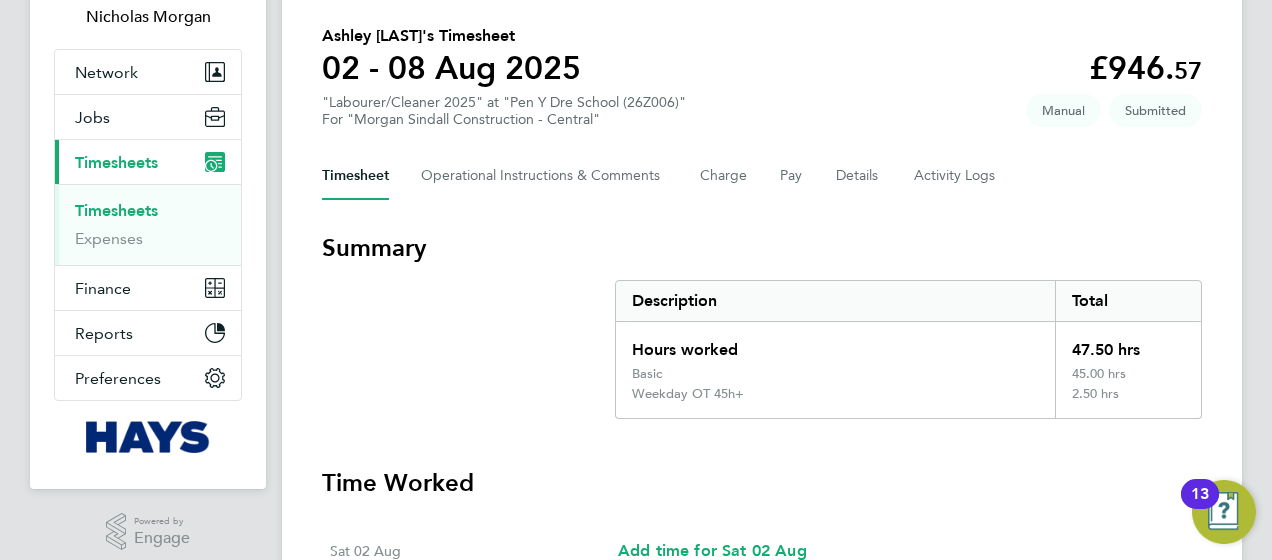scroll, scrollTop: 43, scrollLeft: 0, axis: vertical 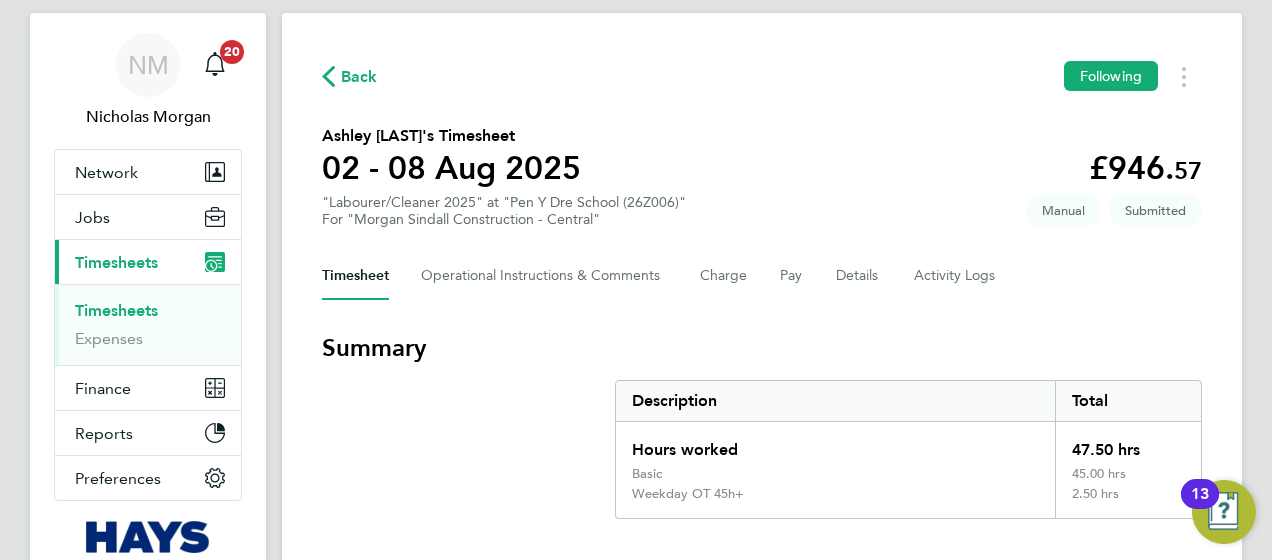click on "Back" 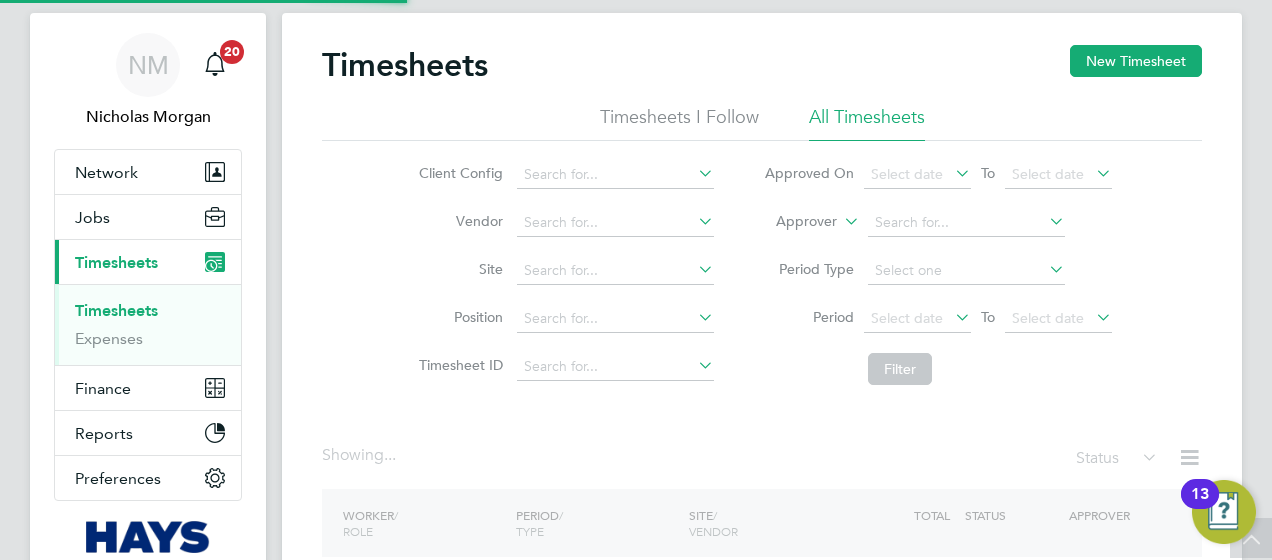 scroll, scrollTop: 0, scrollLeft: 0, axis: both 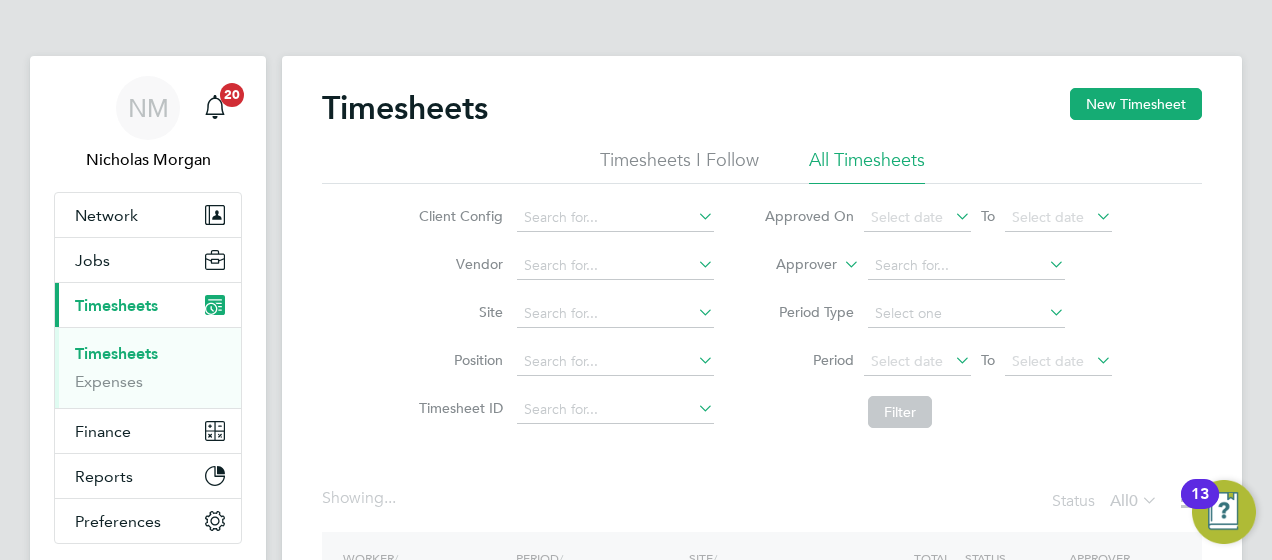 click on "Approver" 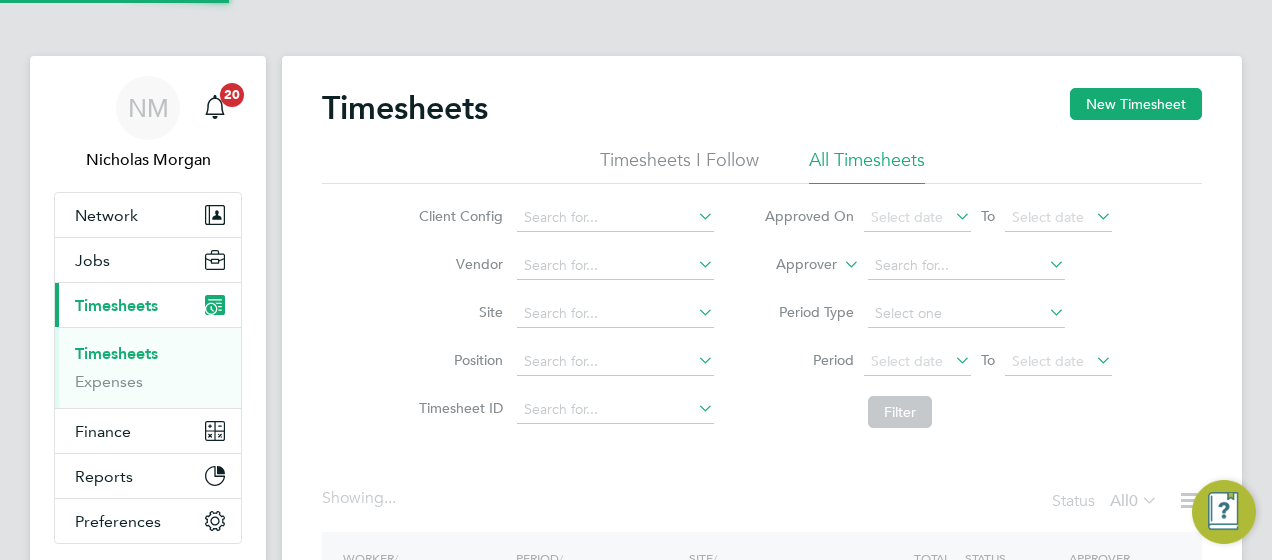 click on "Approver" 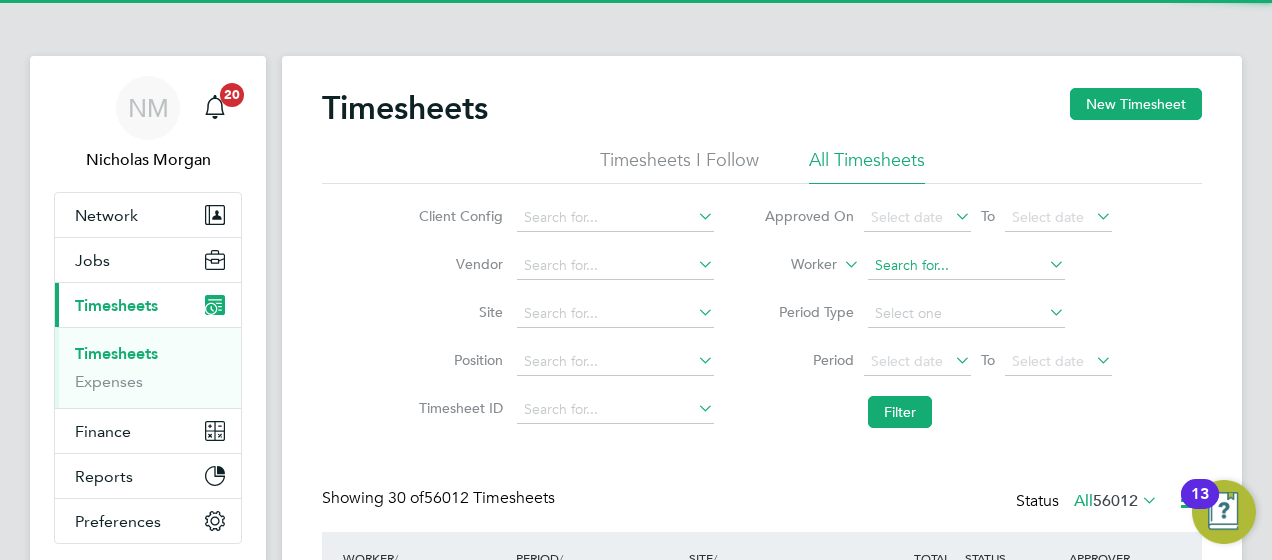 scroll, scrollTop: 10, scrollLeft: 10, axis: both 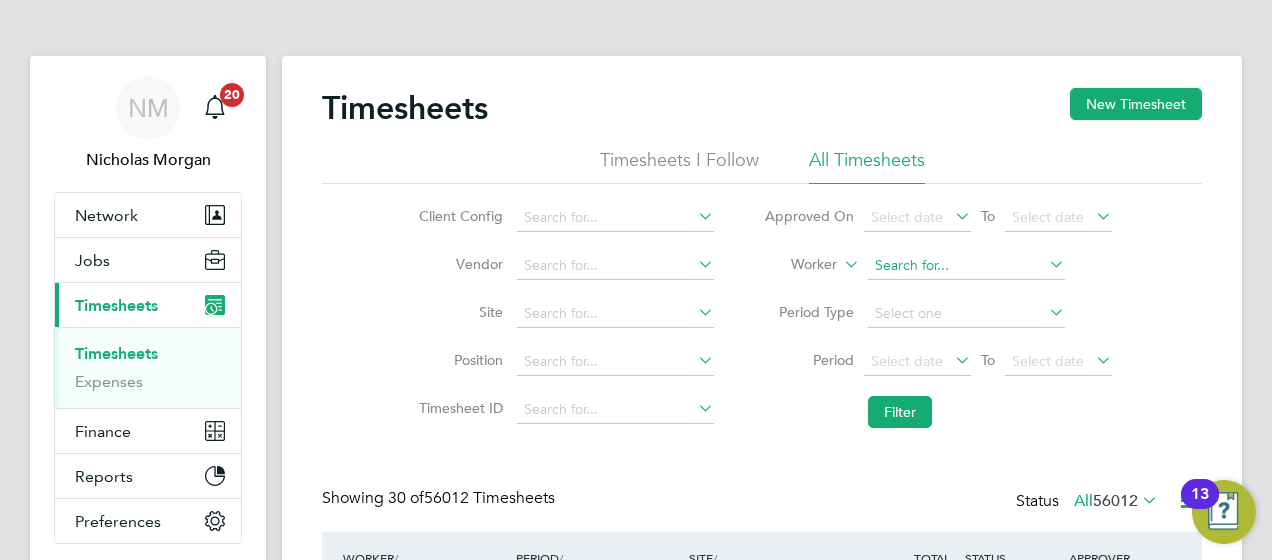 click 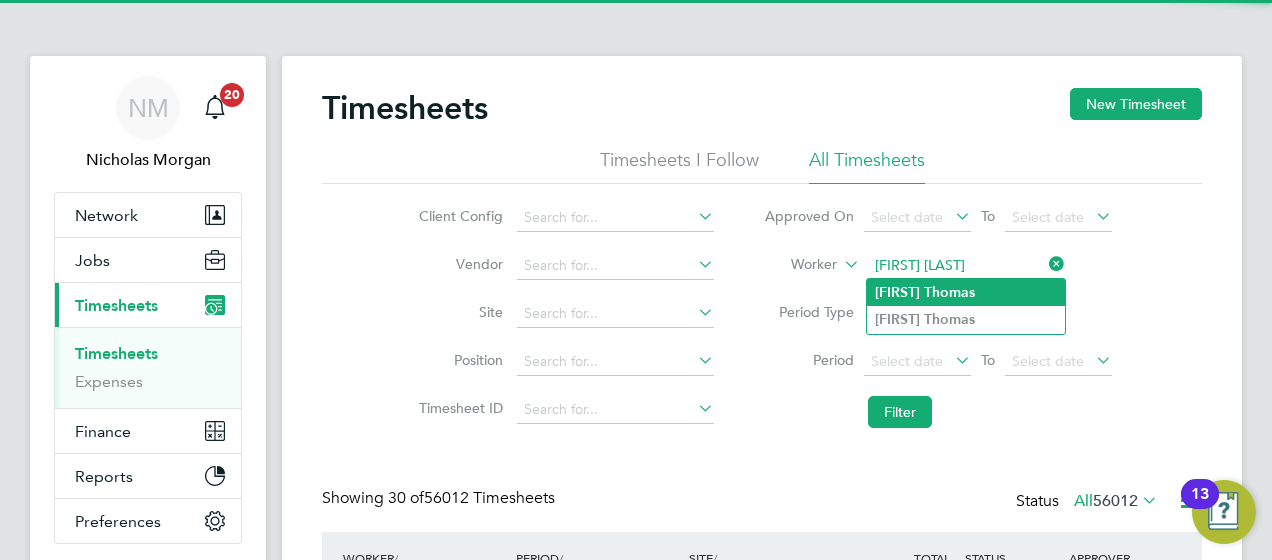 type on "stephen thomas" 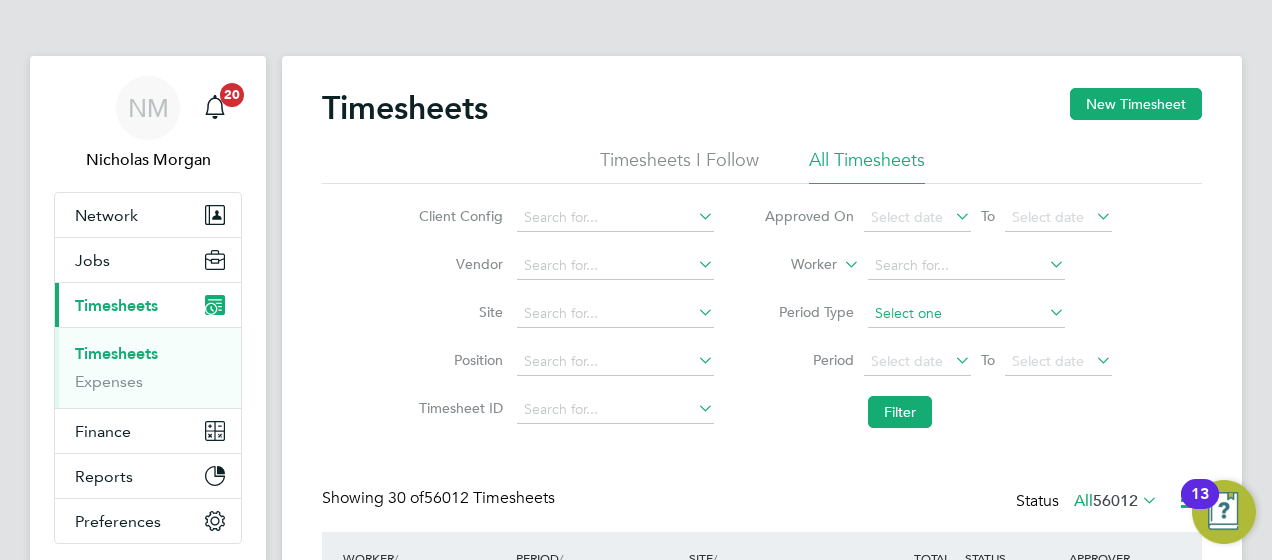 click on "Timesheets New Timesheet Timesheets I Follow All Timesheets Client Config   Vendor   Site   Position   Timesheet ID   Approved On
Select date
To
Select date
Worker     Period Type   Period
Select date
To
Select date
Filter Showing   30 of  56012 Timesheets Status  All  56012  WORKER  / ROLE WORKER  / PERIOD PERIOD  / TYPE SITE  / VENDOR TOTAL   TOTAL  / STATUS STATUS APPROVER Ashley Lloyd Labourer/Cleaner 2025   2 - 8 Aug 2025 2 - 8 Aug 2025 Manual Pen Y Dre School (26Z006) Hays Specialist Recruitm… £946.58 Submitted Submitted Alan Murphy Alfius Quarless Site Manager   2 - 8 Aug 2025 2 - 8 Aug 2025 Manual Bradford College Future… Hays Specialist Recruitm… £1,911.75 Submitted Submitted Dan Marsh Michael Zewoi Labourer/Cleaner 2025   2 - 8 Aug 2025 2 - 8 Aug 2025 Manual Willows High School En… Hays Specialist Recruitm… £622.70 Submitted Submitted Ryan Williams Kerry Richards Site Manager 2025   2 - 8 Aug 2025 2 - 8 Aug 2025 Manual Dock 9 (67CB01)" 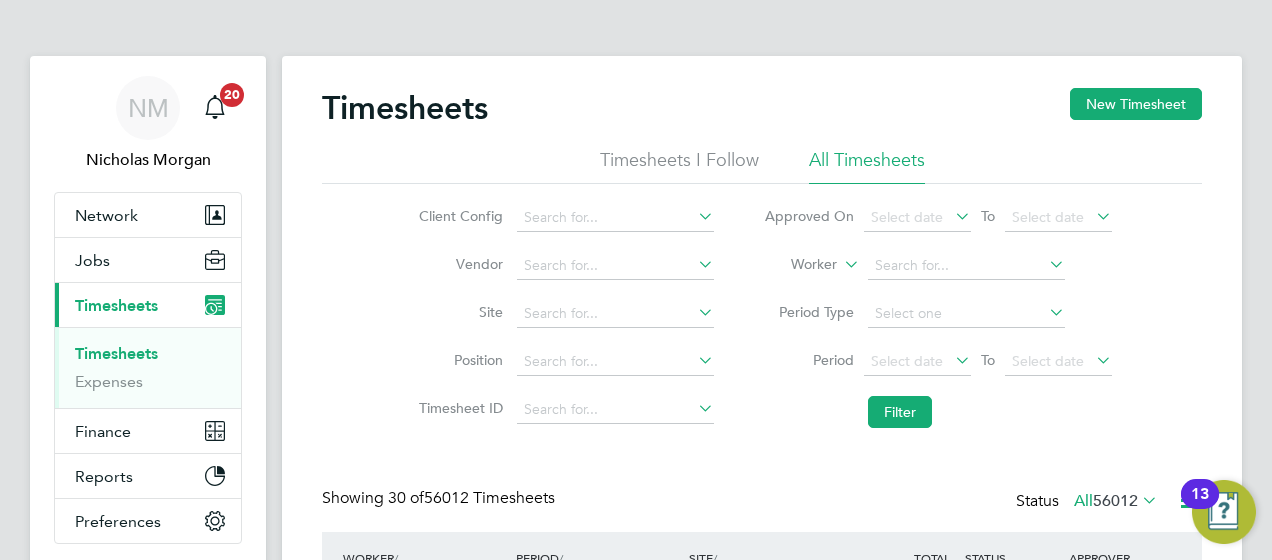 click on "Worker" 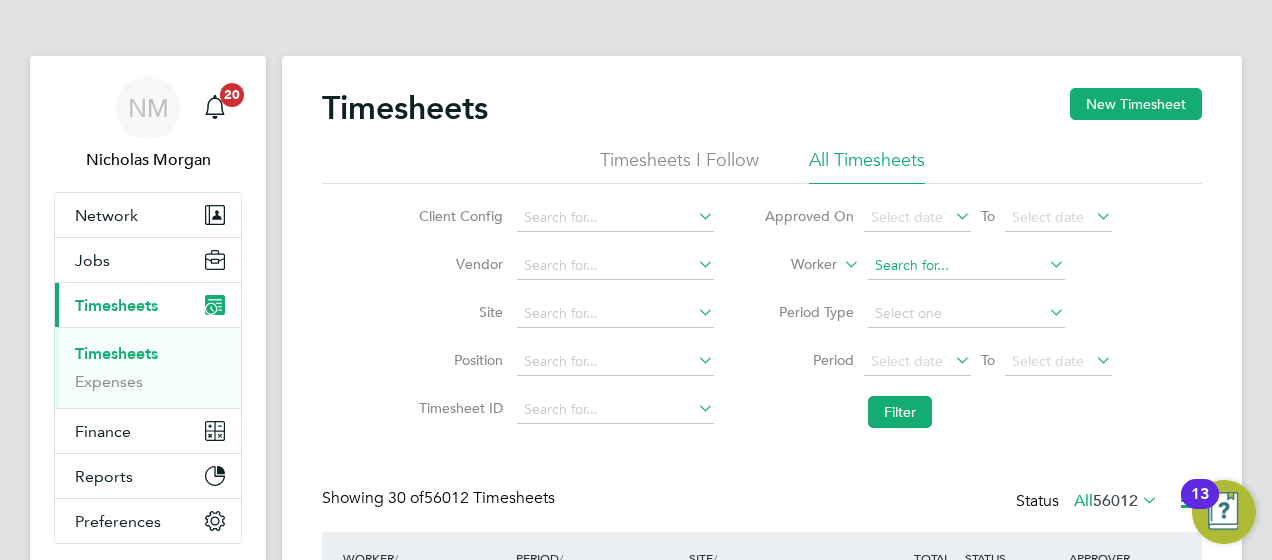click 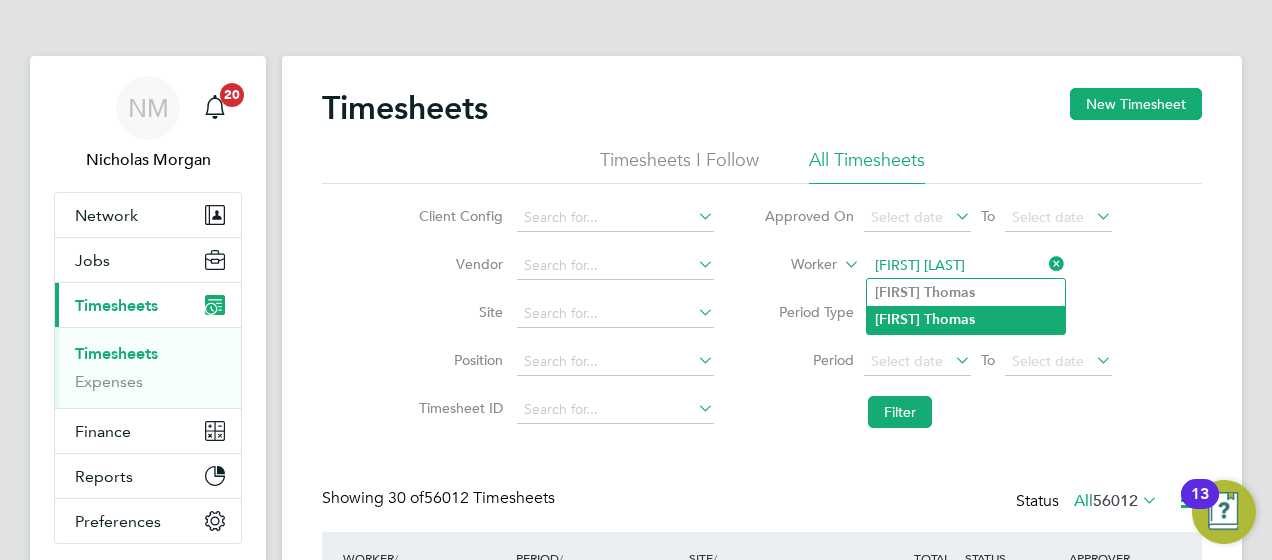 click on "Stephen   Thomas" 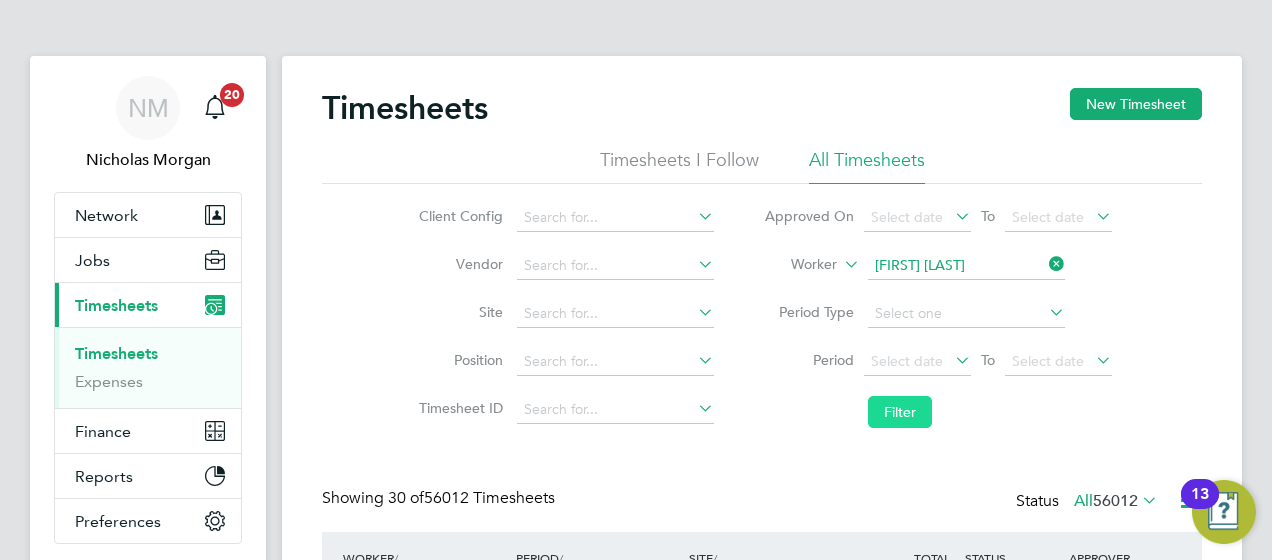 click on "Filter" 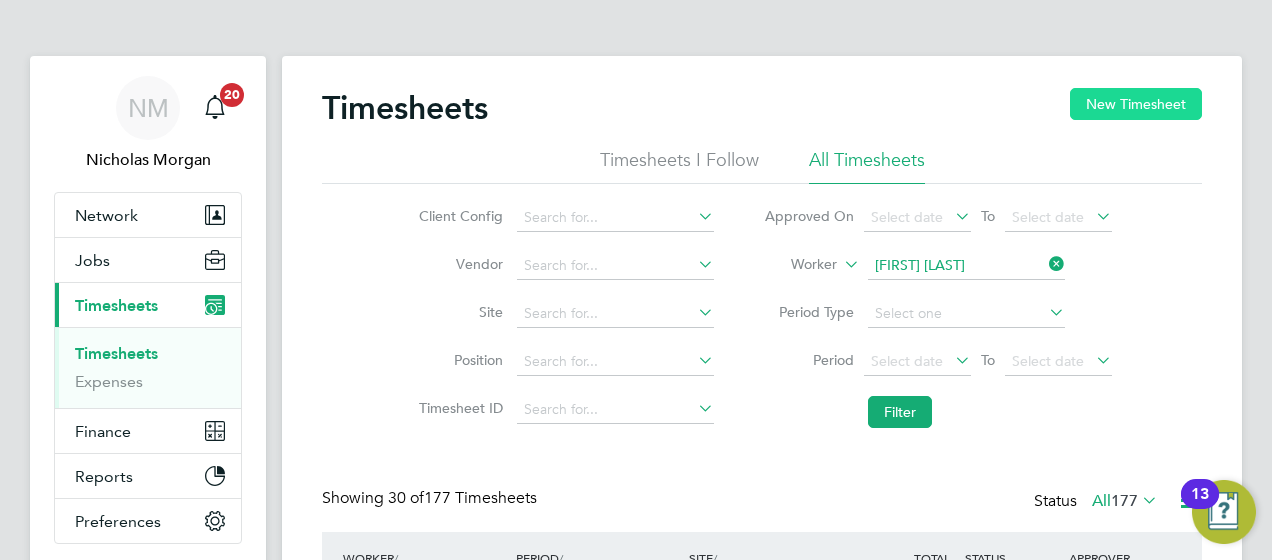 click on "New Timesheet" 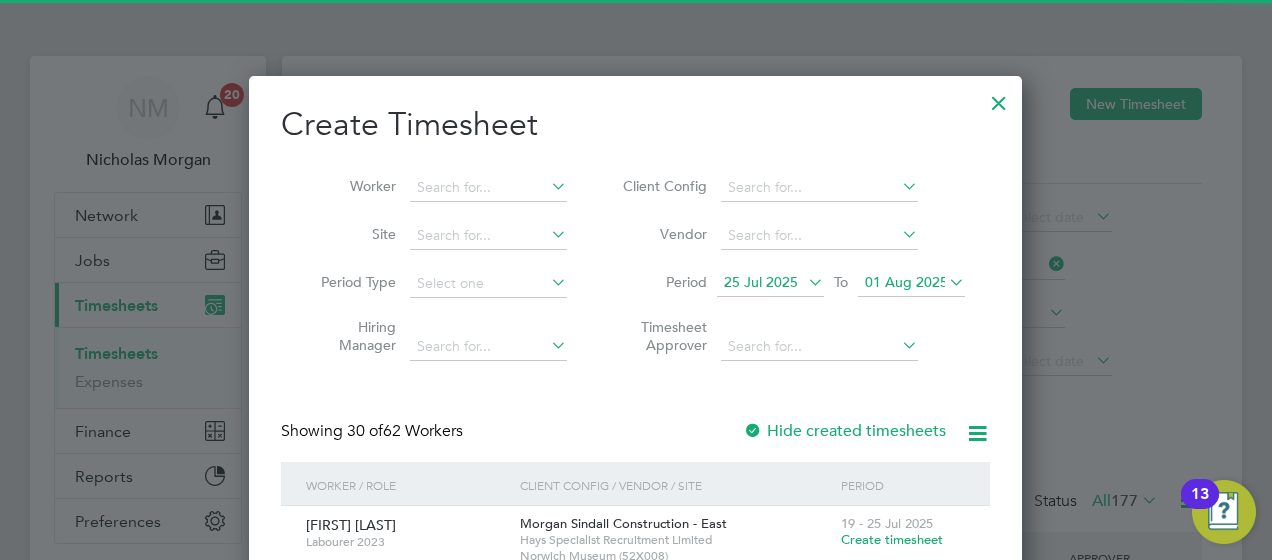 click on "Period
25 Jul 2025
To
01 Aug 2025" at bounding box center [791, 284] 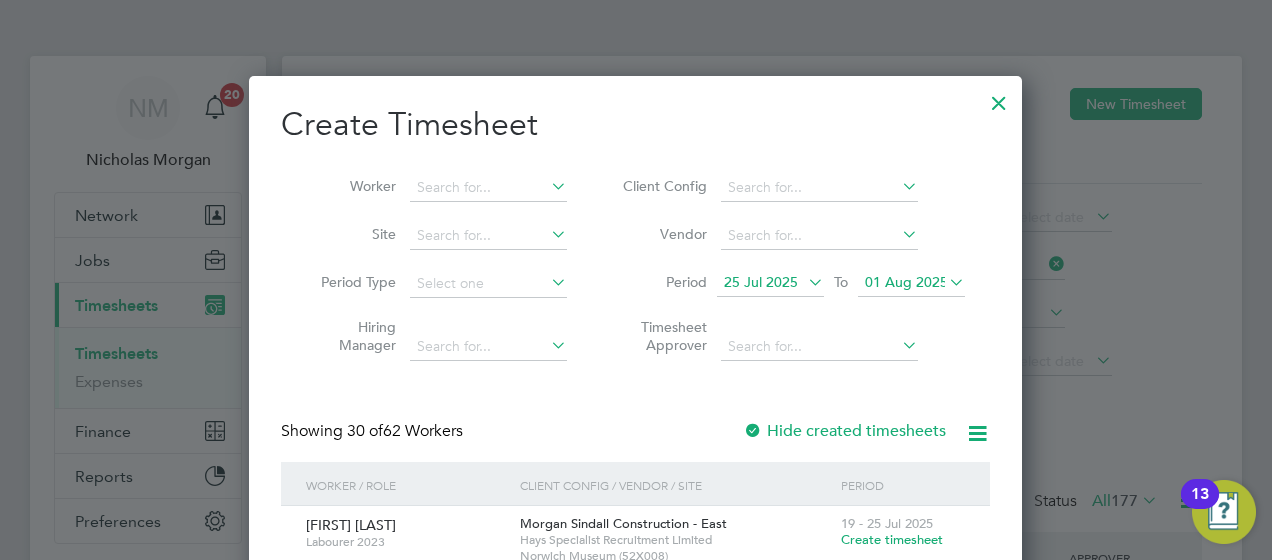 click on "25 Jul 2025" at bounding box center [761, 282] 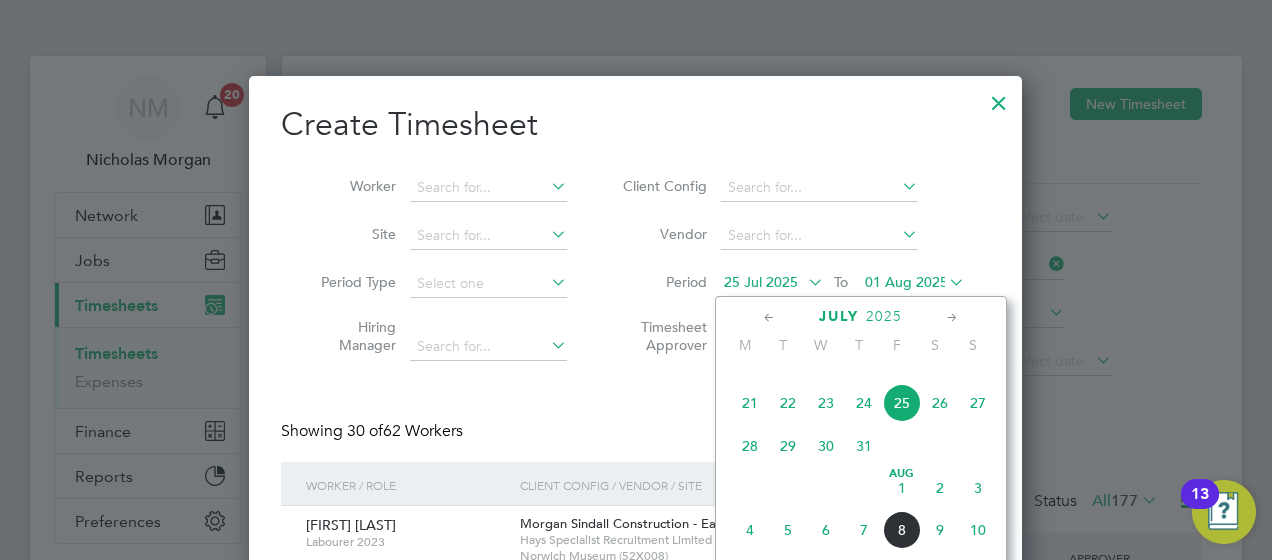 click on "Aug" 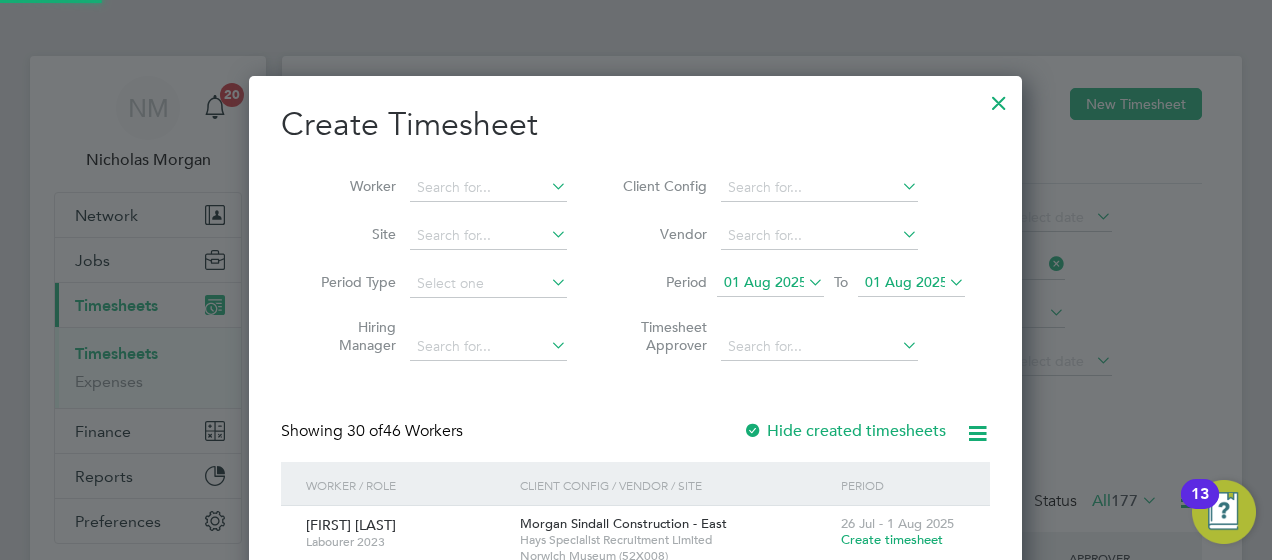 click on "01 Aug 2025" at bounding box center [911, 283] 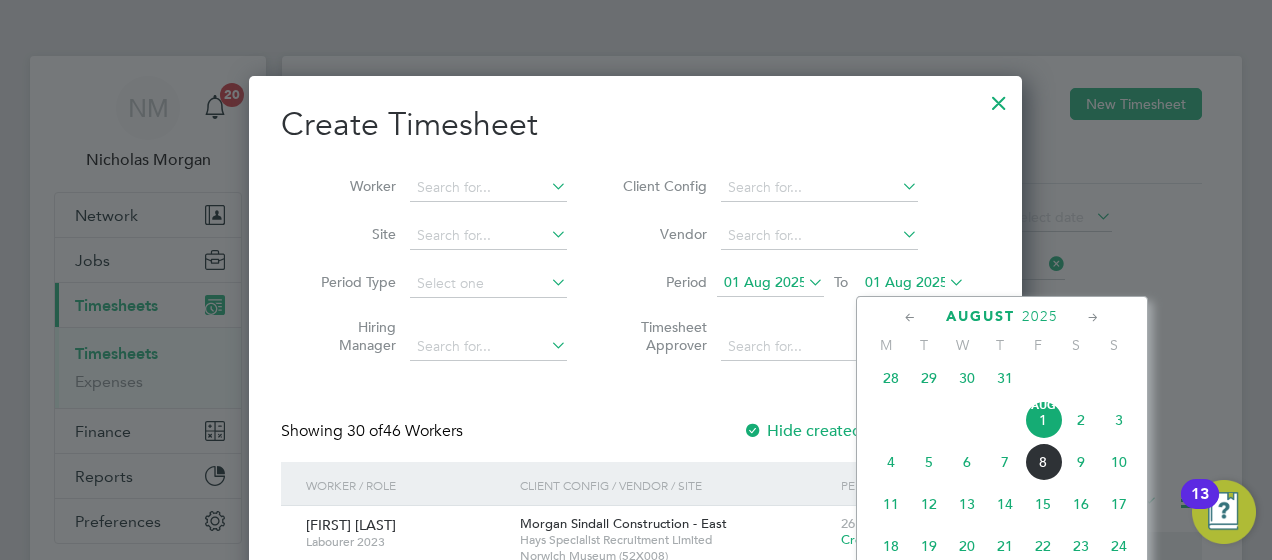 click on "8" 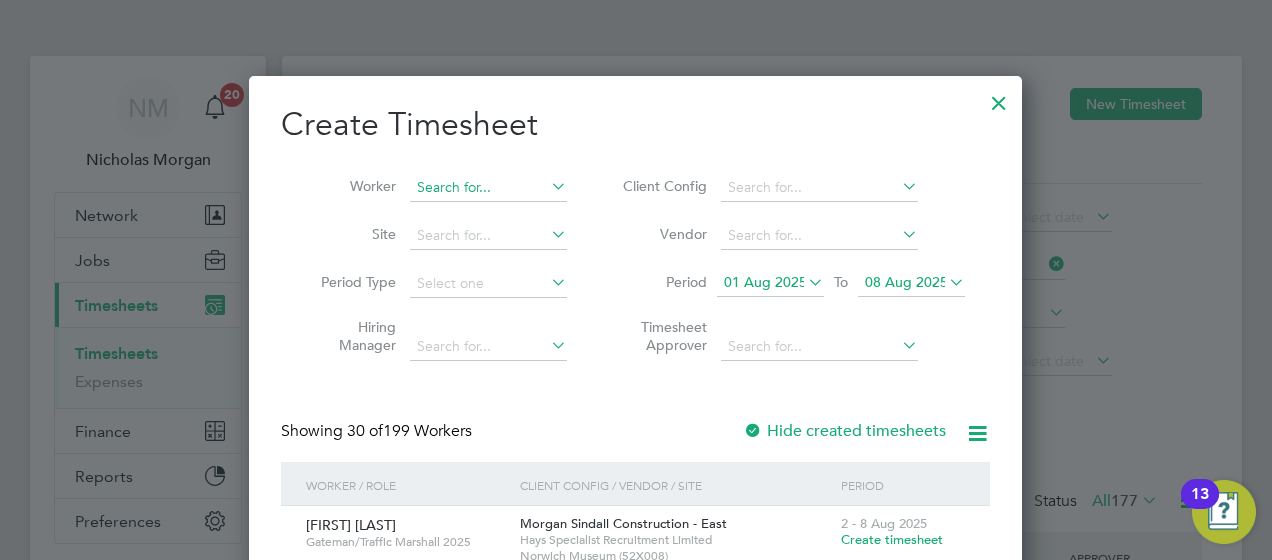 click at bounding box center [488, 188] 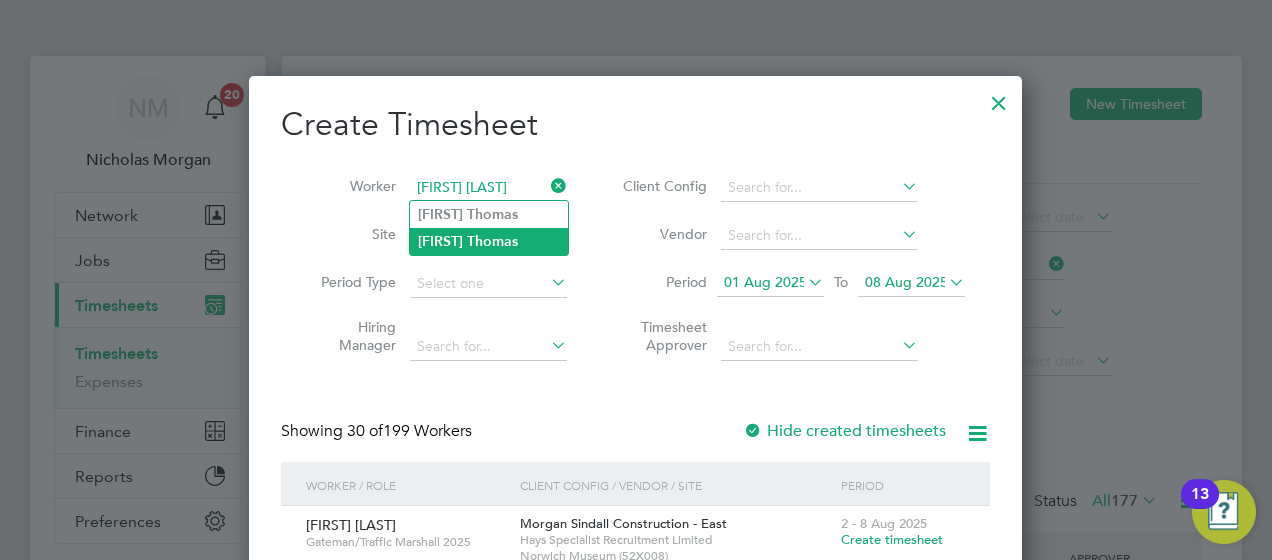 click on "Thomas" 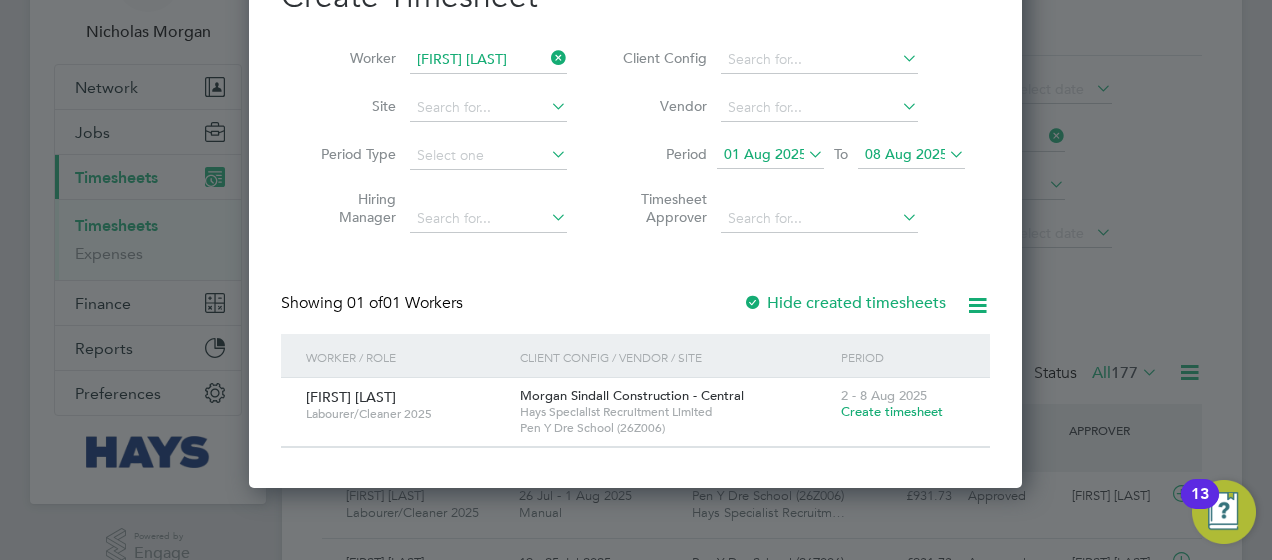 click on "Create timesheet" at bounding box center [892, 411] 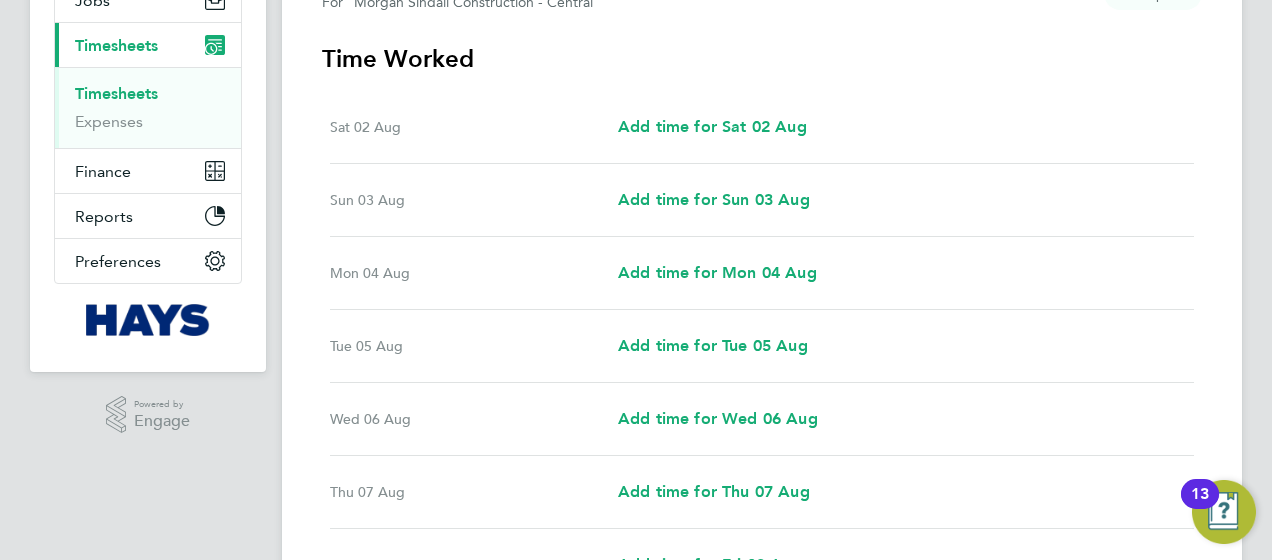 click on "Mon 04 Aug   Add time for Mon 04 Aug   Add time for Mon 04 Aug" at bounding box center (762, 273) 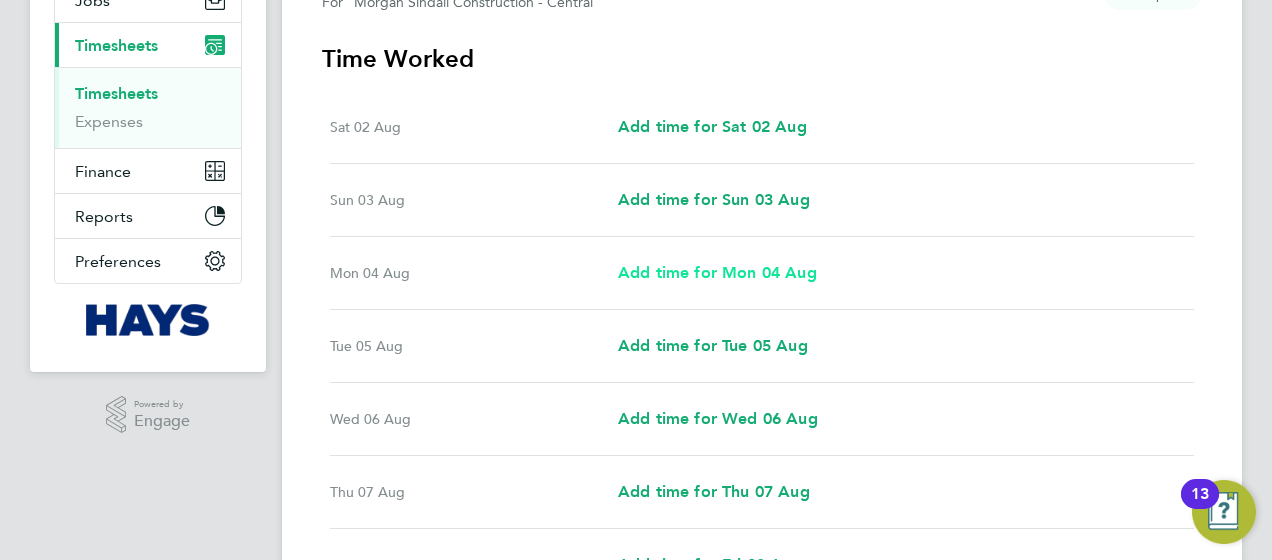 click on "Add time for Mon 04 Aug" at bounding box center [717, 272] 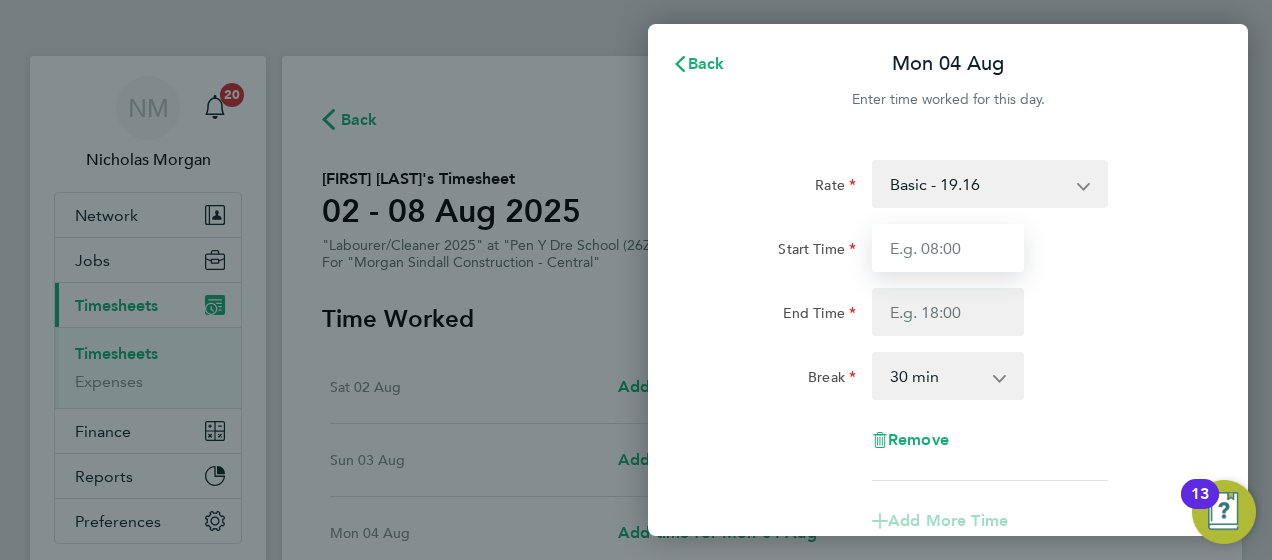 click on "Start Time" at bounding box center [948, 248] 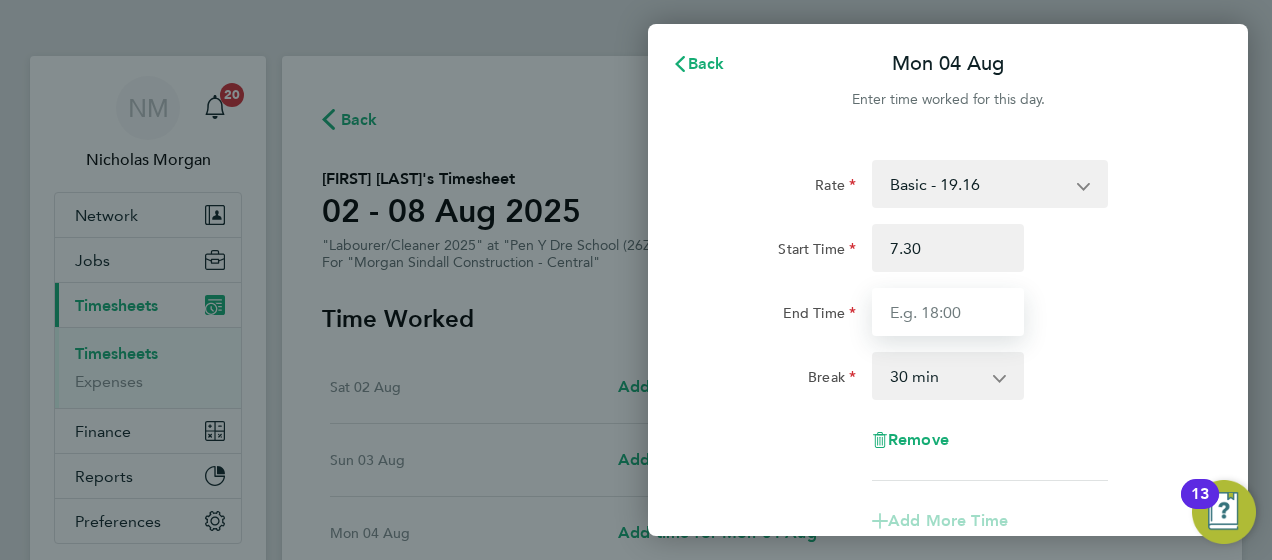 type on "07:30" 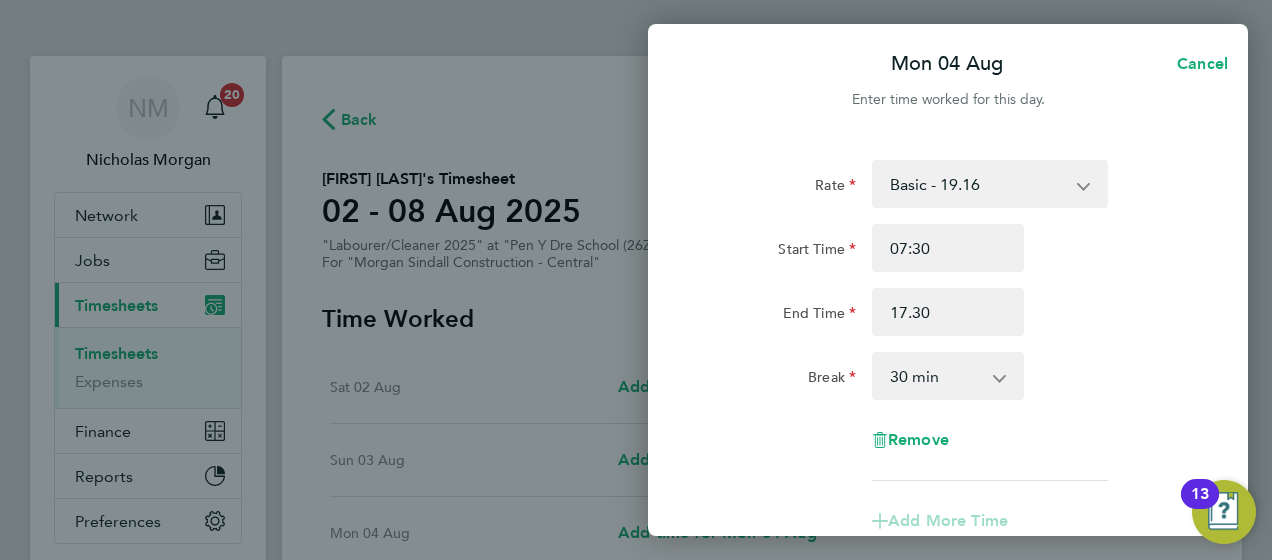 type on "17:30" 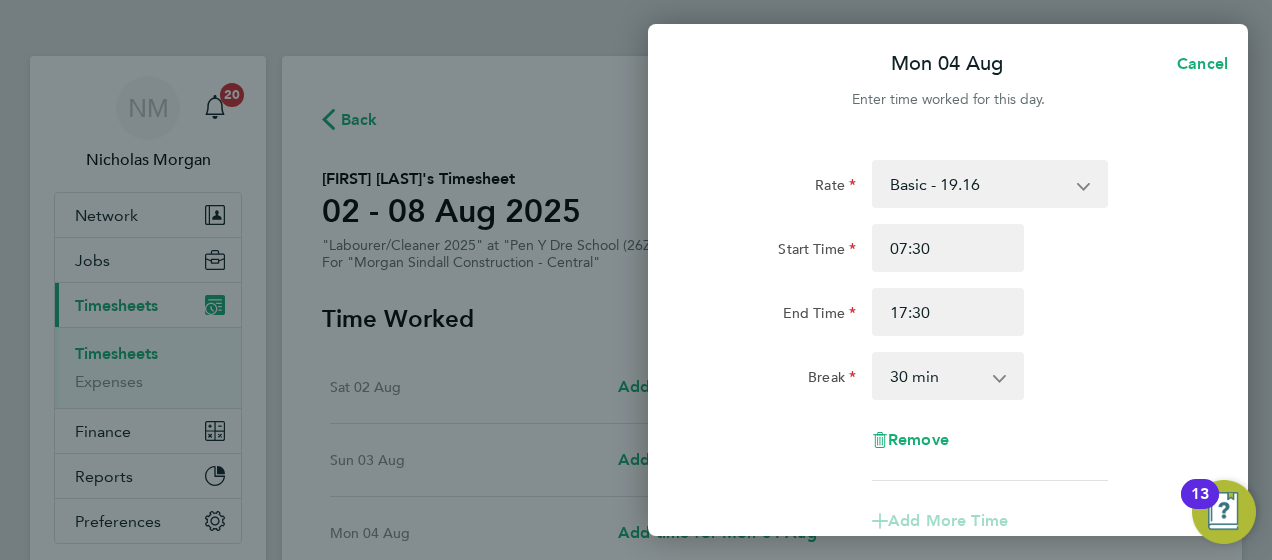click on "End Time 17:30" 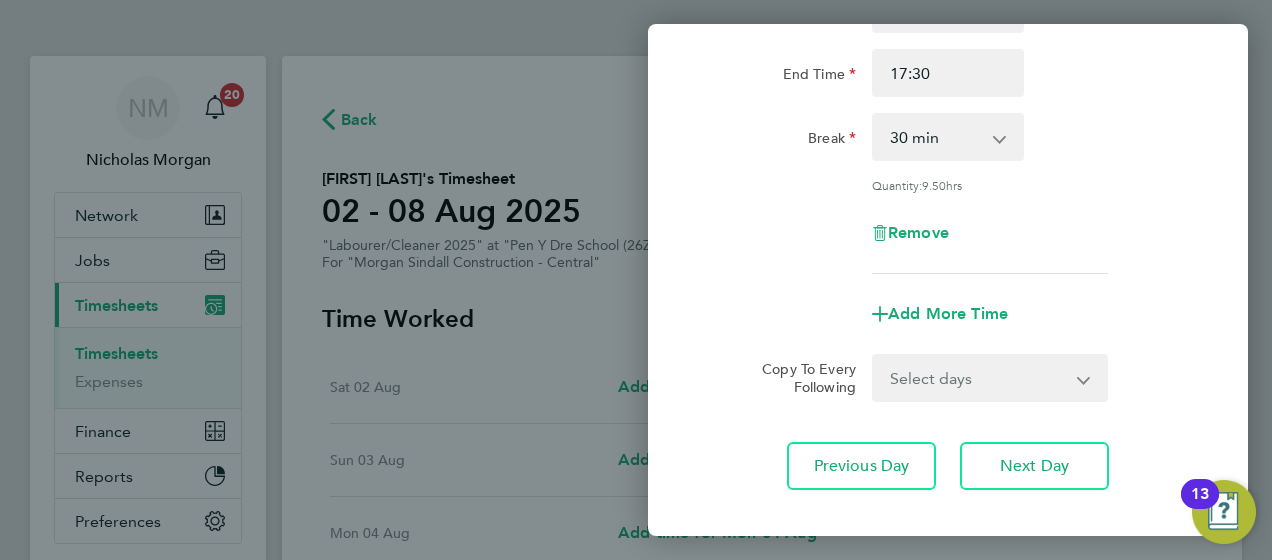 click on "Select days   Day   Tuesday   Wednesday   Thursday   Friday" at bounding box center [979, 378] 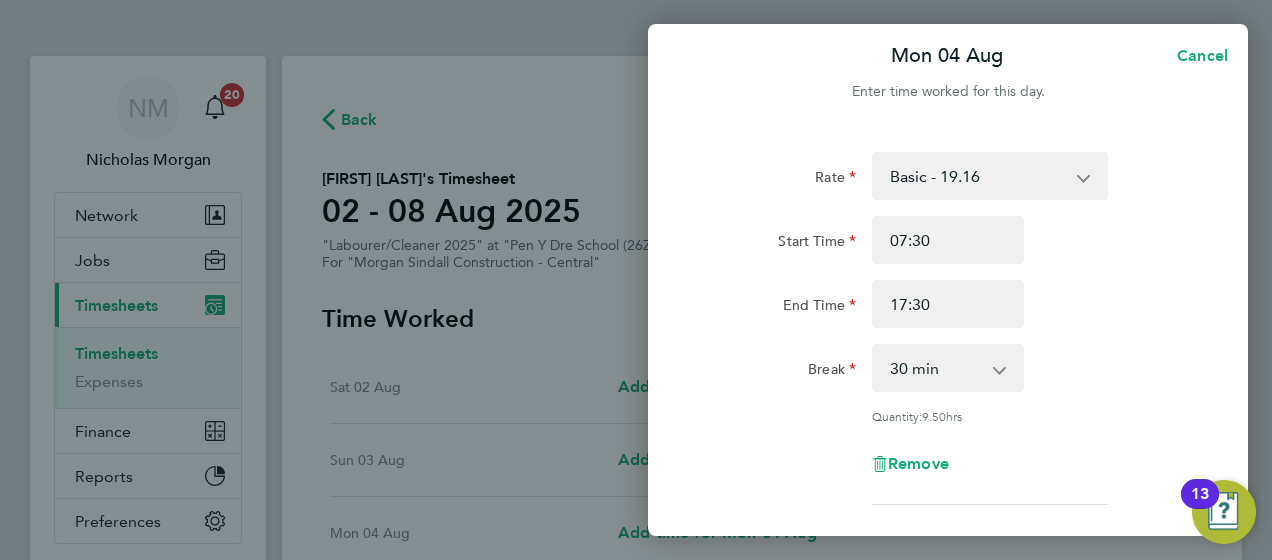 scroll, scrollTop: 0, scrollLeft: 0, axis: both 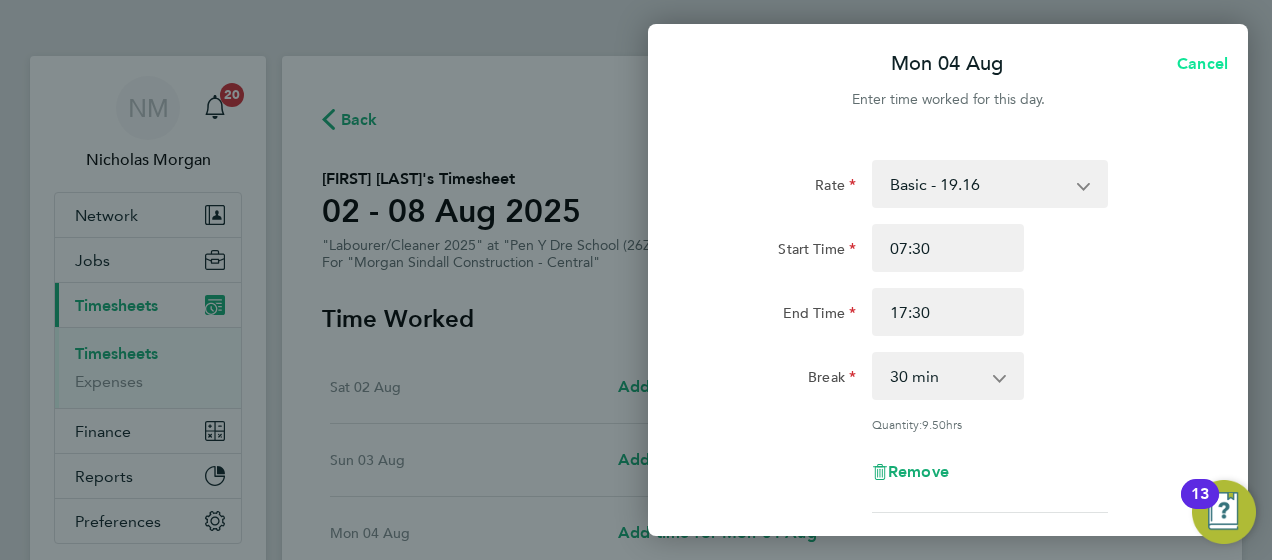 click on "Cancel" 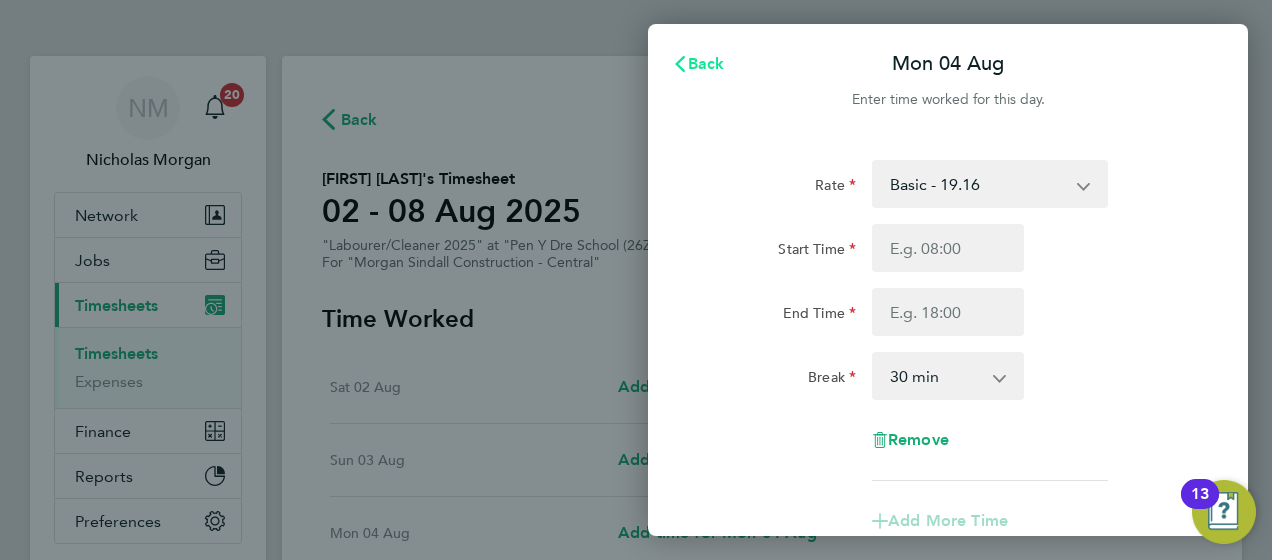 click 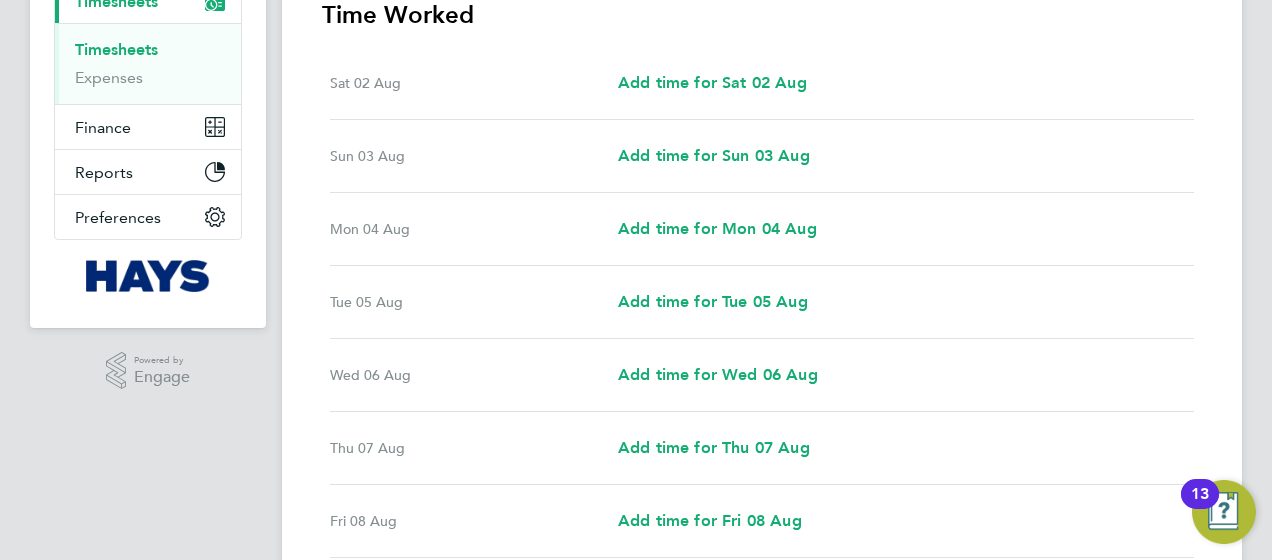 scroll, scrollTop: 285, scrollLeft: 0, axis: vertical 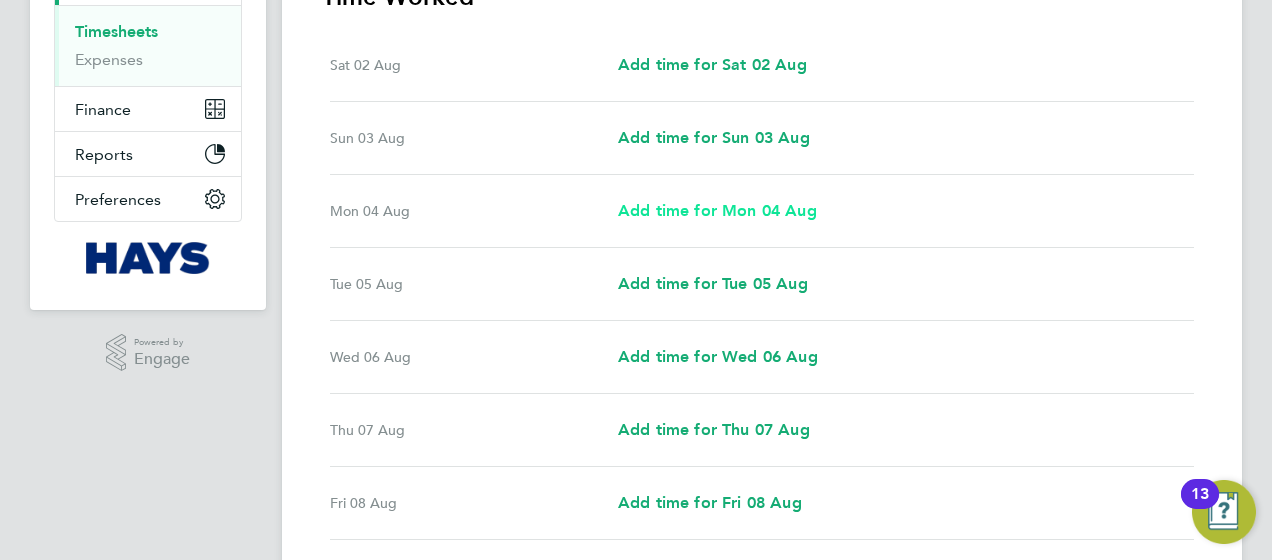 click on "Add time for Mon 04 Aug" at bounding box center [717, 210] 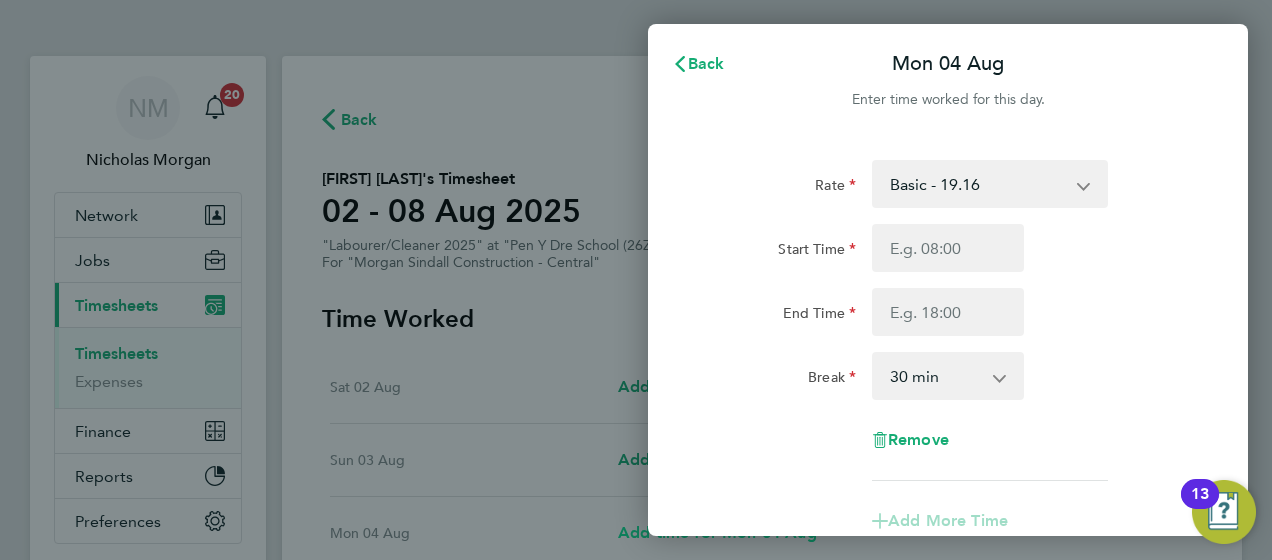 scroll, scrollTop: 0, scrollLeft: 0, axis: both 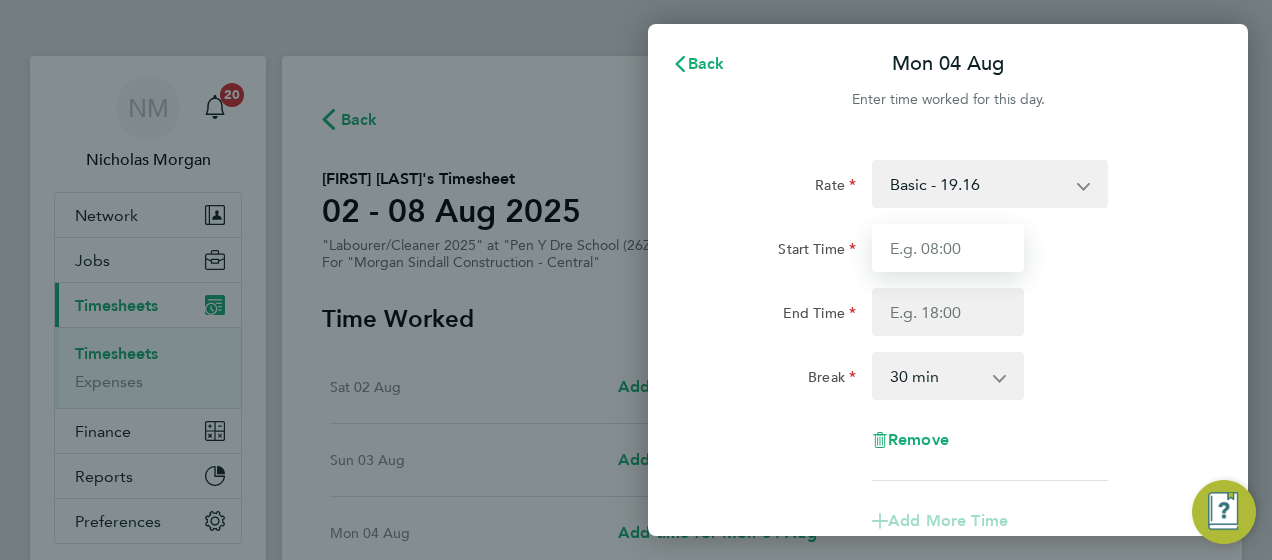click on "Start Time" at bounding box center (948, 248) 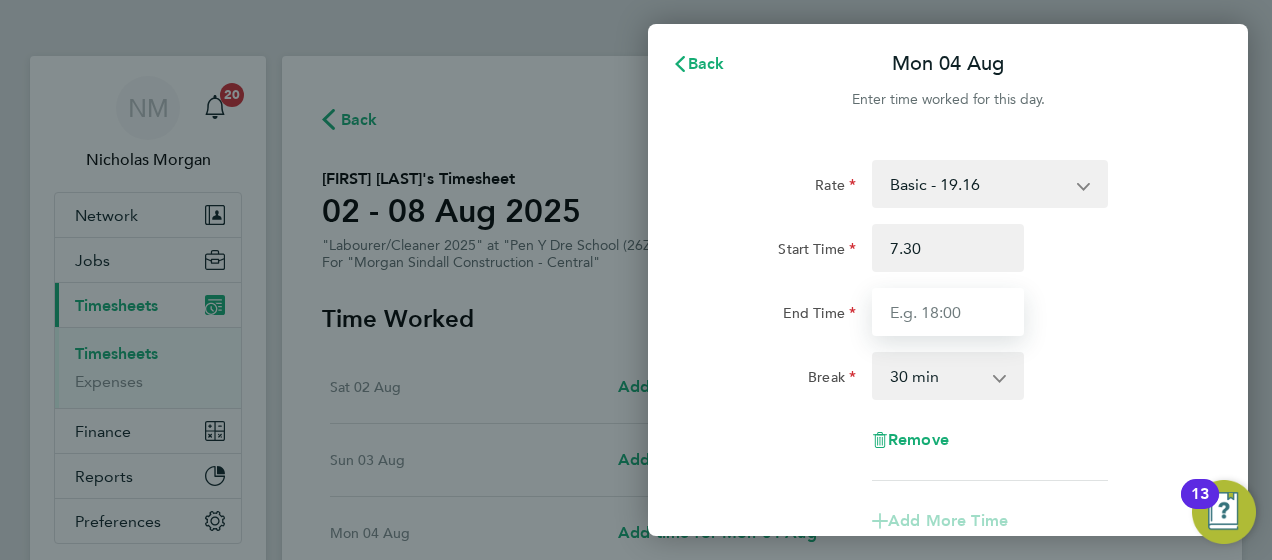 type on "07:30" 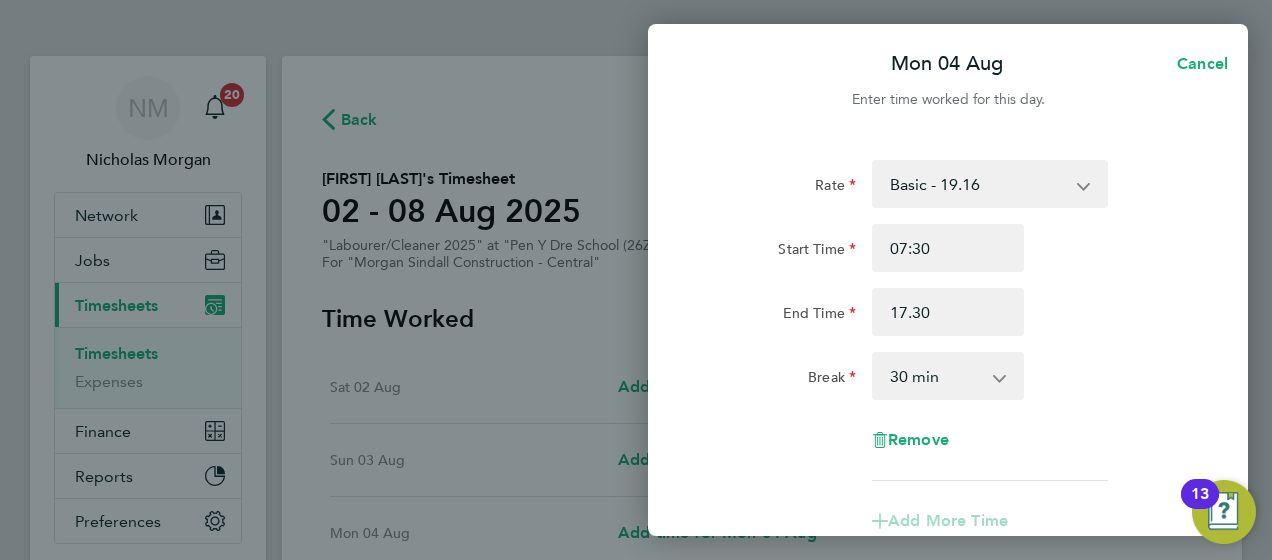 type on "17:30" 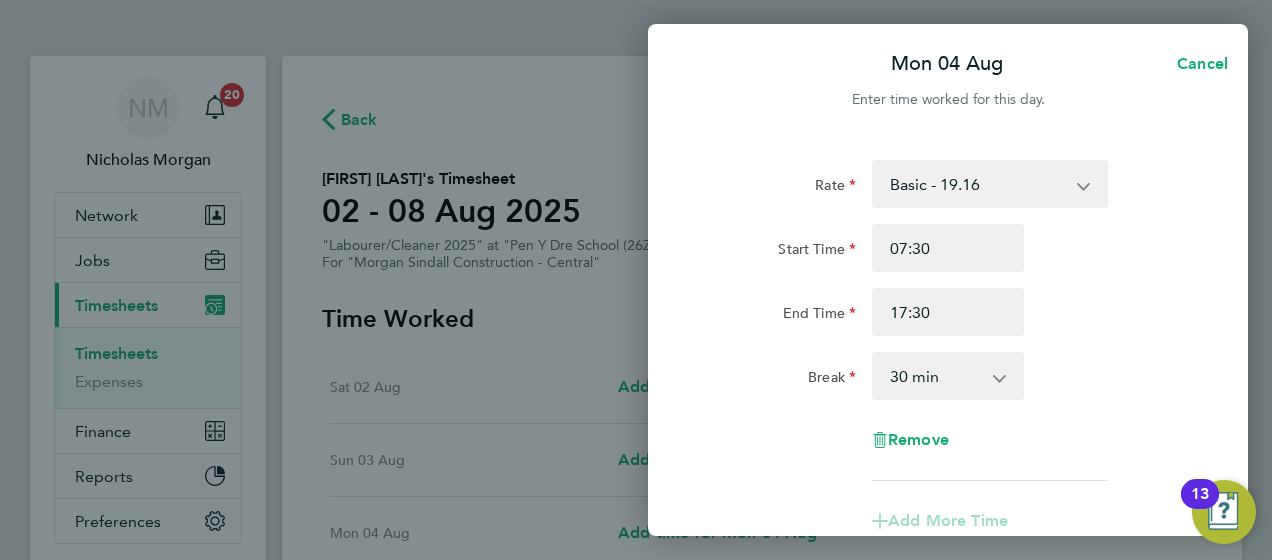 click on "End Time 17:30" 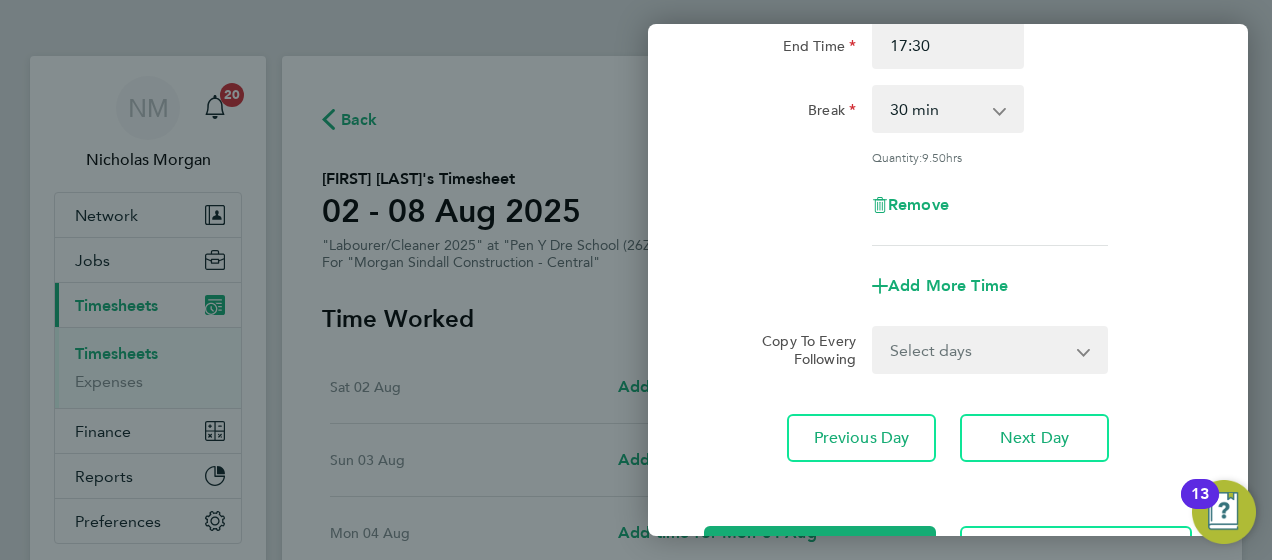 scroll, scrollTop: 343, scrollLeft: 0, axis: vertical 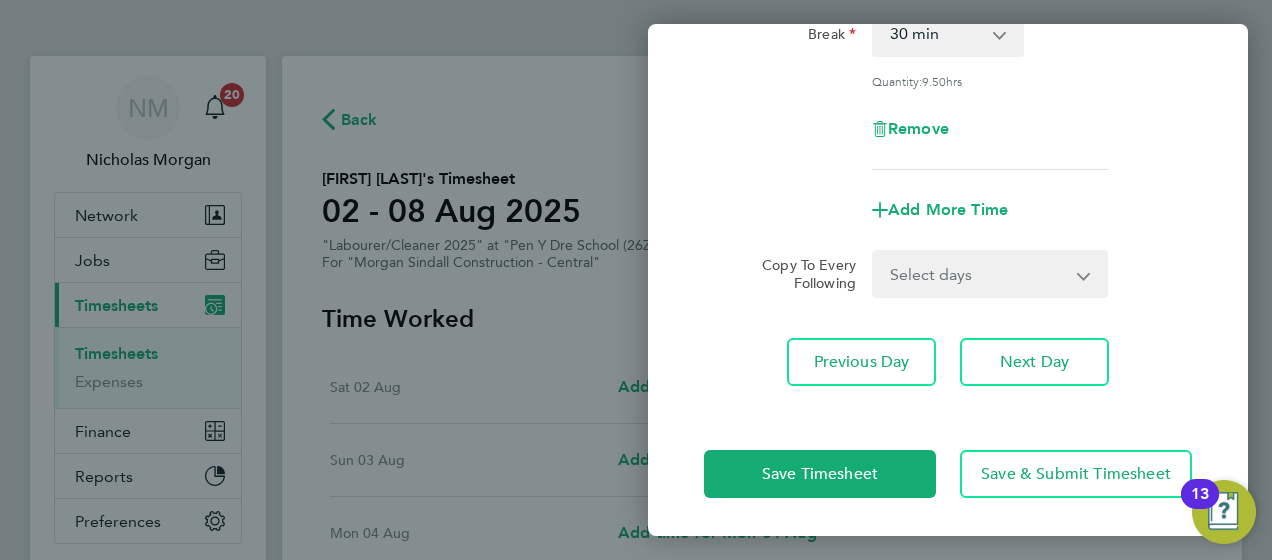 click on "Select days   Day   Tuesday   Wednesday   Thursday   Friday" at bounding box center [979, 274] 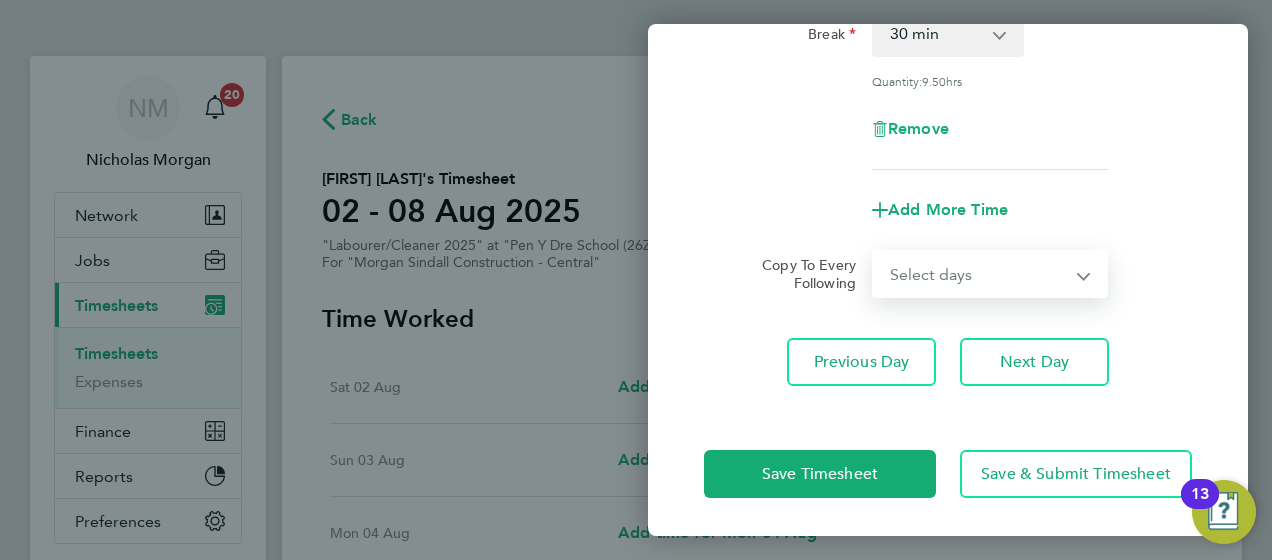 select on "TUE" 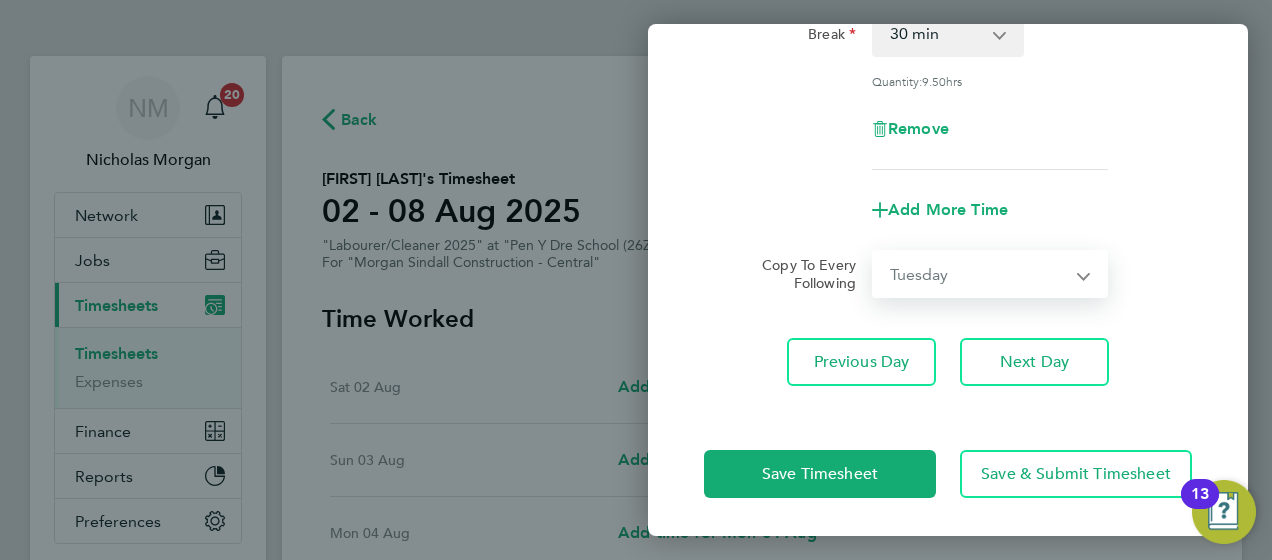 click on "Select days   Day   Tuesday   Wednesday   Thursday   Friday" at bounding box center [979, 274] 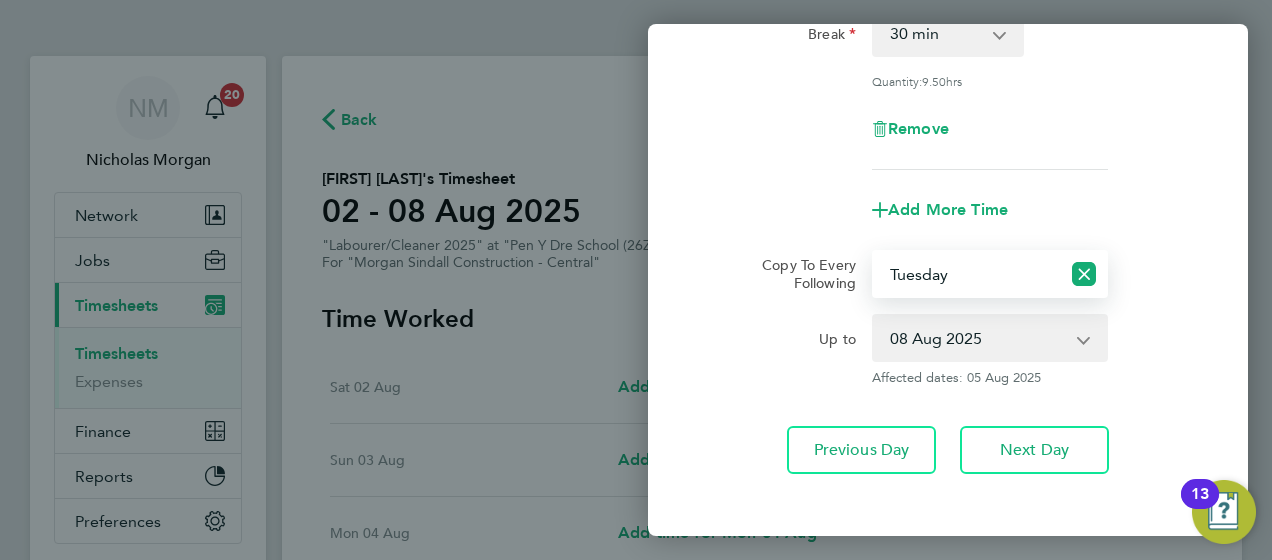 scroll, scrollTop: 431, scrollLeft: 0, axis: vertical 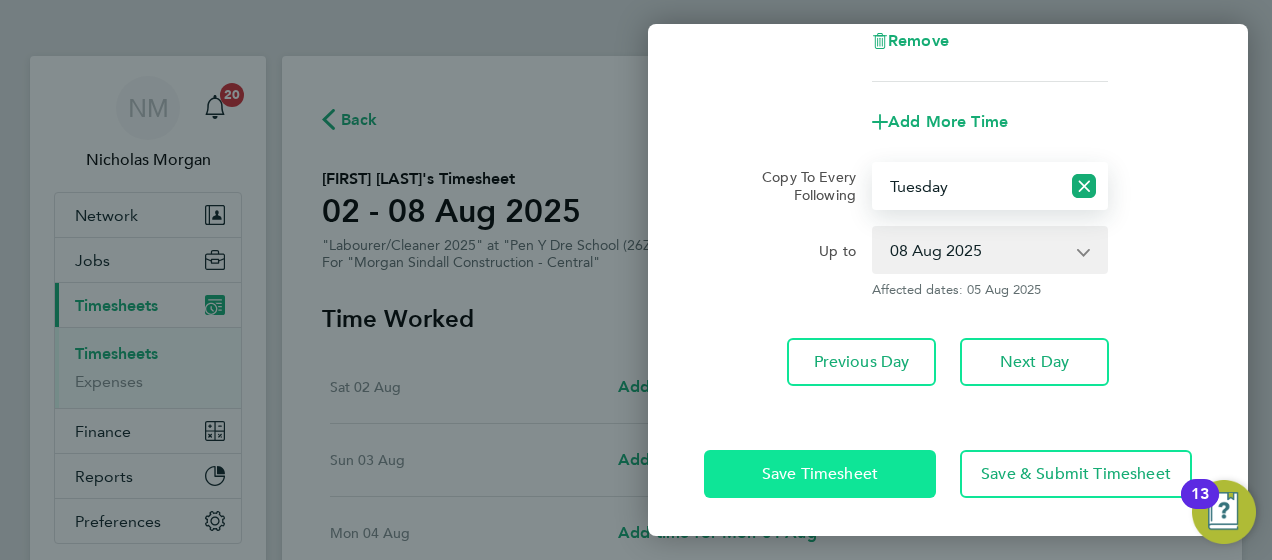 click on "Save Timesheet" 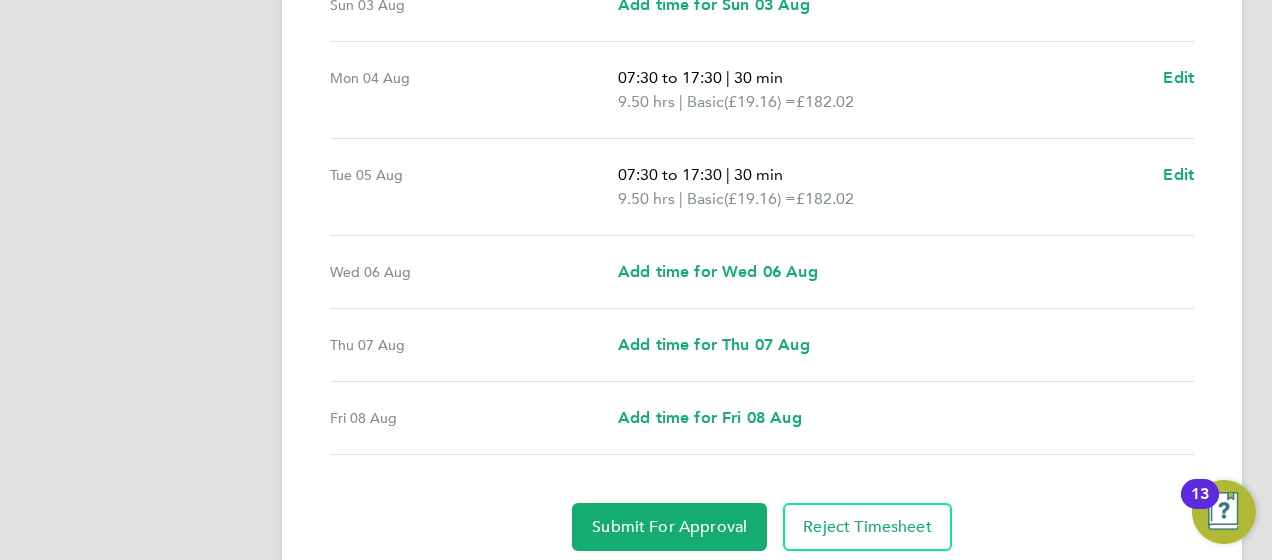scroll, scrollTop: 809, scrollLeft: 0, axis: vertical 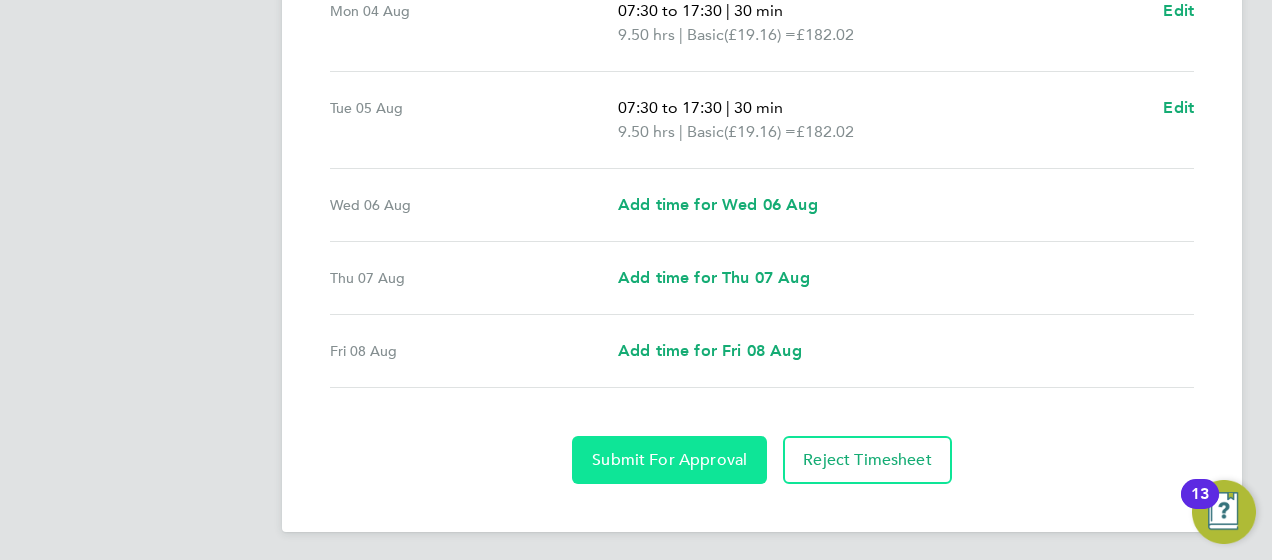 click on "Submit For Approval" 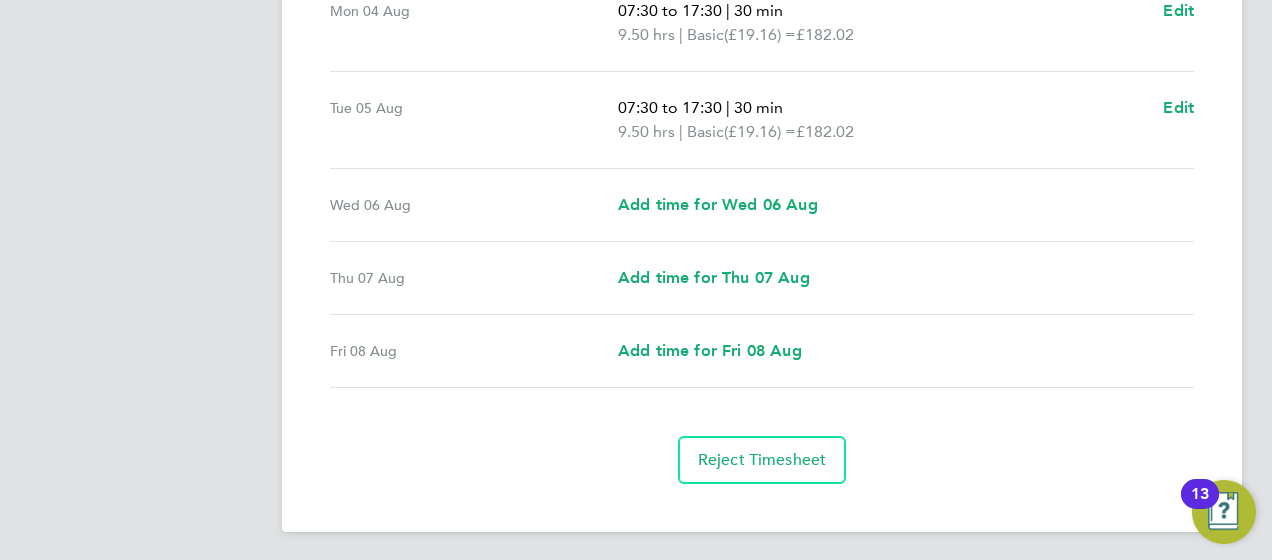 scroll, scrollTop: 0, scrollLeft: 0, axis: both 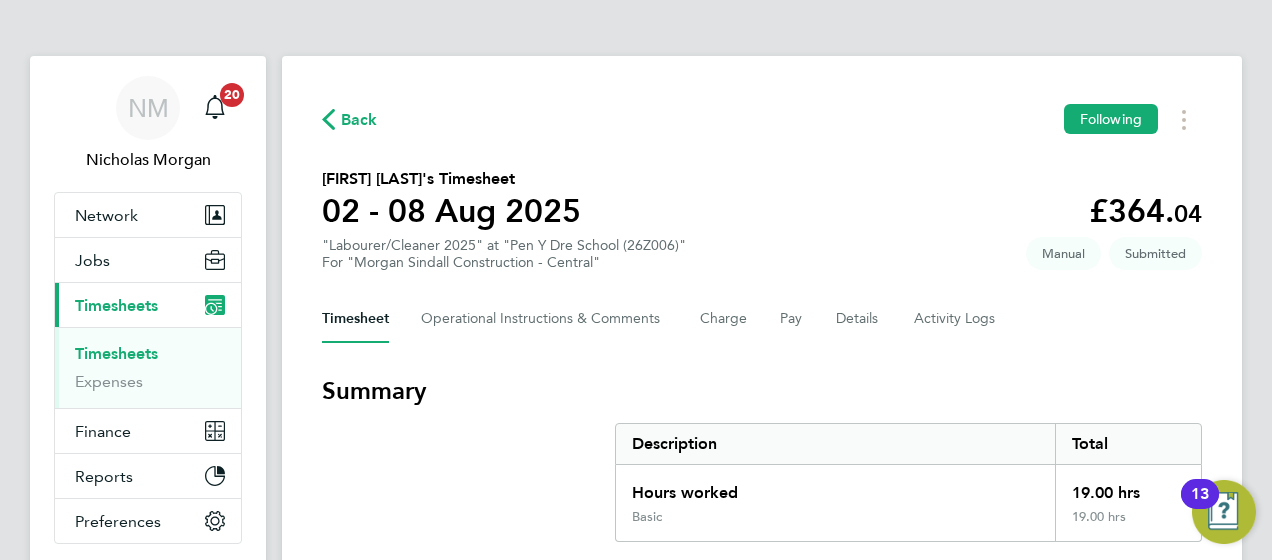 click on "Back  Following" 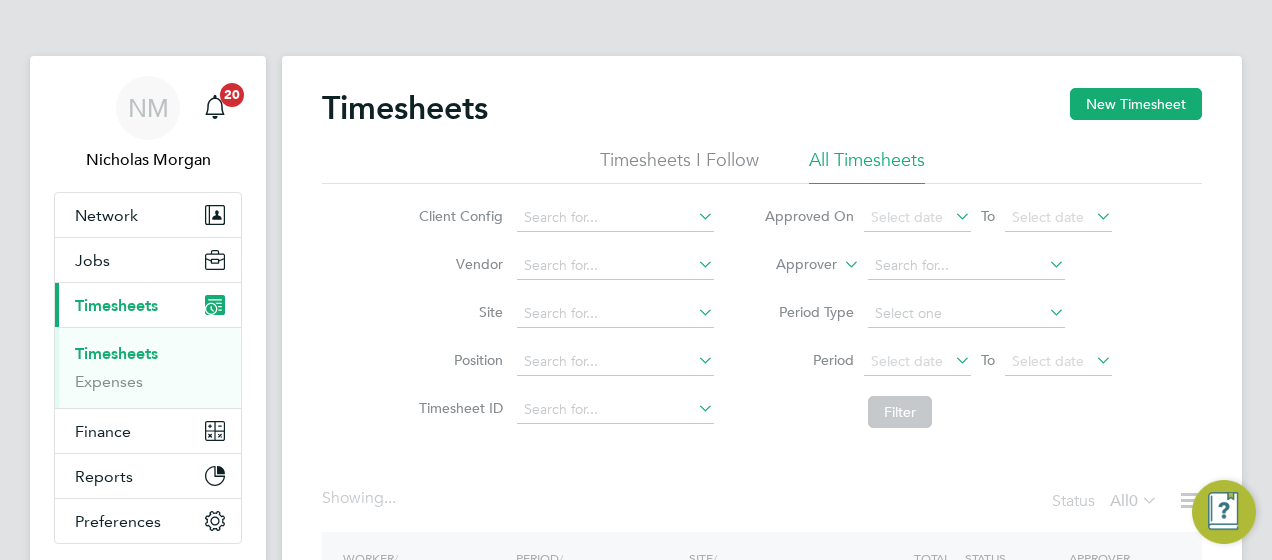 click on "Approver" 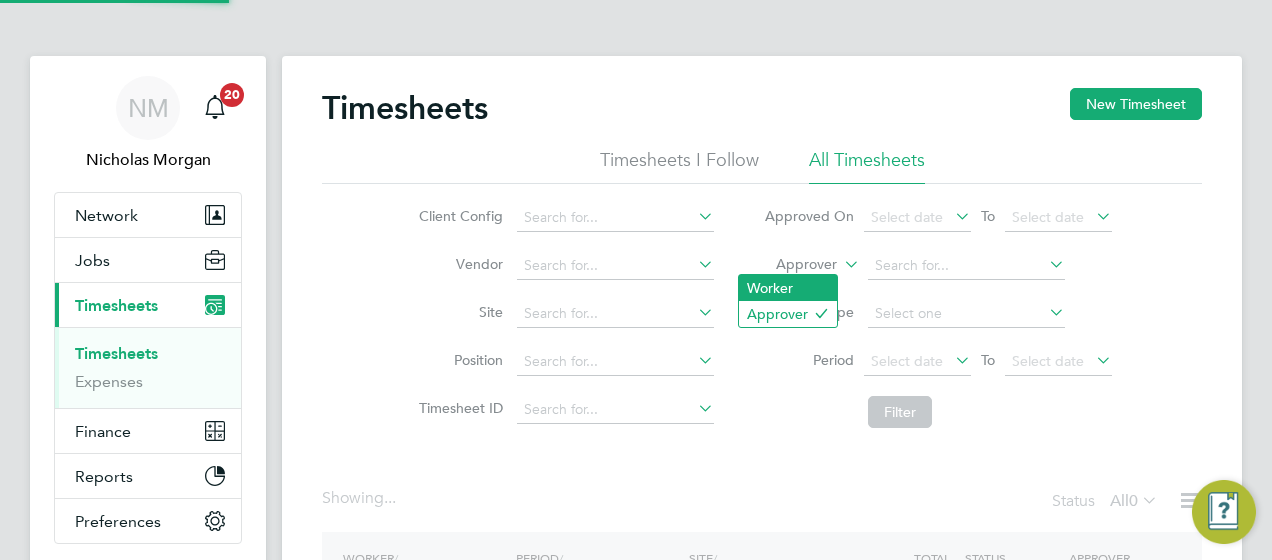 click on "Worker" 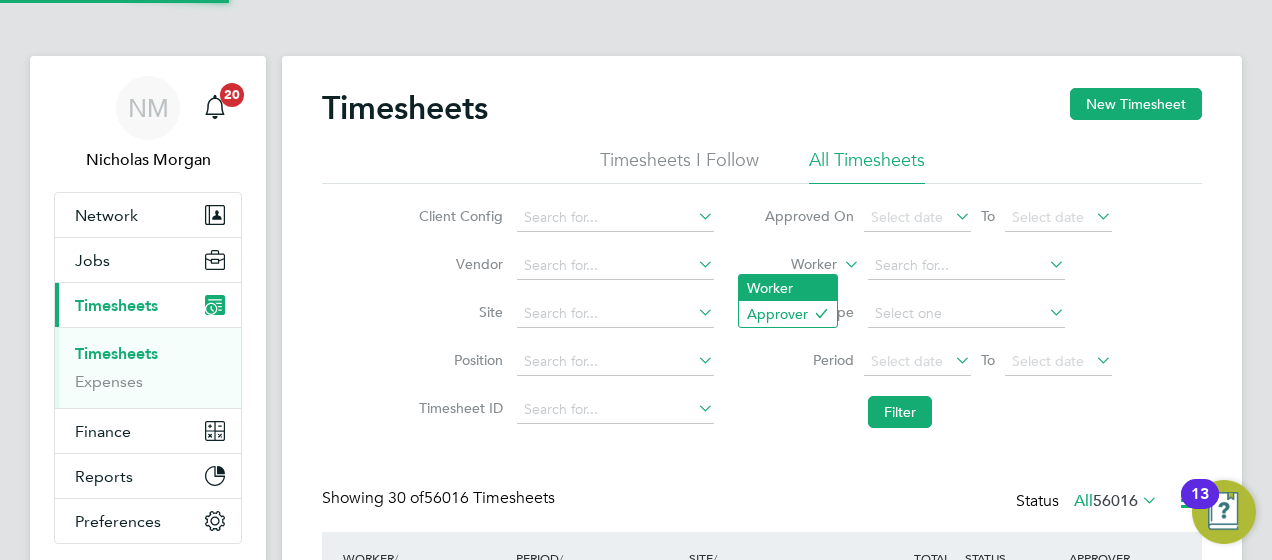 click on "Worker" 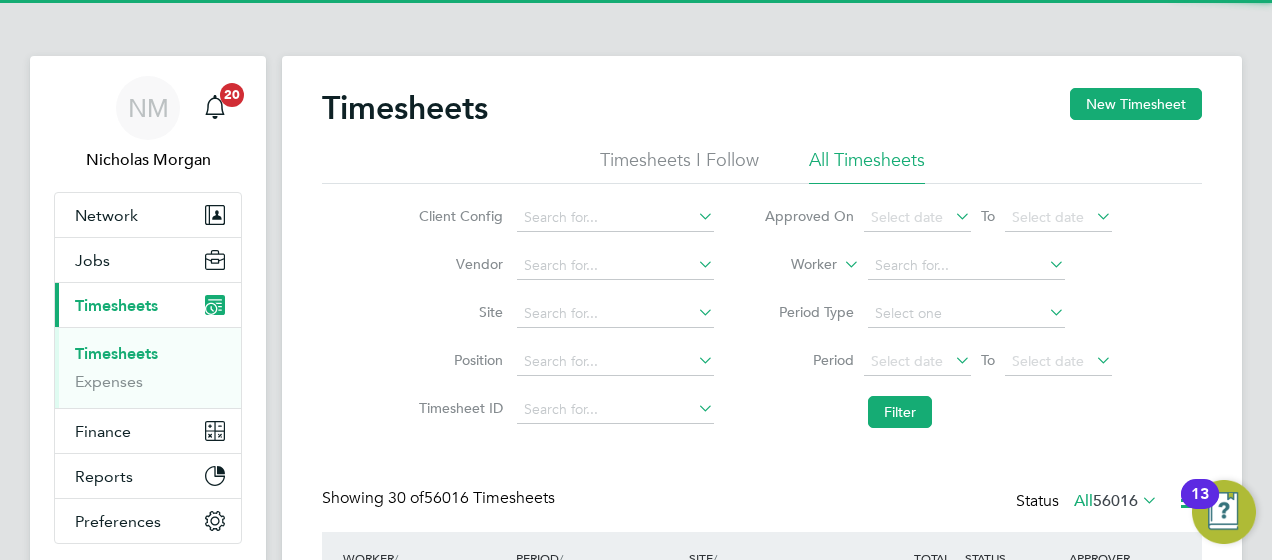 scroll, scrollTop: 10, scrollLeft: 10, axis: both 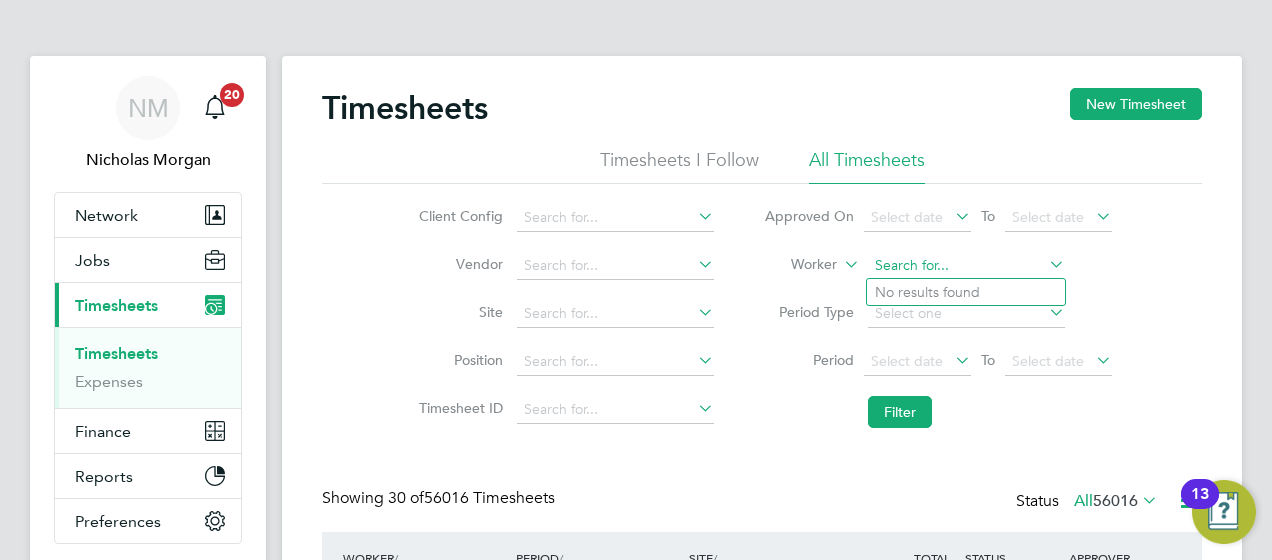 click 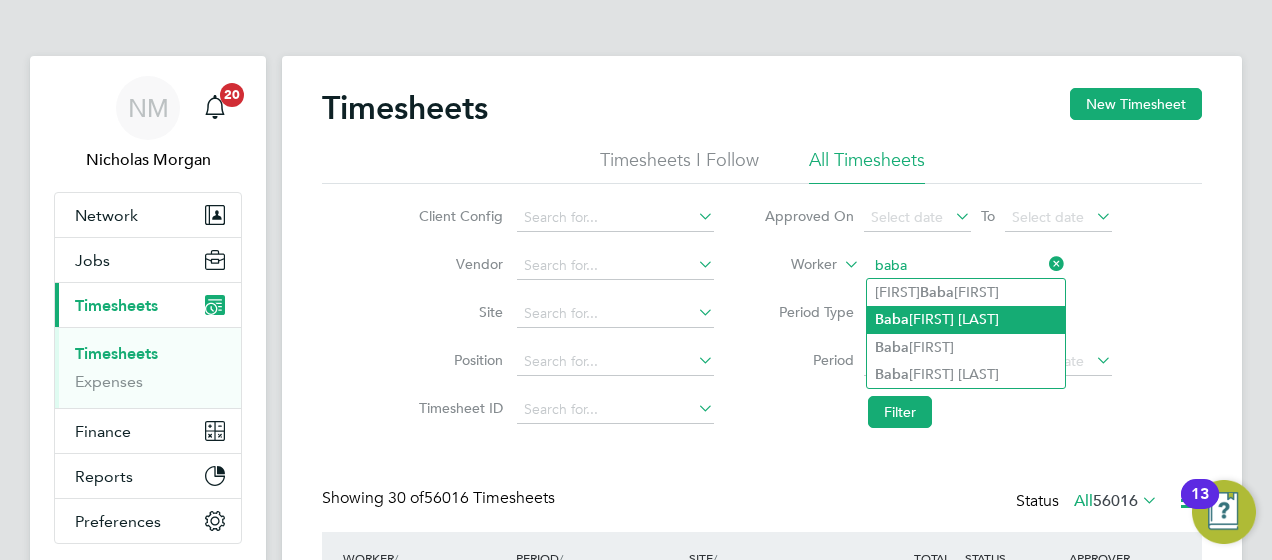 click on "[FIRST] [LAST]" 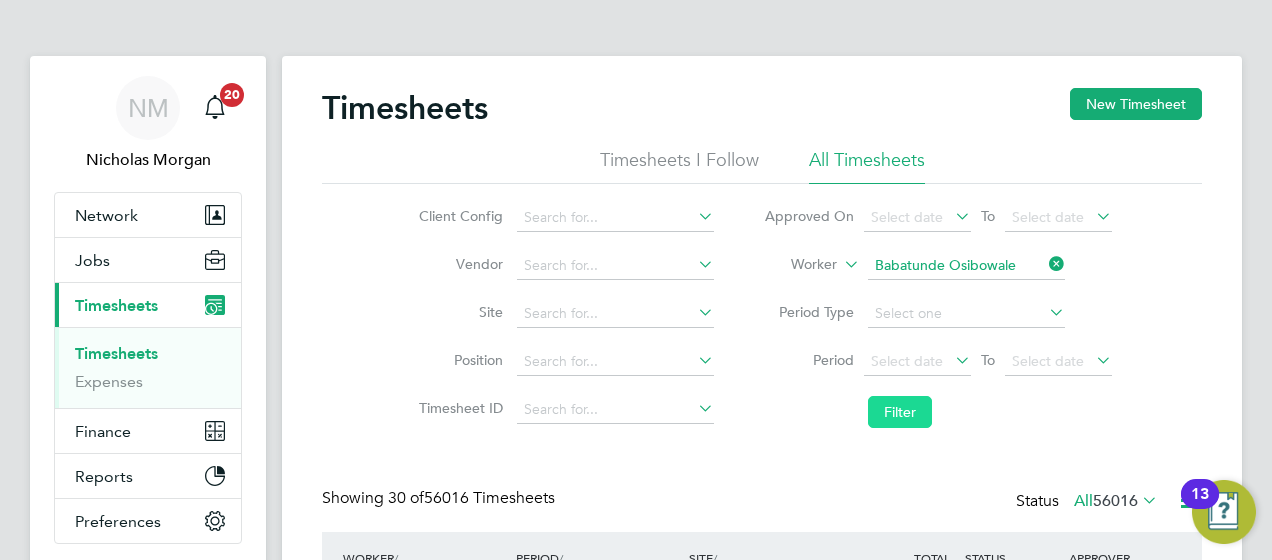 click on "Filter" 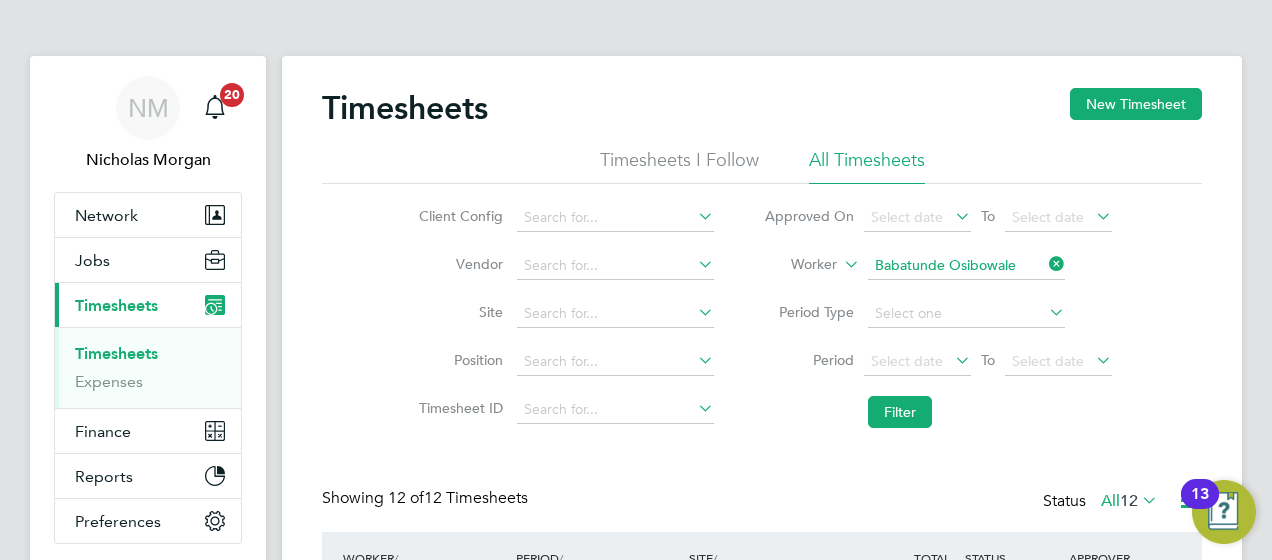 click 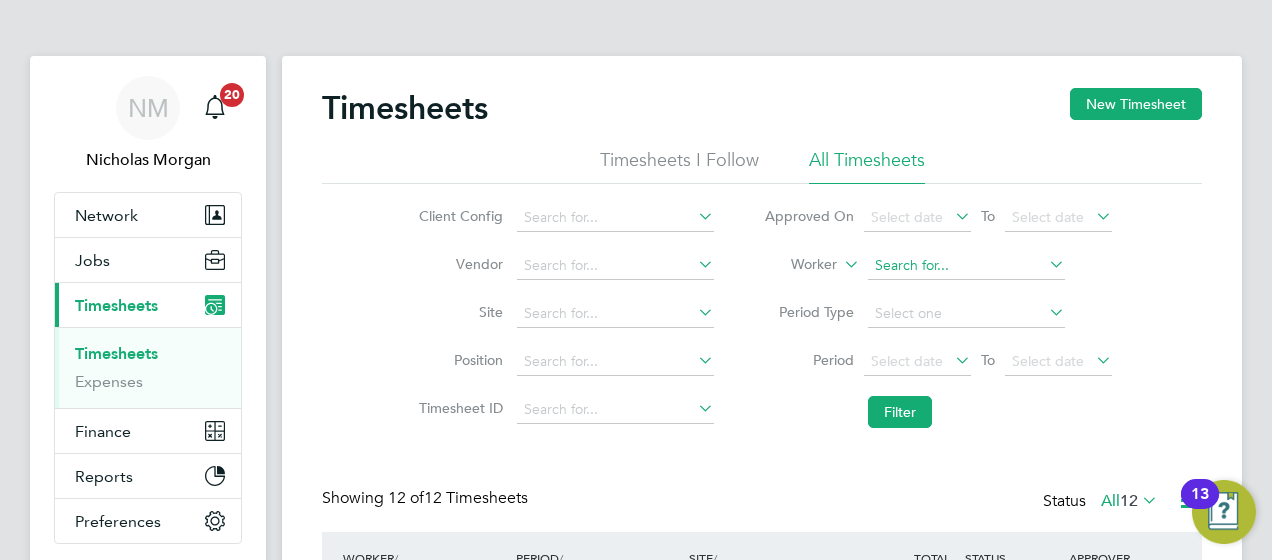 click 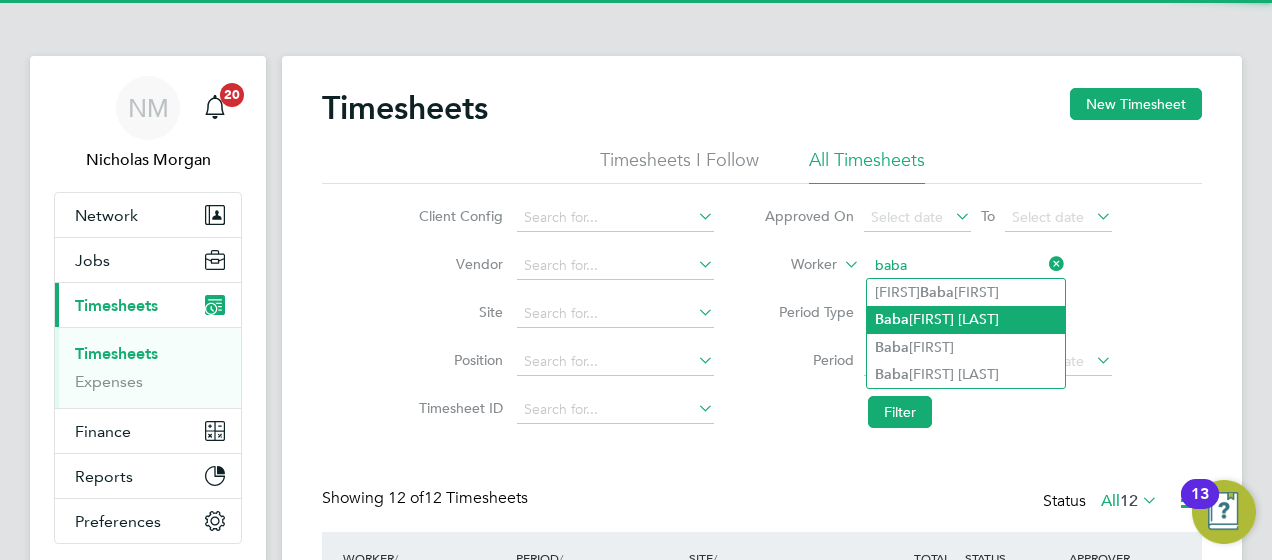 click on "[FIRST] [LAST]" 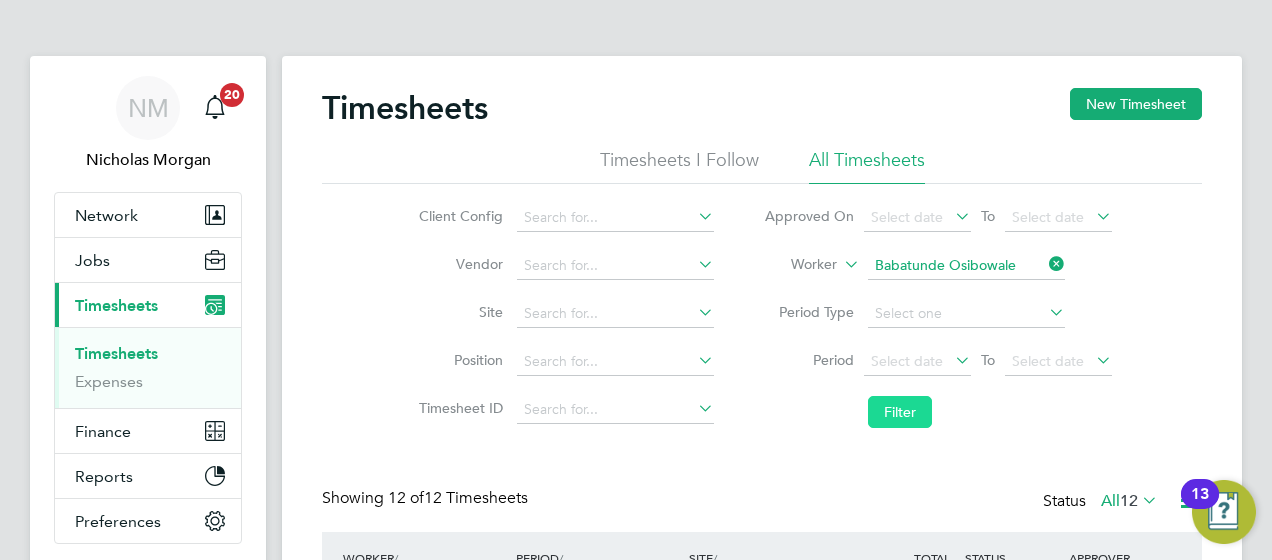 click on "Filter" 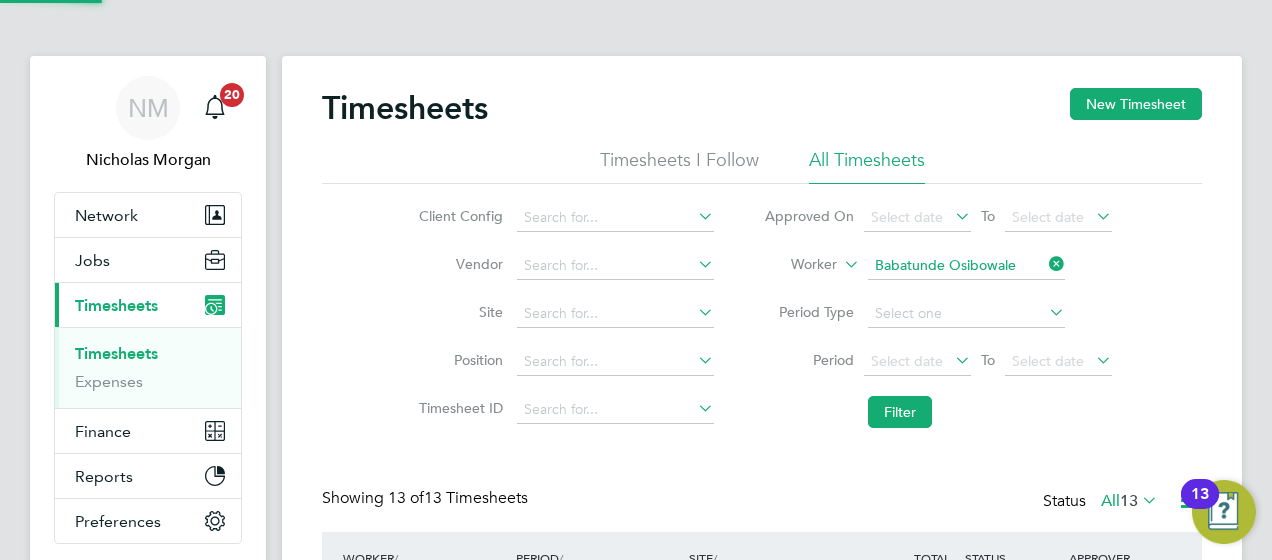 scroll, scrollTop: 195, scrollLeft: 0, axis: vertical 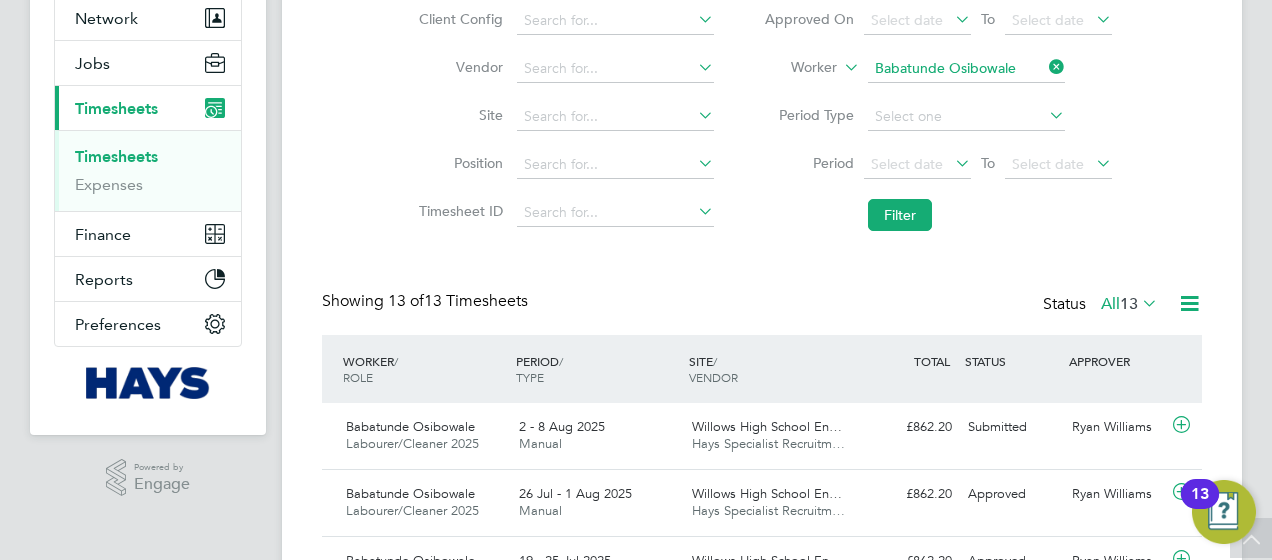click 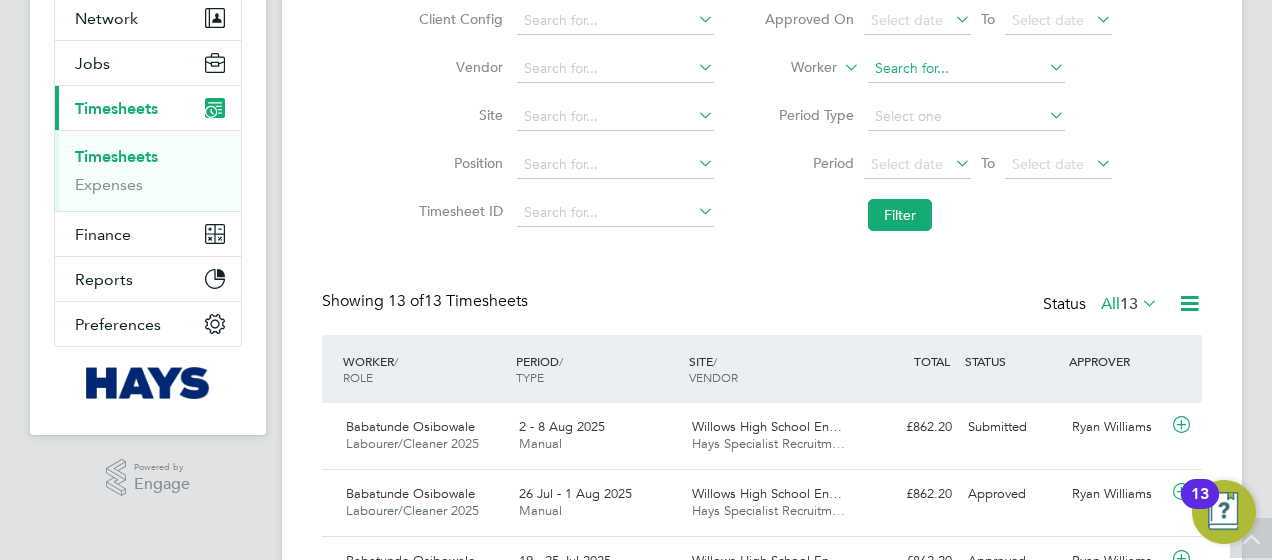 click 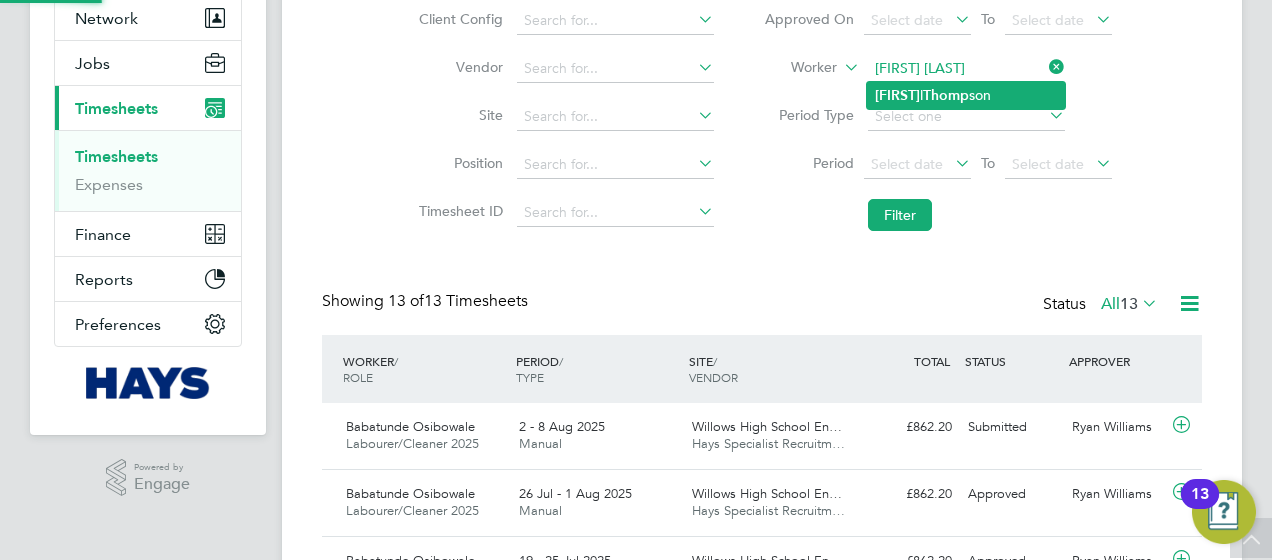 click on "Russel l  Thomp son" 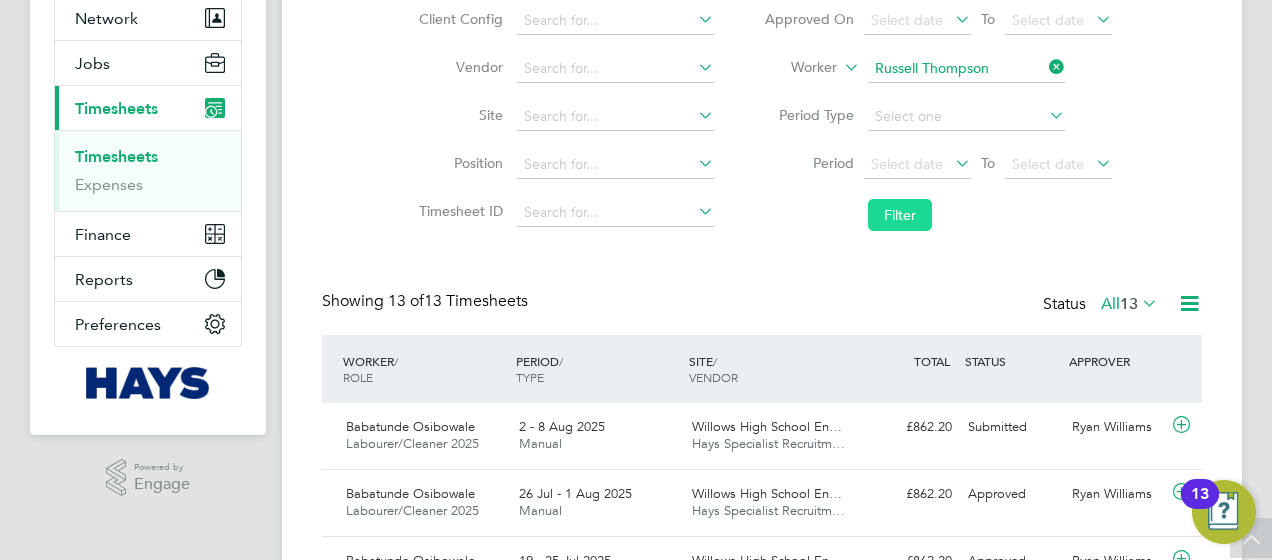 click on "Filter" 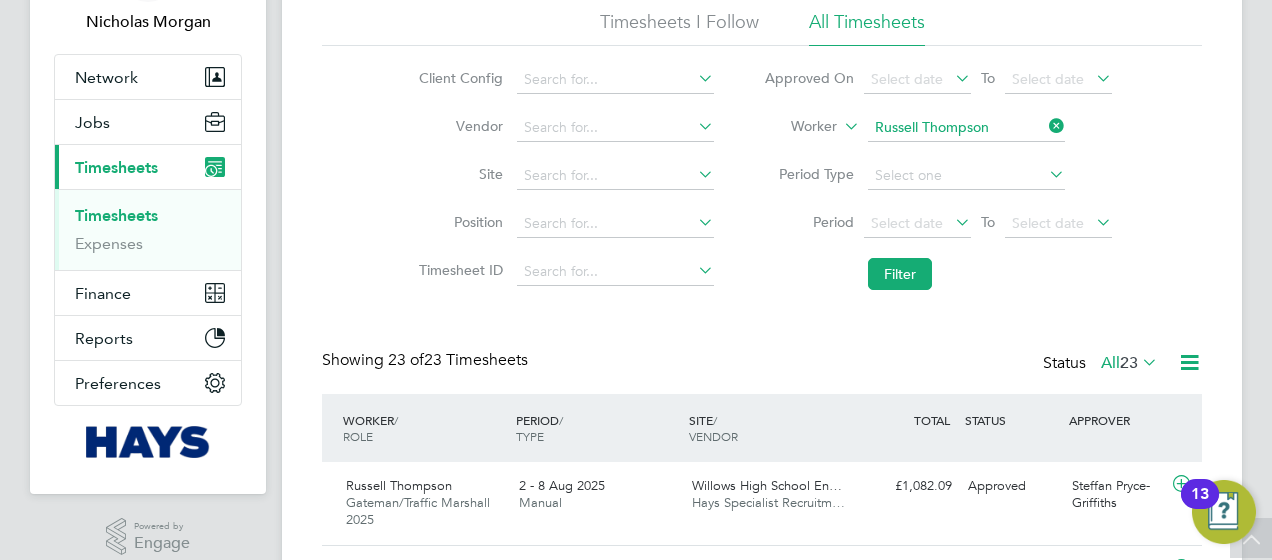 click 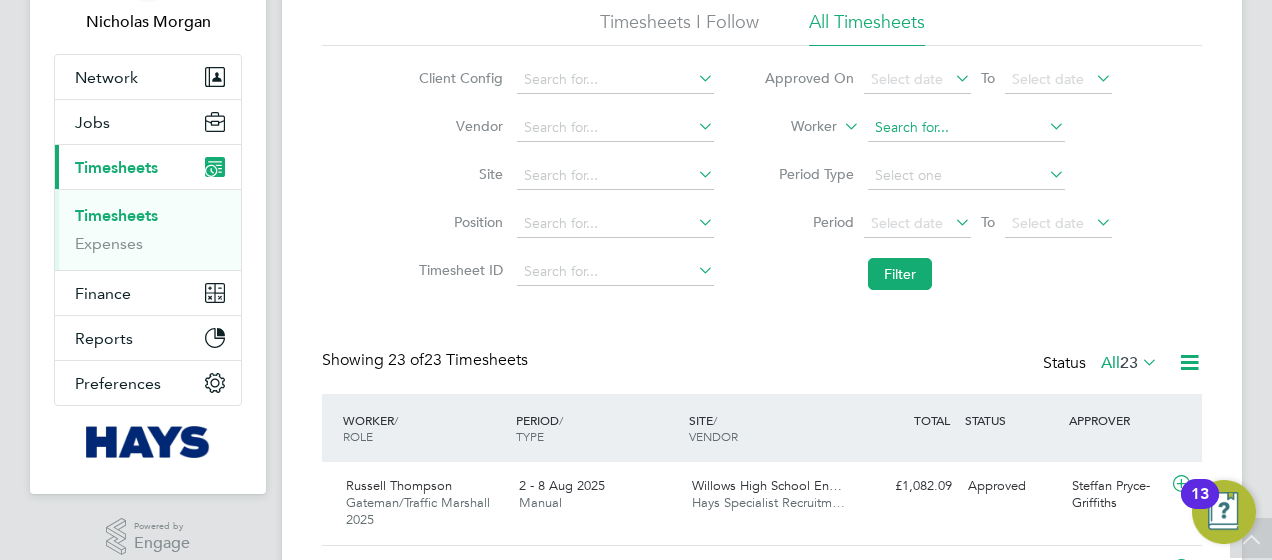 click 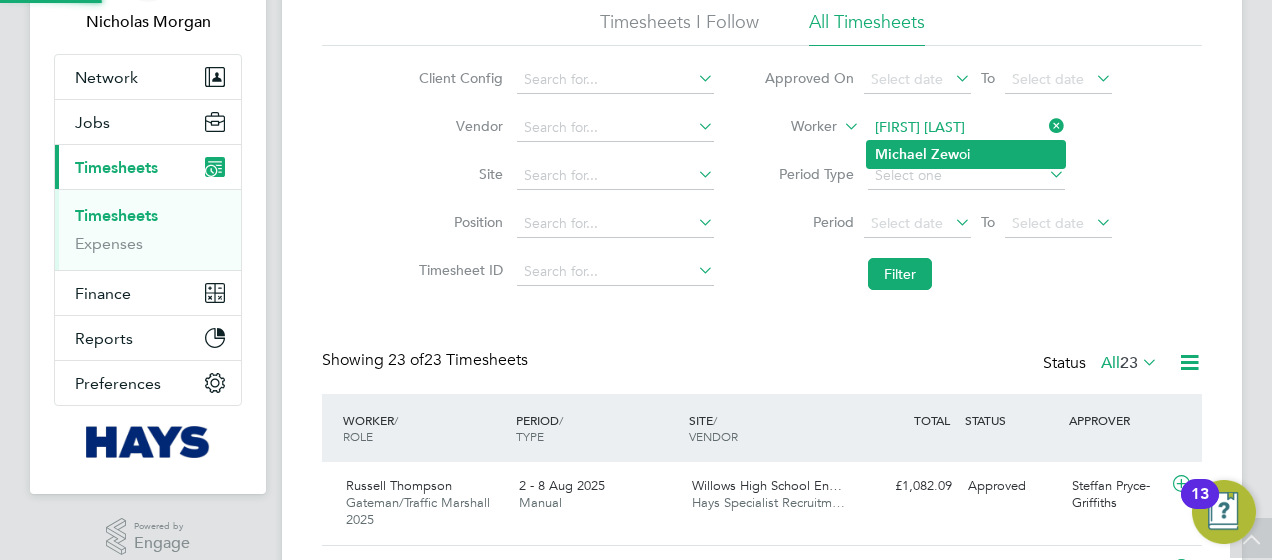 click on "Michael   Zew oi" 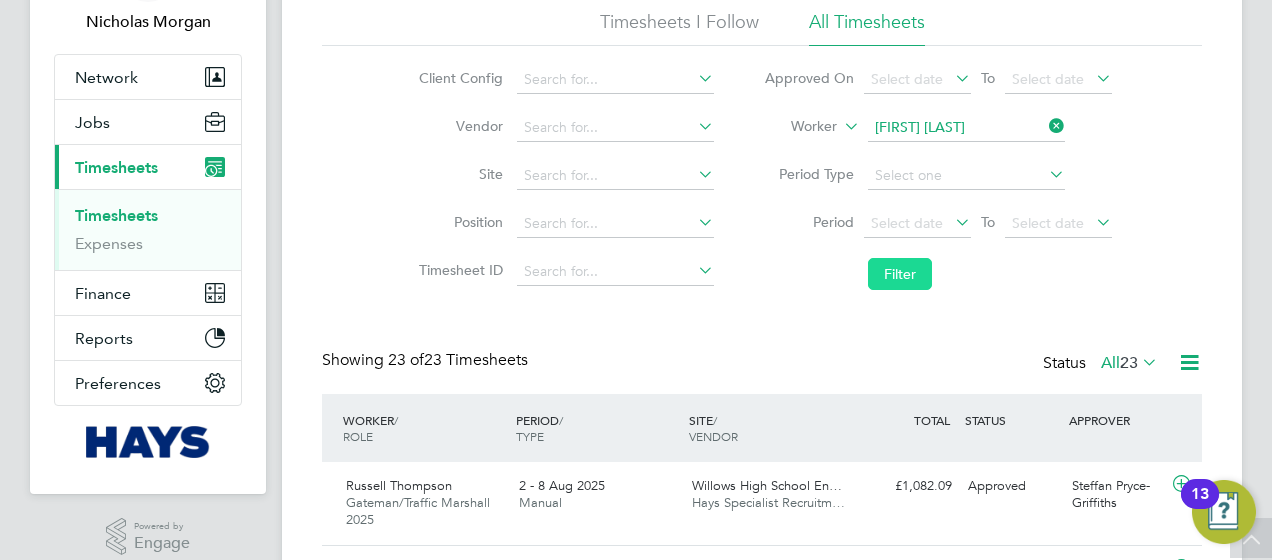 click on "Filter" 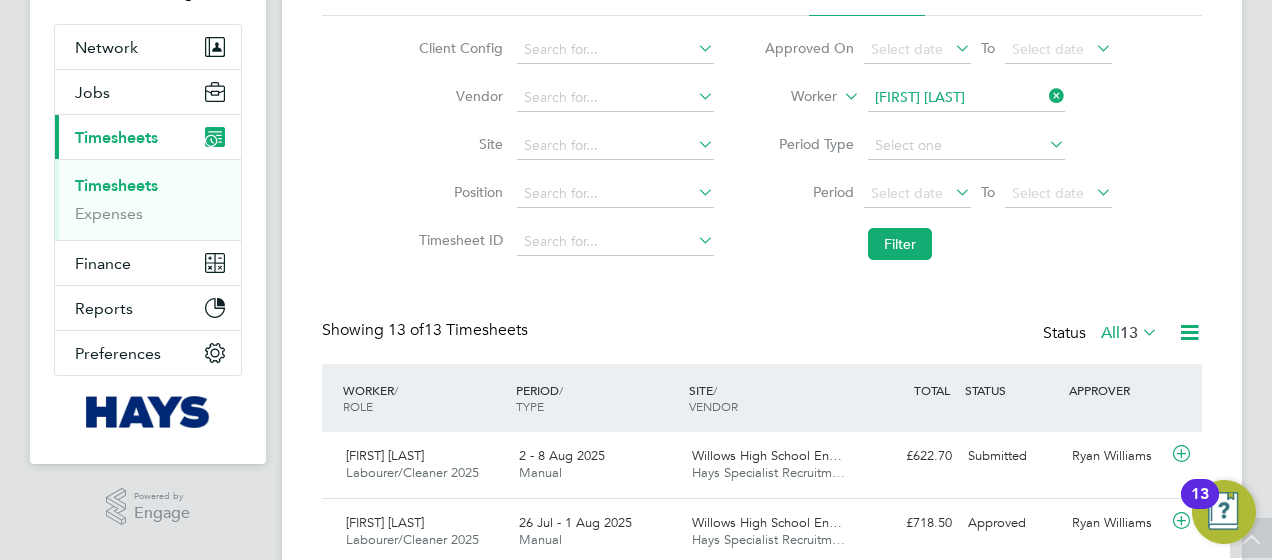 click 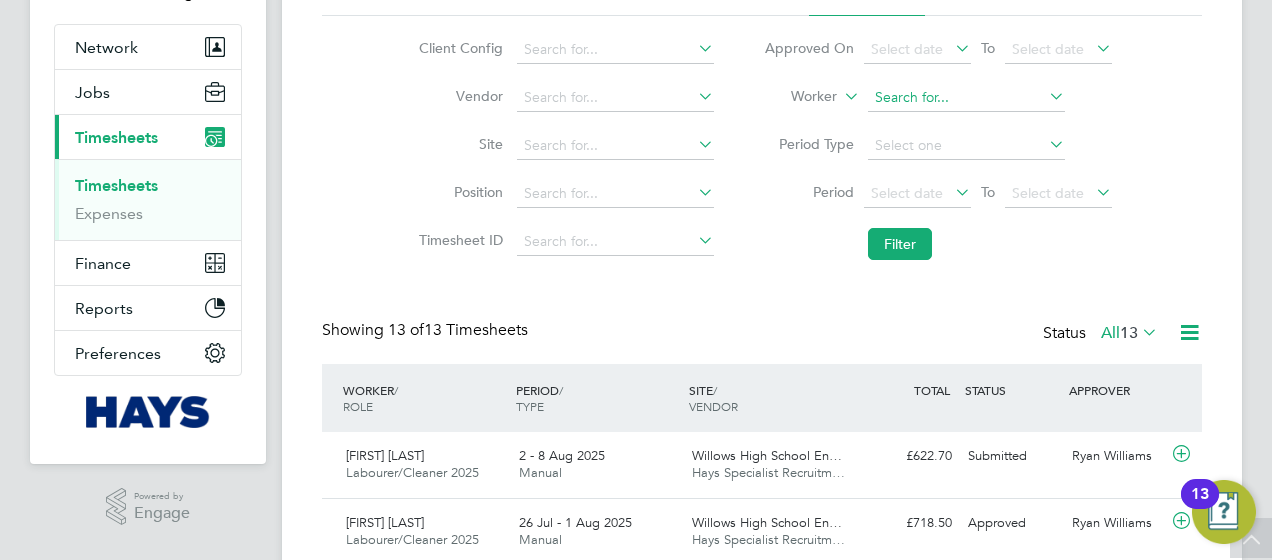 click 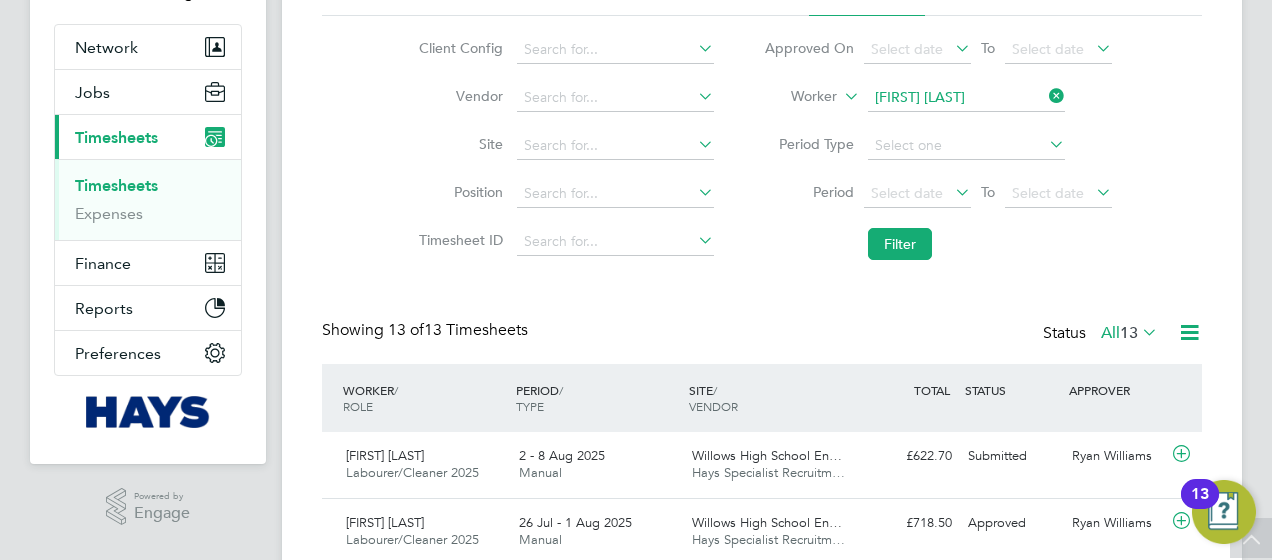 click on "[FIRST]   [LAST]" 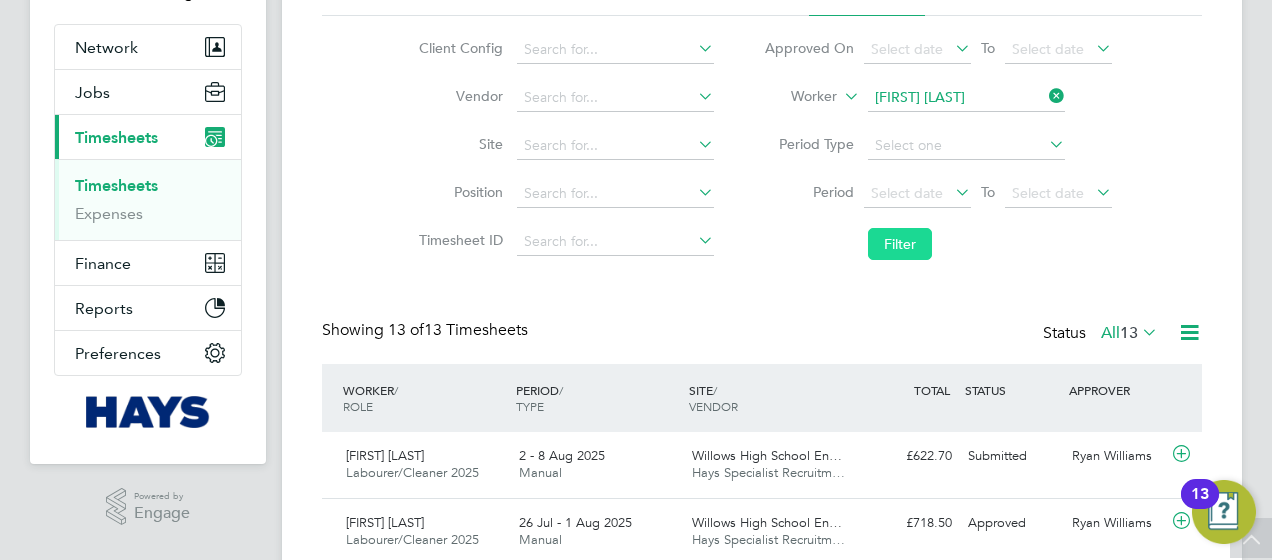 click on "Filter" 